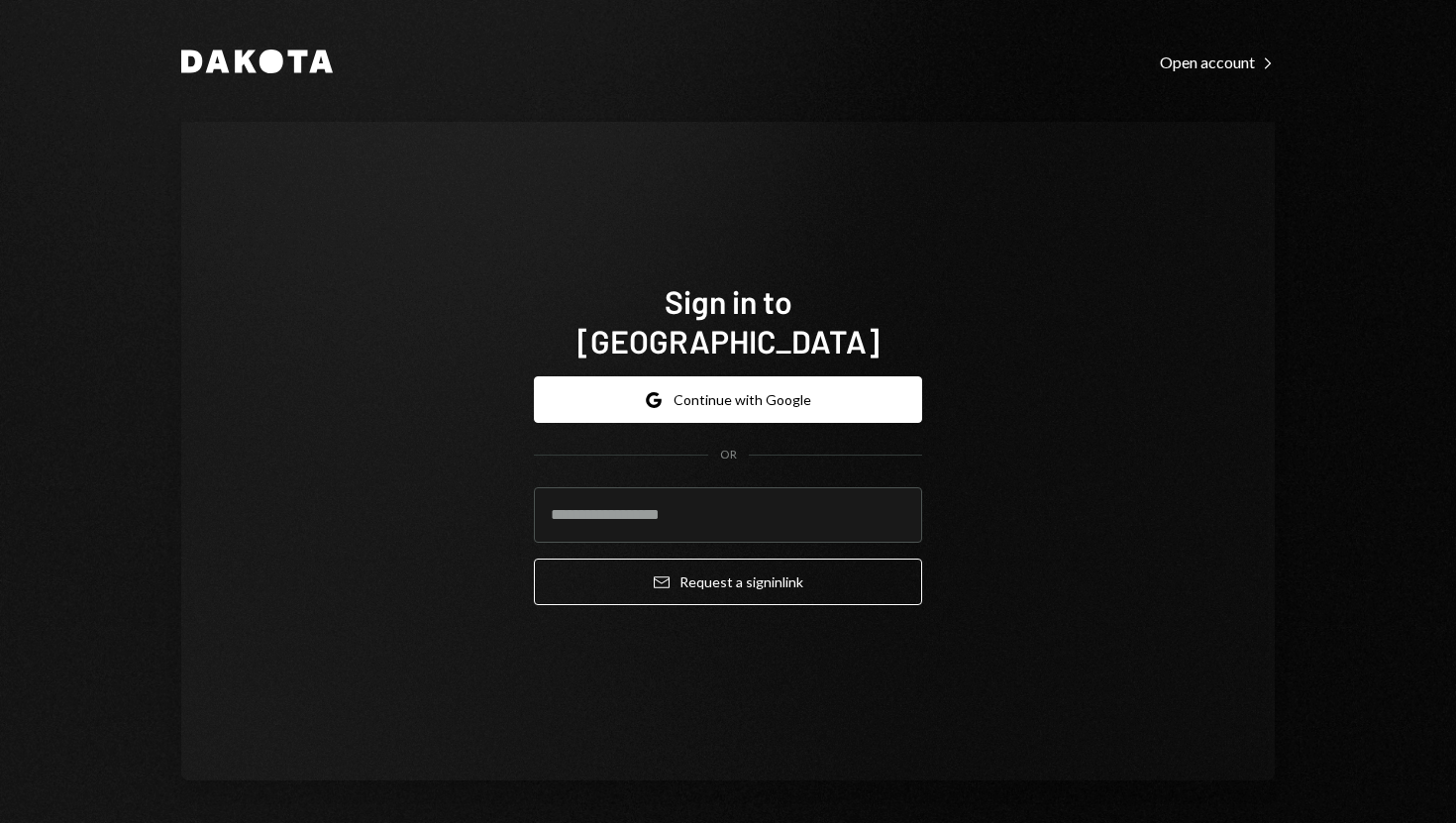 scroll, scrollTop: 0, scrollLeft: 0, axis: both 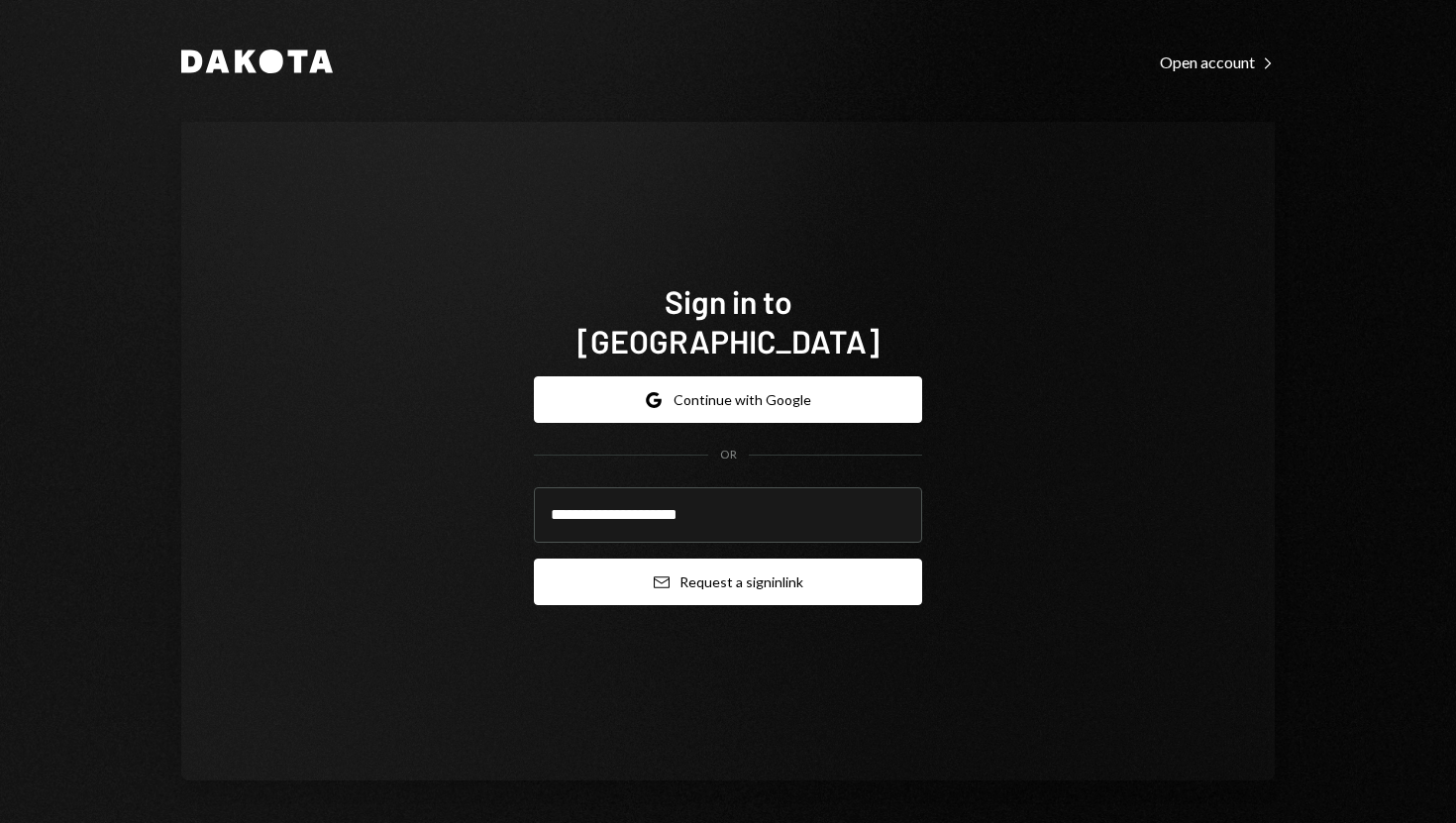 click on "Email Request a sign  in  link" at bounding box center [728, 581] 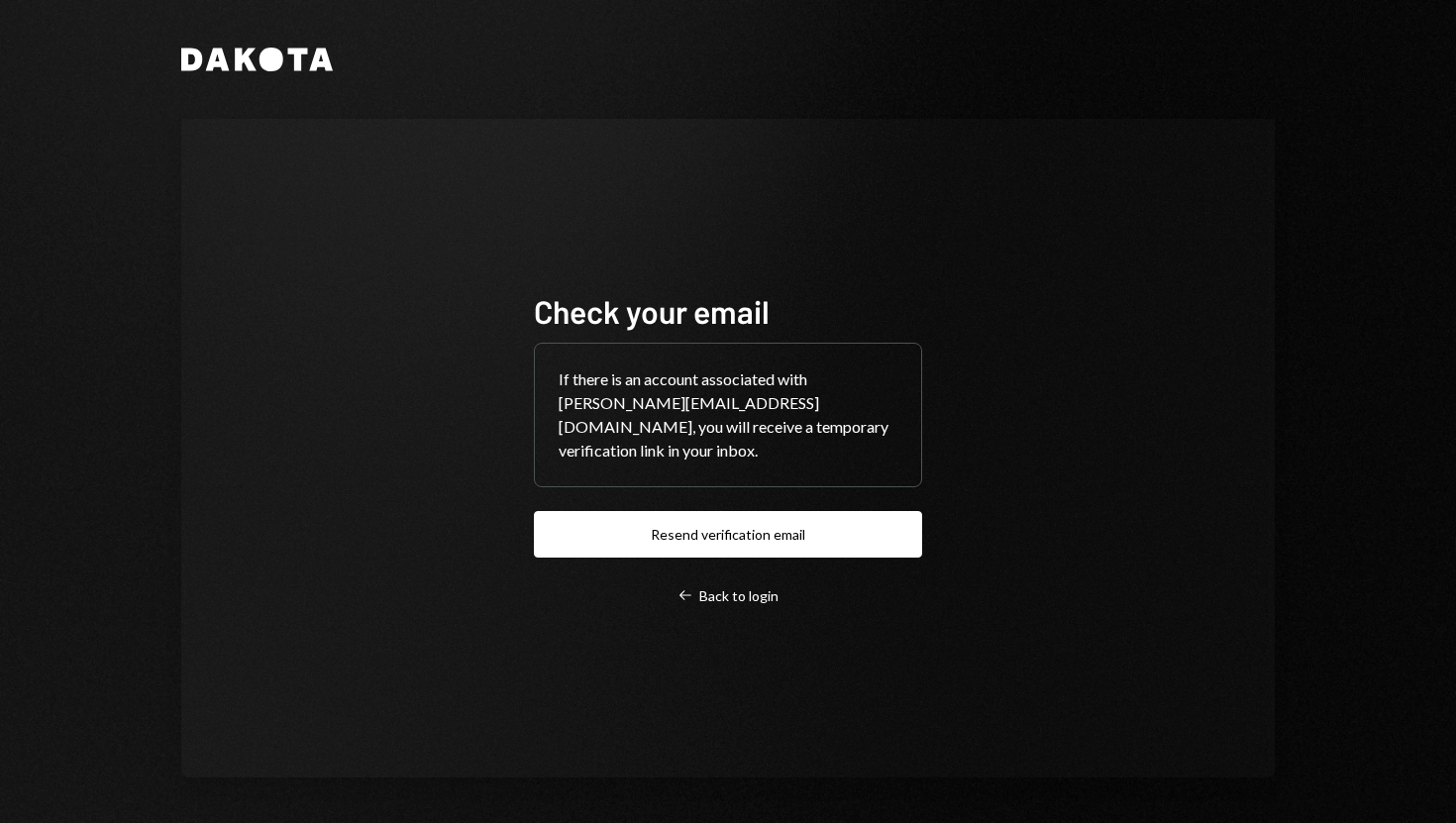 scroll, scrollTop: 0, scrollLeft: 0, axis: both 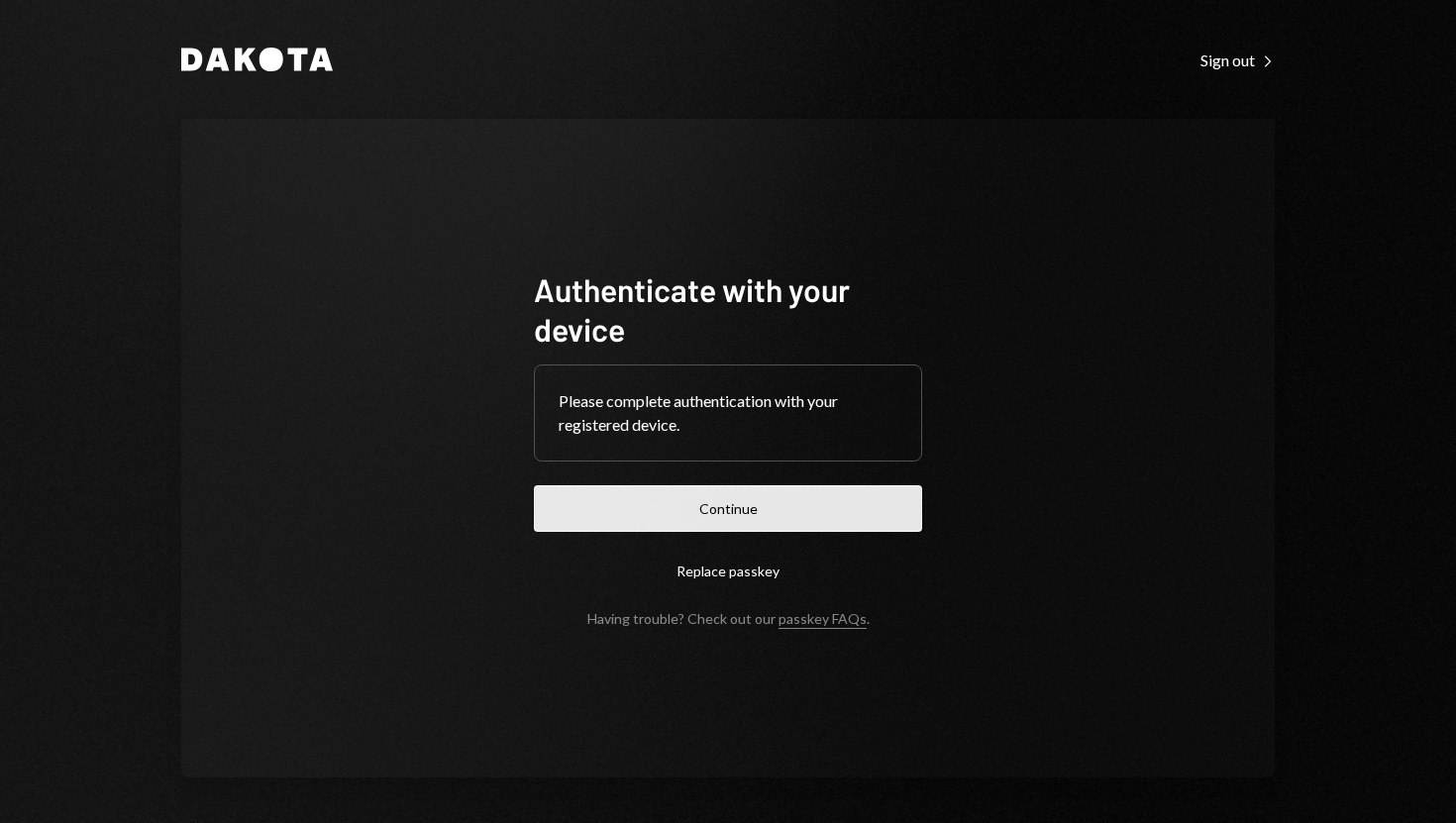 click on "Continue" at bounding box center (728, 508) 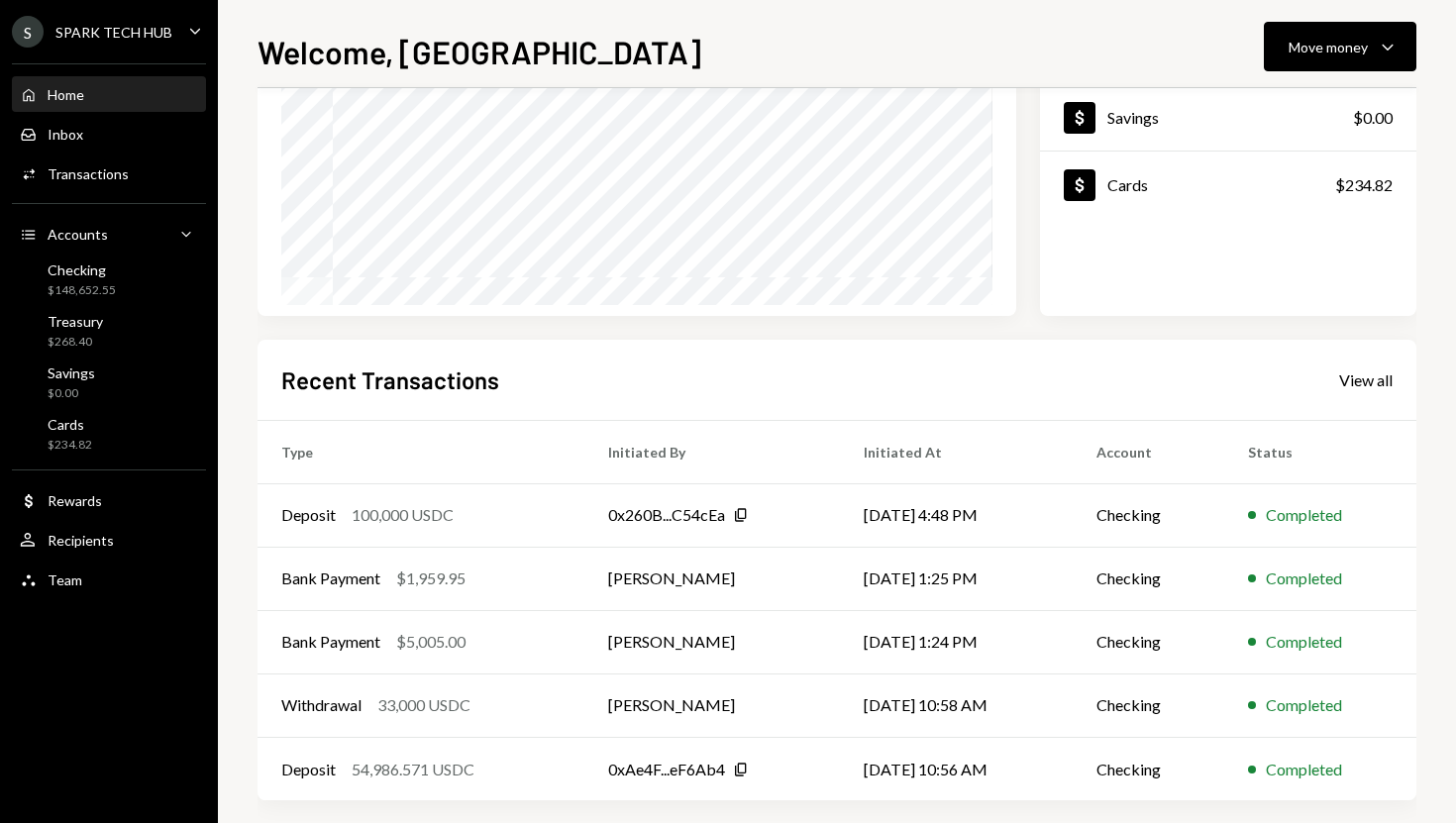 scroll, scrollTop: 276, scrollLeft: 0, axis: vertical 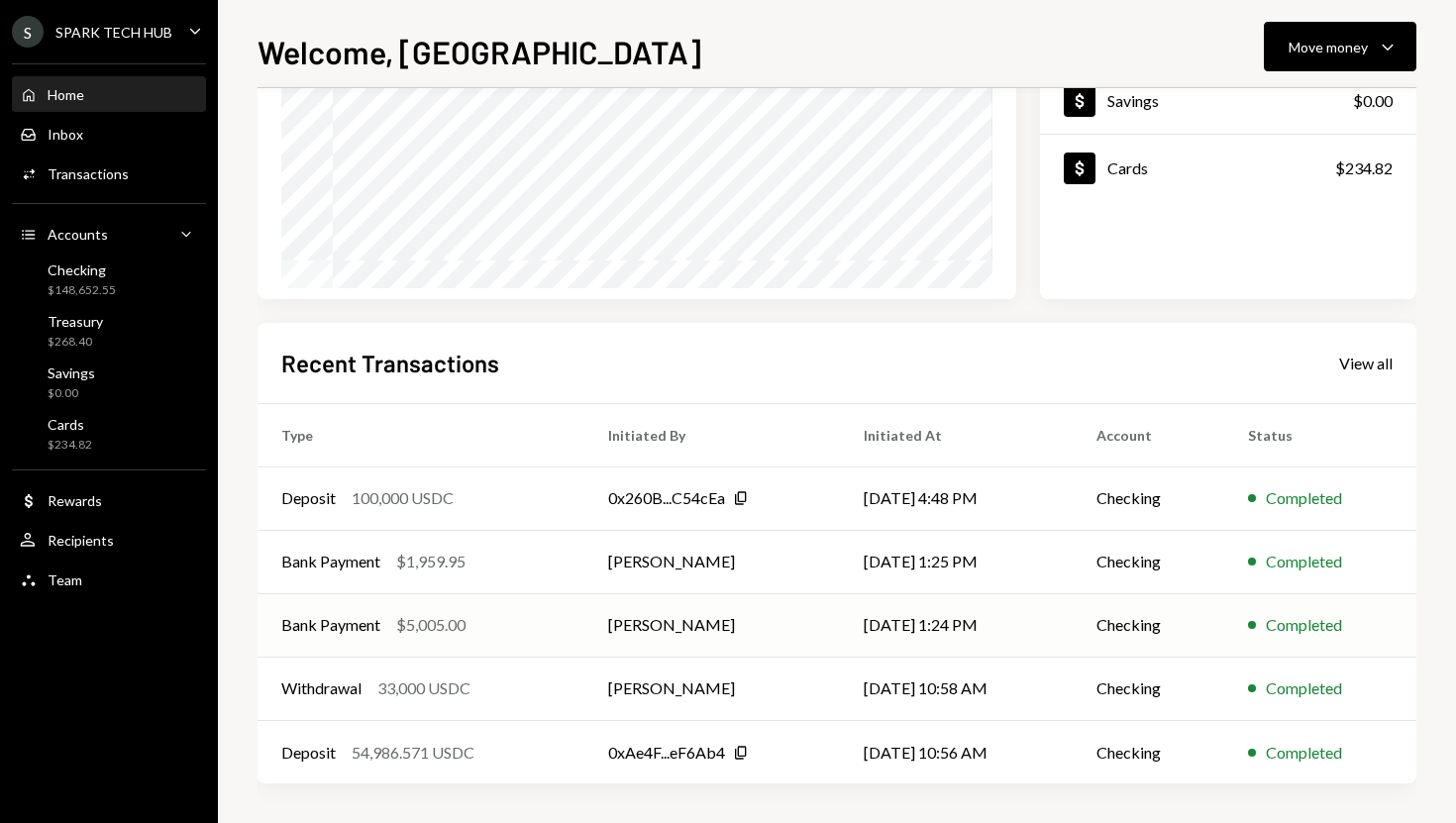 click on "[PERSON_NAME]" at bounding box center [712, 625] 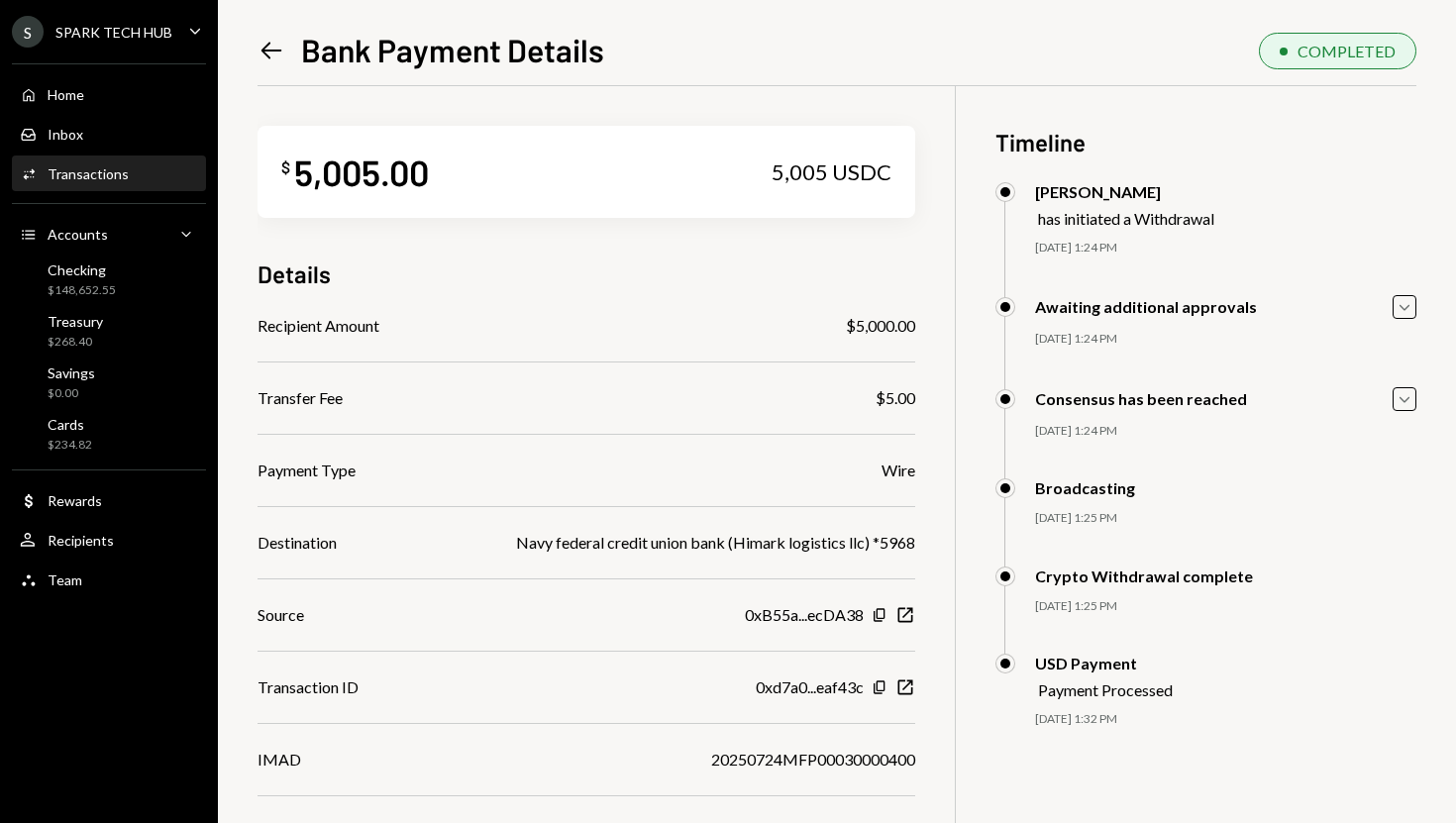 click on "Left Arrow" 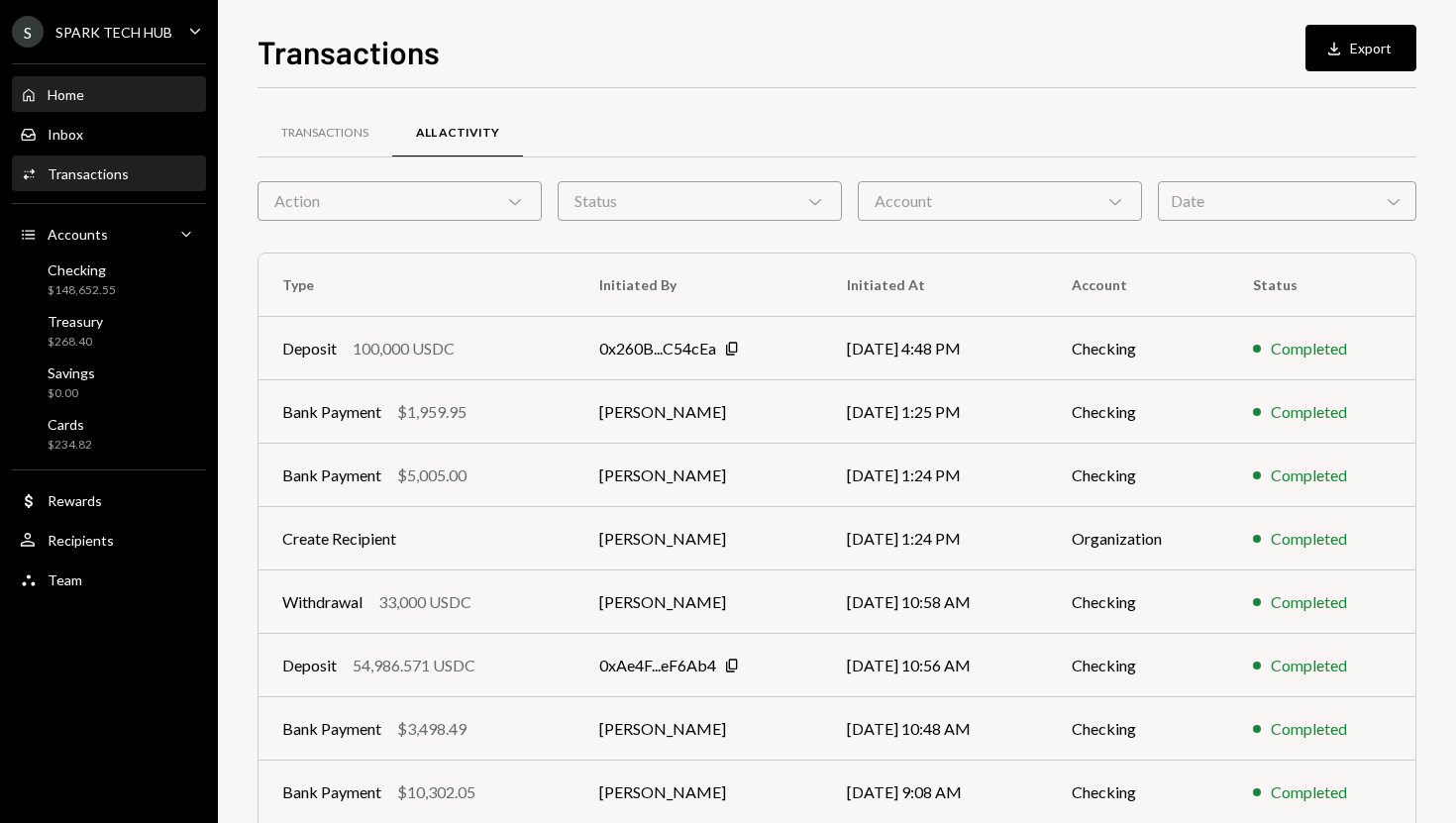 click on "Home Home" at bounding box center (109, 95) 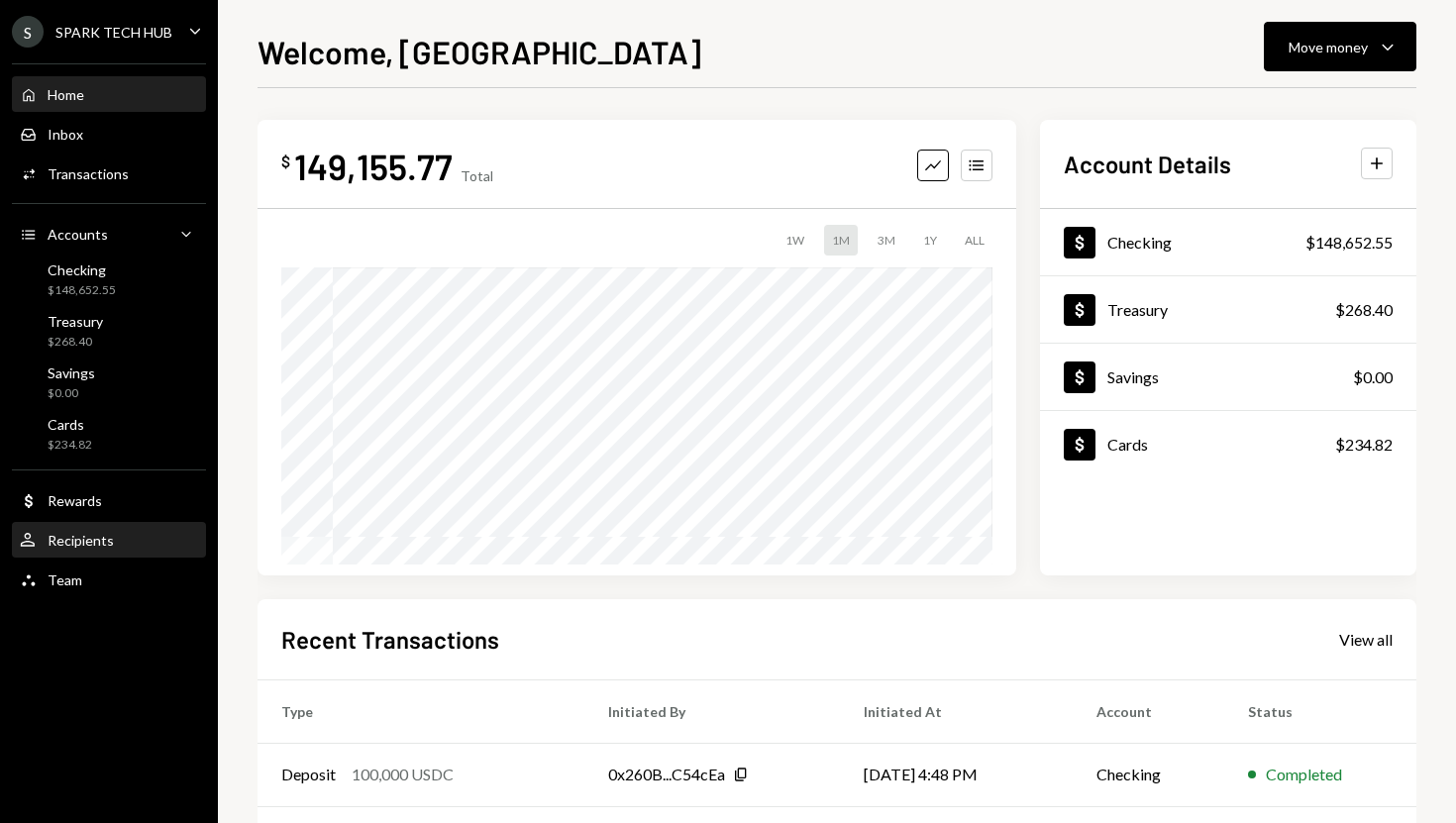 click on "Recipients" at bounding box center [80, 540] 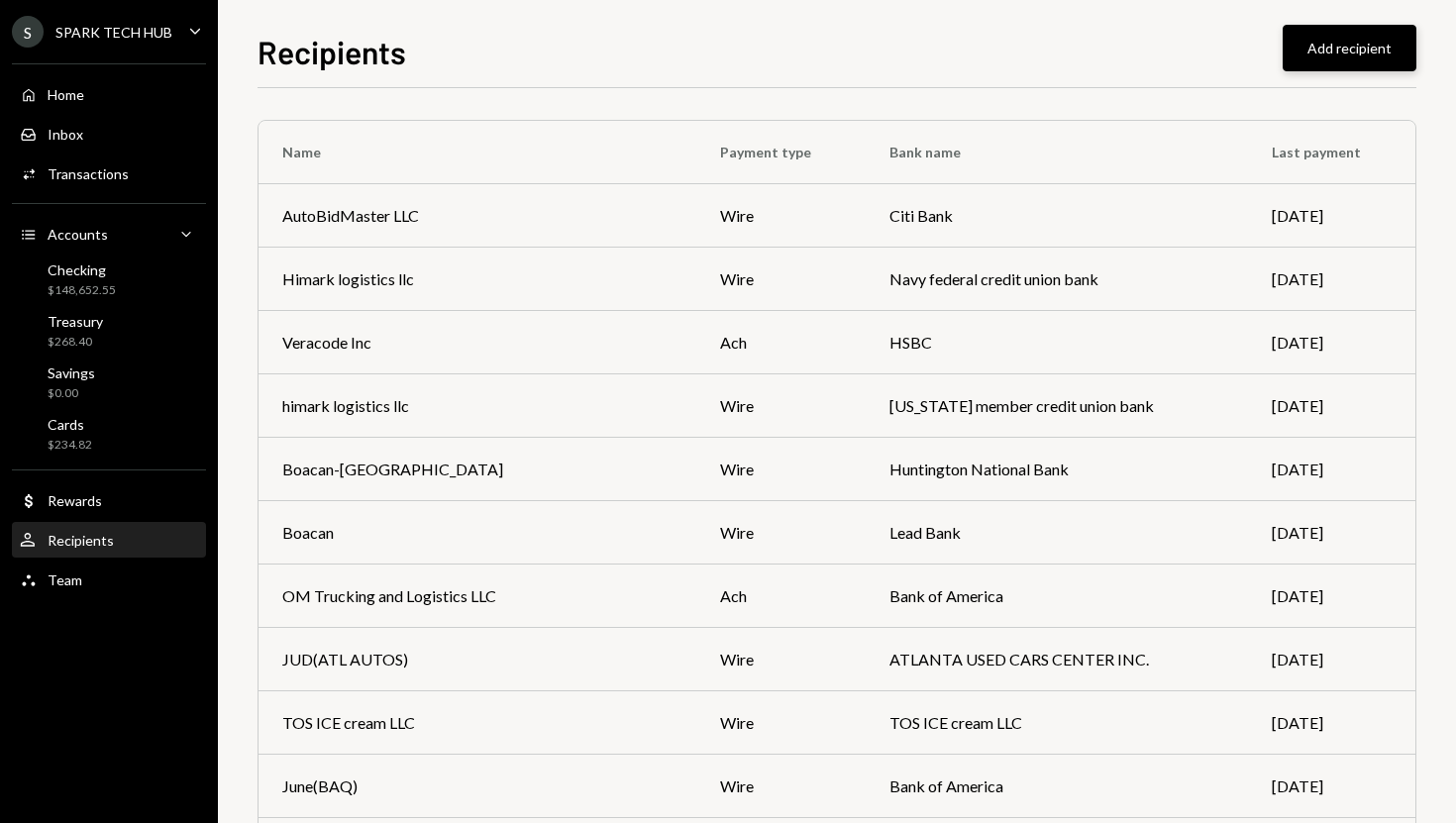 click on "Add recipient" at bounding box center [1349, 48] 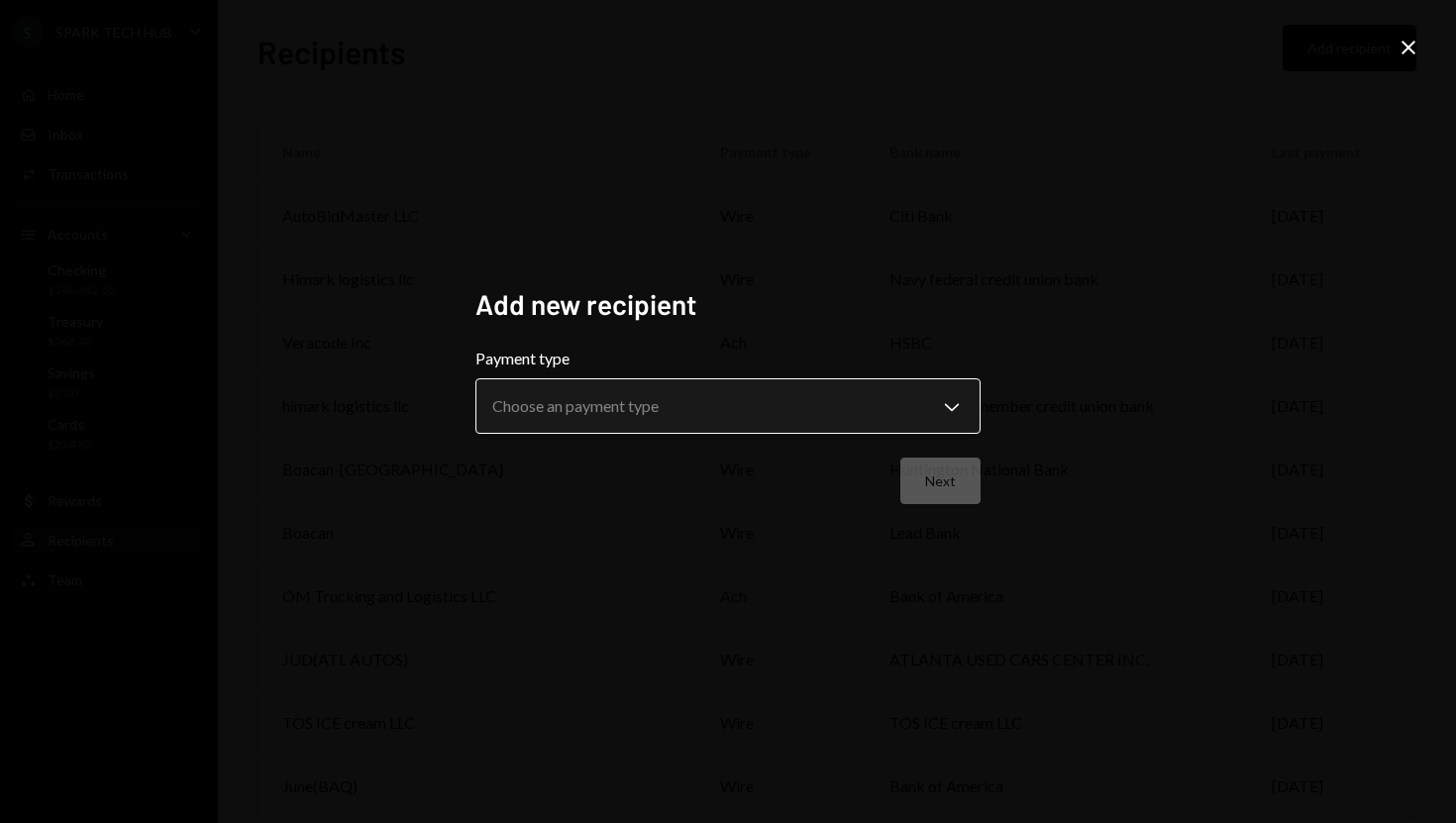 click on "S SPARK TECH HUB Caret Down Home Home Inbox Inbox Activities Transactions Accounts Accounts Caret Down Checking $148,652.55 Treasury $268.40 Savings $0.00 Cards $234.82 Dollar Rewards User Recipients Team Team Recipients Add recipient Name Payment type Bank name Last payment AutoBidMaster LLC wire Citi Bank Jul 24 Himark logistics llc wire Navy federal credit union bank Jul 24 Veracode Inc ach HSBC Jul 24 himark logistics llc wire indiana member credit union bank Jul 23 Boacan-Huntington wire Huntington National Bank Jul 23 Boacan wire Lead Bank Jul 21 OM Trucking and Logistics LLC ach Bank of America Jul 18 JUD(ATL AUTOS) wire ATLANTA USED CARS CENTER INC. Jul 17 TOS ICE cream LLC wire TOS ICE cream LLC Jul 16 June(BAQ) wire Bank of America Jul 15 Francis(Ghana) wire Francis Achemdey Jul 14 Münchener Medizin Mechanik GmbH sepa COMMERZBANK Jul 09 Edward Ogbuja  ach PNC bank Jul 07 Olufemi Mathew Daboh wire Bank of America Jul 07 TIMILEHIN OBATUSIN wire Bank of America Jul 07 Great(Dapo) wire Bank of America" at bounding box center (728, 411) 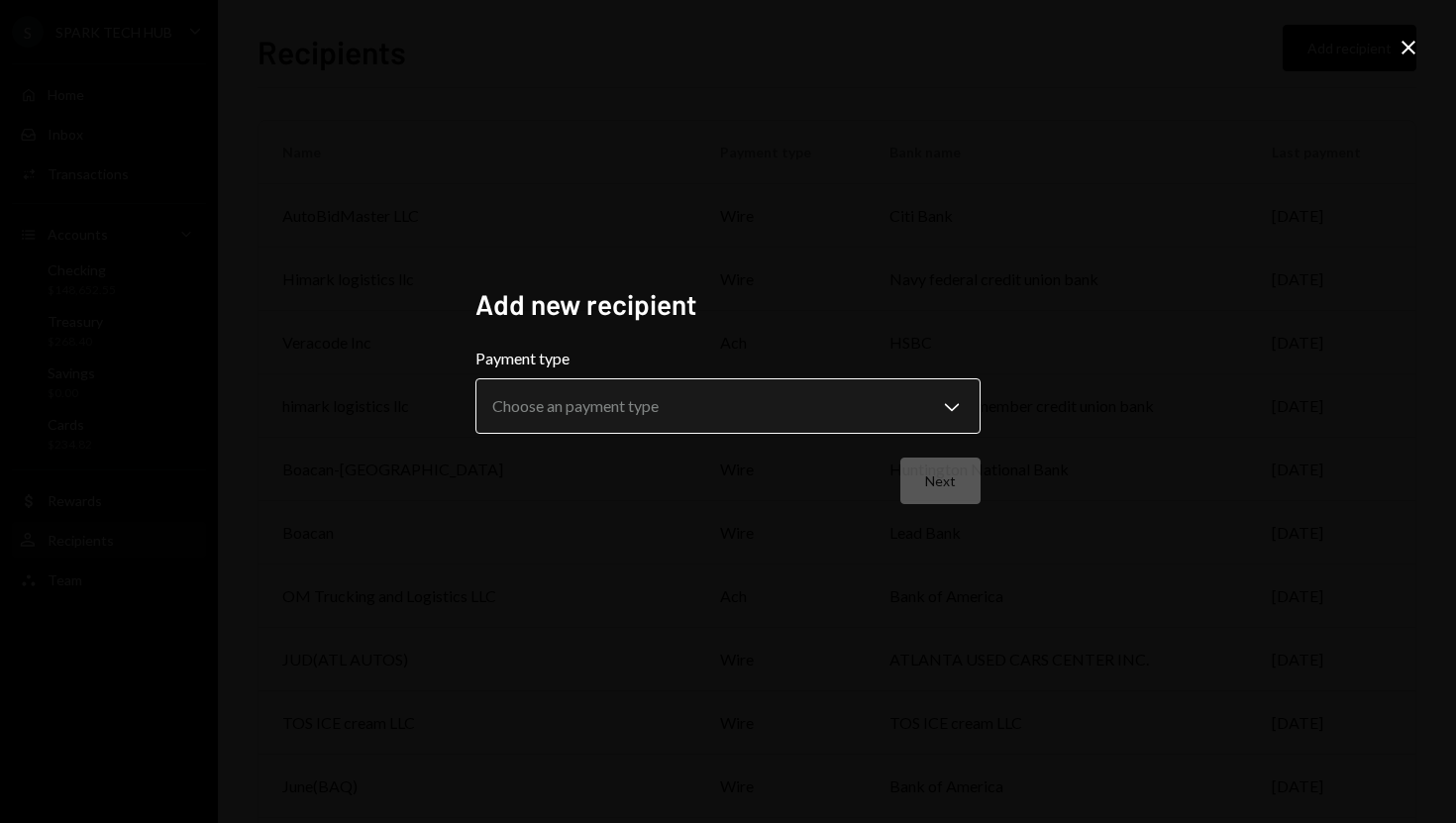 click on "S SPARK TECH HUB Caret Down Home Home Inbox Inbox Activities Transactions Accounts Accounts Caret Down Checking $148,652.55 Treasury $268.40 Savings $0.00 Cards $234.82 Dollar Rewards User Recipients Team Team Recipients Add recipient Name Payment type Bank name Last payment AutoBidMaster LLC wire Citi Bank Jul 24 Himark logistics llc wire Navy federal credit union bank Jul 24 Veracode Inc ach HSBC Jul 24 himark logistics llc wire indiana member credit union bank Jul 23 Boacan-Huntington wire Huntington National Bank Jul 23 Boacan wire Lead Bank Jul 21 OM Trucking and Logistics LLC ach Bank of America Jul 18 JUD(ATL AUTOS) wire ATLANTA USED CARS CENTER INC. Jul 17 TOS ICE cream LLC wire TOS ICE cream LLC Jul 16 June(BAQ) wire Bank of America Jul 15 Francis(Ghana) wire Francis Achemdey Jul 14 Münchener Medizin Mechanik GmbH sepa COMMERZBANK Jul 09 Edward Ogbuja  ach PNC bank Jul 07 Olufemi Mathew Daboh wire Bank of America Jul 07 TIMILEHIN OBATUSIN wire Bank of America Jul 07 Great(Dapo) wire Bank of America" at bounding box center [728, 411] 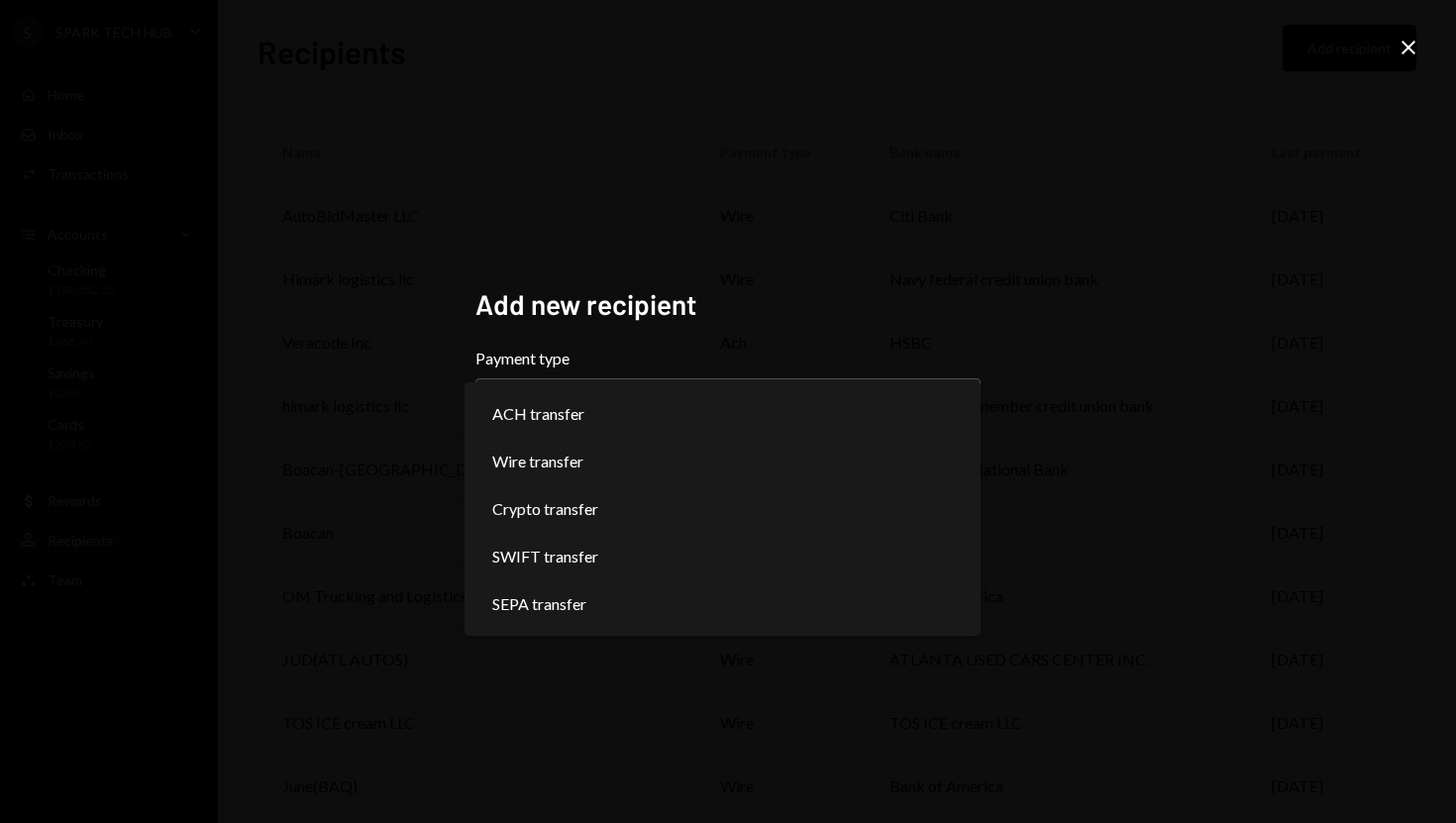click on "**********" at bounding box center [728, 411] 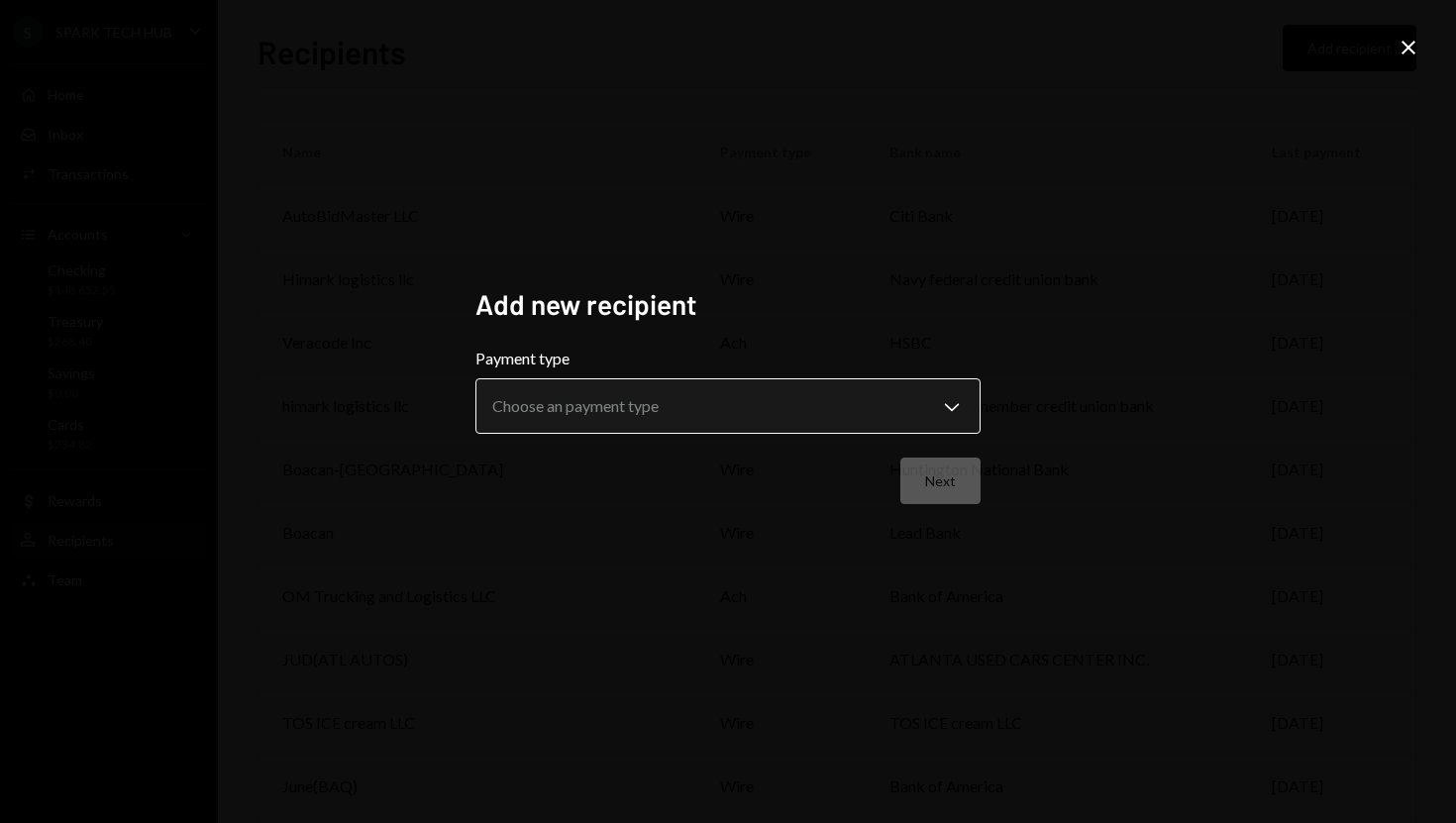 click on "S SPARK TECH HUB Caret Down Home Home Inbox Inbox Activities Transactions Accounts Accounts Caret Down Checking $148,652.55 Treasury $268.40 Savings $0.00 Cards $234.82 Dollar Rewards User Recipients Team Team Recipients Add recipient Name Payment type Bank name Last payment AutoBidMaster LLC wire Citi Bank Jul 24 Himark logistics llc wire Navy federal credit union bank Jul 24 Veracode Inc ach HSBC Jul 24 himark logistics llc wire indiana member credit union bank Jul 23 Boacan-Huntington wire Huntington National Bank Jul 23 Boacan wire Lead Bank Jul 21 OM Trucking and Logistics LLC ach Bank of America Jul 18 JUD(ATL AUTOS) wire ATLANTA USED CARS CENTER INC. Jul 17 TOS ICE cream LLC wire TOS ICE cream LLC Jul 16 June(BAQ) wire Bank of America Jul 15 Francis(Ghana) wire Francis Achemdey Jul 14 Münchener Medizin Mechanik GmbH sepa COMMERZBANK Jul 09 Edward Ogbuja  ach PNC bank Jul 07 Olufemi Mathew Daboh wire Bank of America Jul 07 TIMILEHIN OBATUSIN wire Bank of America Jul 07 Great(Dapo) wire Bank of America" at bounding box center (728, 411) 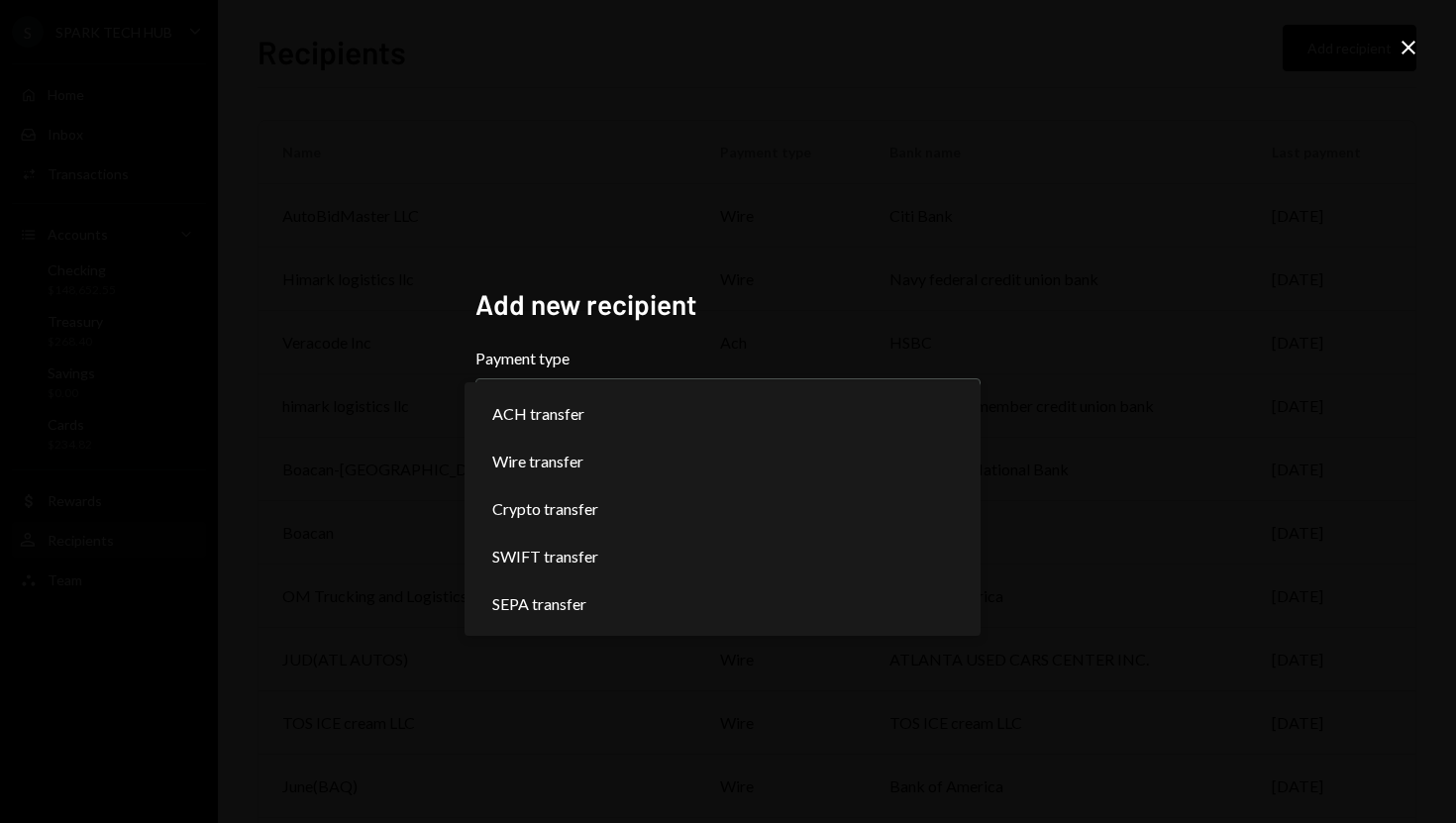 click on "**********" at bounding box center (728, 411) 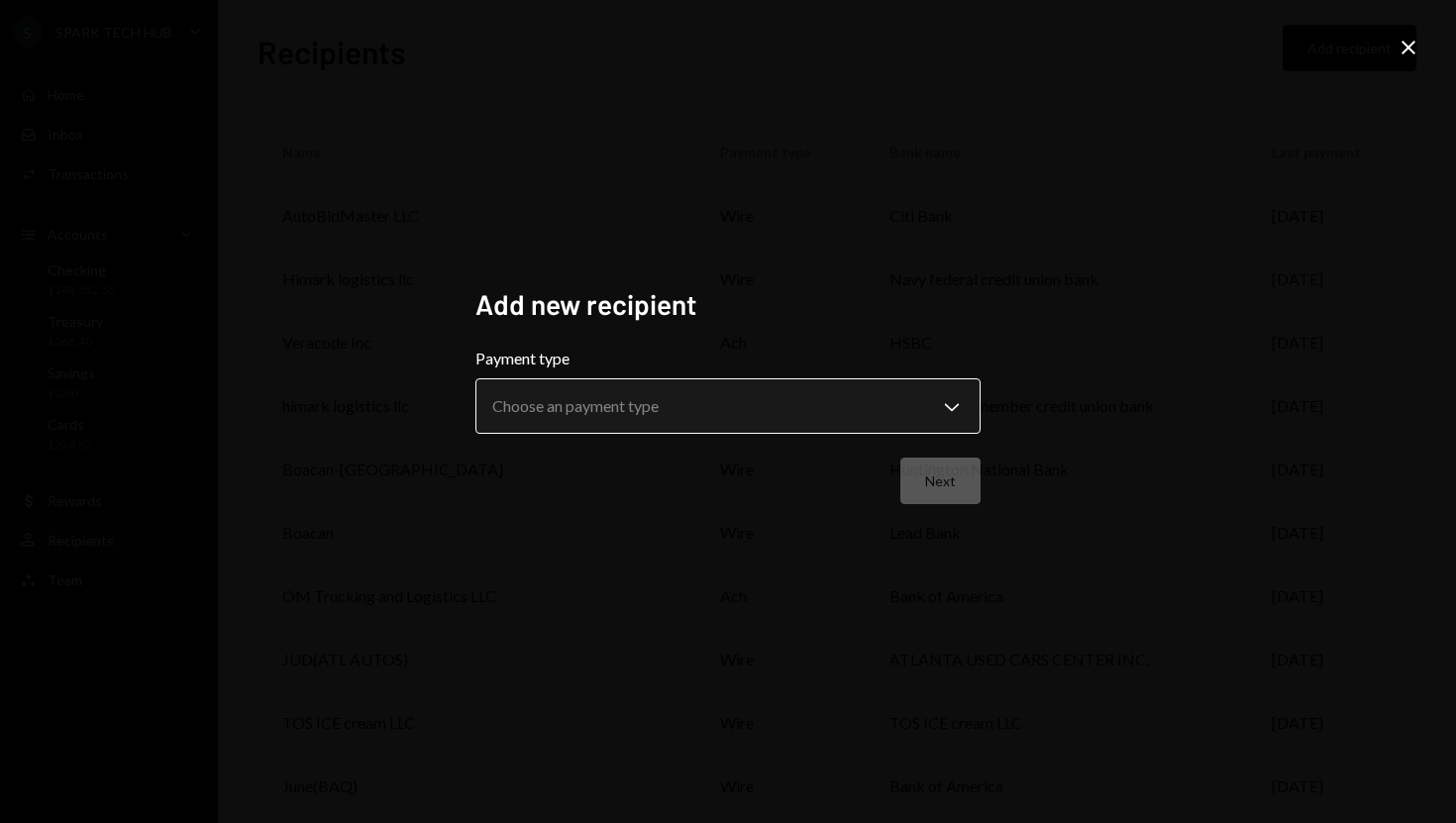 click on "S SPARK TECH HUB Caret Down Home Home Inbox Inbox Activities Transactions Accounts Accounts Caret Down Checking $148,652.55 Treasury $268.40 Savings $0.00 Cards $234.82 Dollar Rewards User Recipients Team Team Recipients Add recipient Name Payment type Bank name Last payment AutoBidMaster LLC wire Citi Bank Jul 24 Himark logistics llc wire Navy federal credit union bank Jul 24 Veracode Inc ach HSBC Jul 24 himark logistics llc wire indiana member credit union bank Jul 23 Boacan-Huntington wire Huntington National Bank Jul 23 Boacan wire Lead Bank Jul 21 OM Trucking and Logistics LLC ach Bank of America Jul 18 JUD(ATL AUTOS) wire ATLANTA USED CARS CENTER INC. Jul 17 TOS ICE cream LLC wire TOS ICE cream LLC Jul 16 June(BAQ) wire Bank of America Jul 15 Francis(Ghana) wire Francis Achemdey Jul 14 Münchener Medizin Mechanik GmbH sepa COMMERZBANK Jul 09 Edward Ogbuja  ach PNC bank Jul 07 Olufemi Mathew Daboh wire Bank of America Jul 07 TIMILEHIN OBATUSIN wire Bank of America Jul 07 Great(Dapo) wire Bank of America" at bounding box center (728, 411) 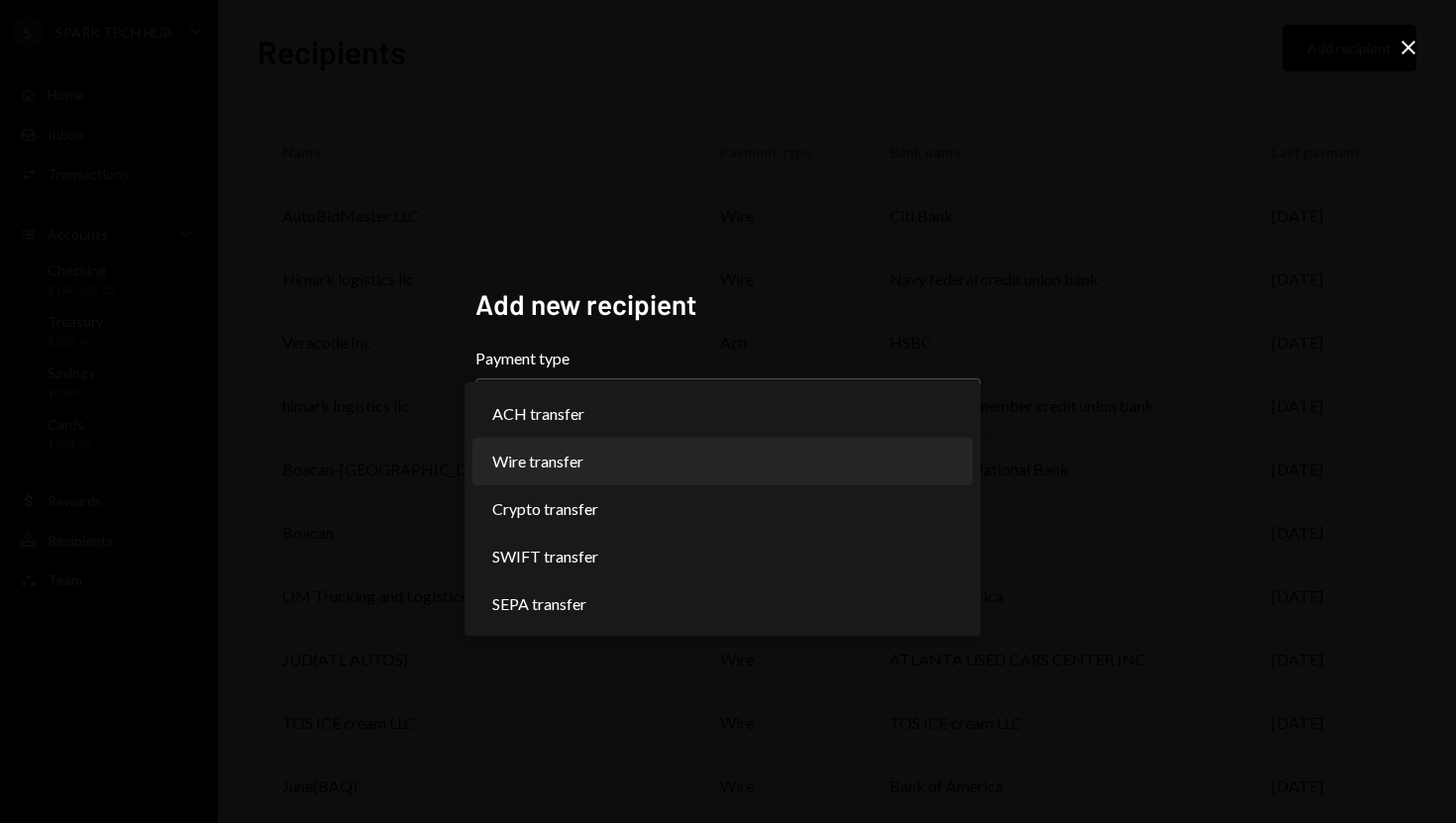 select on "****" 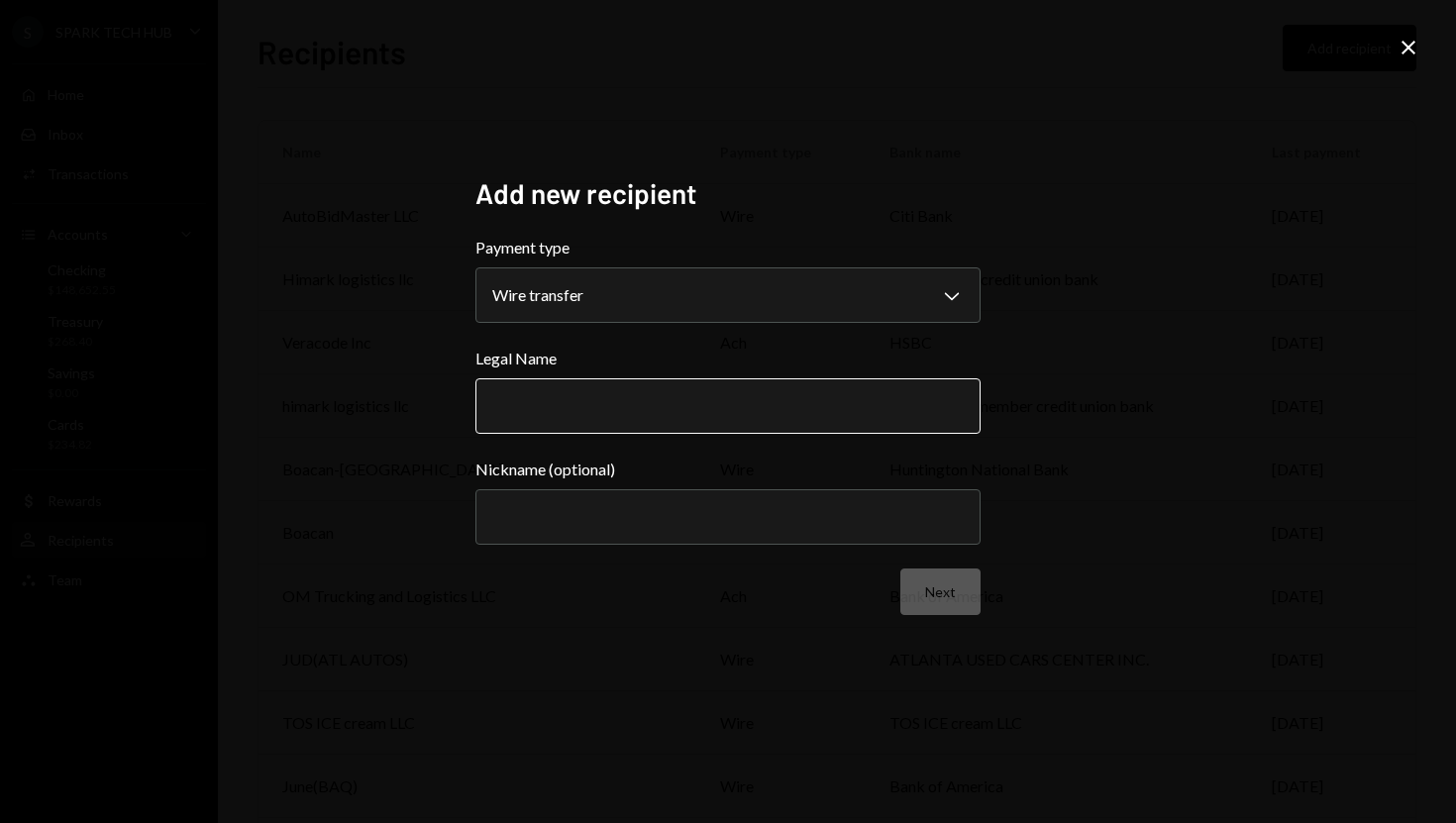 click on "Legal Name" at bounding box center [728, 406] 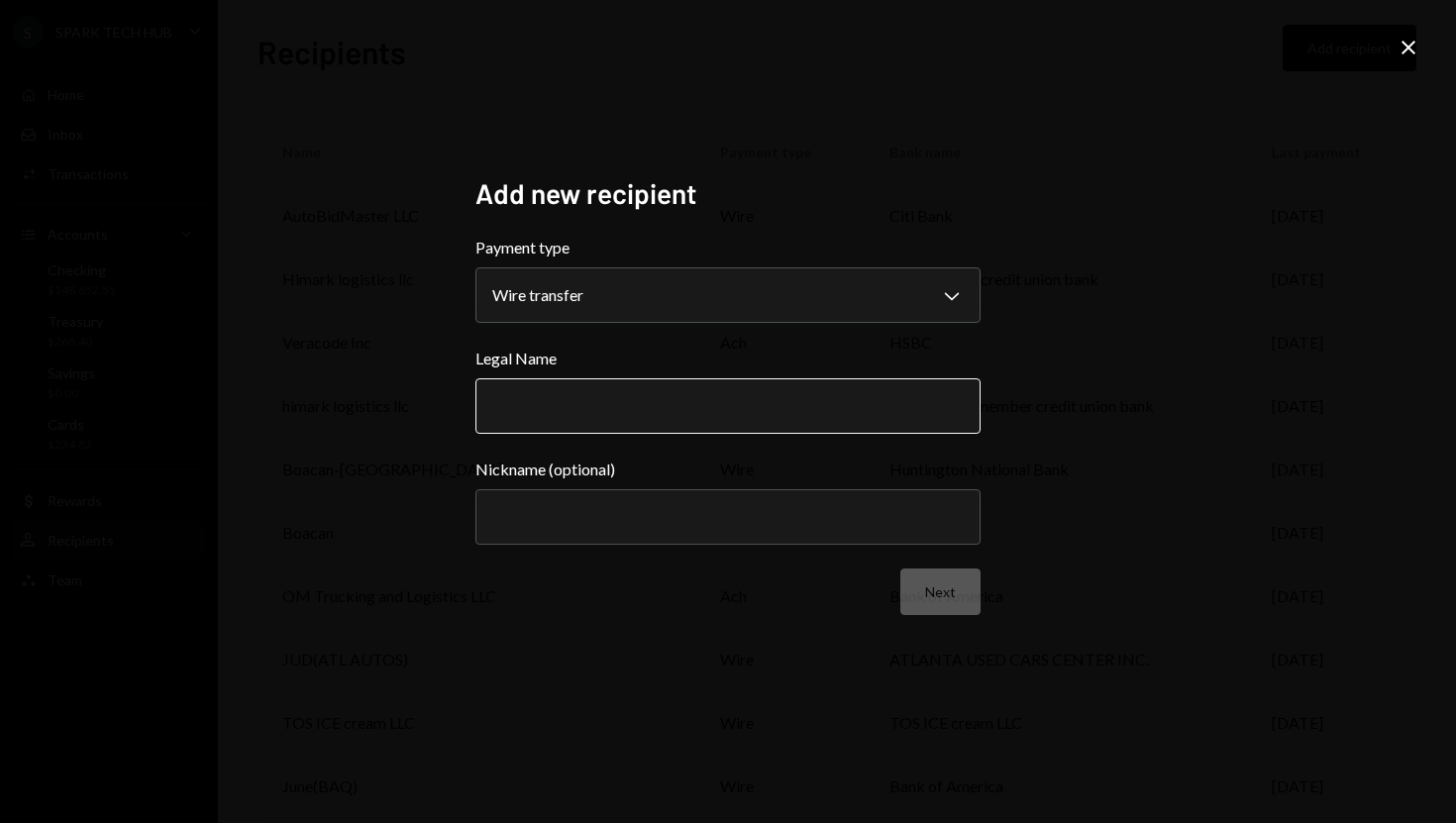 paste on "**********" 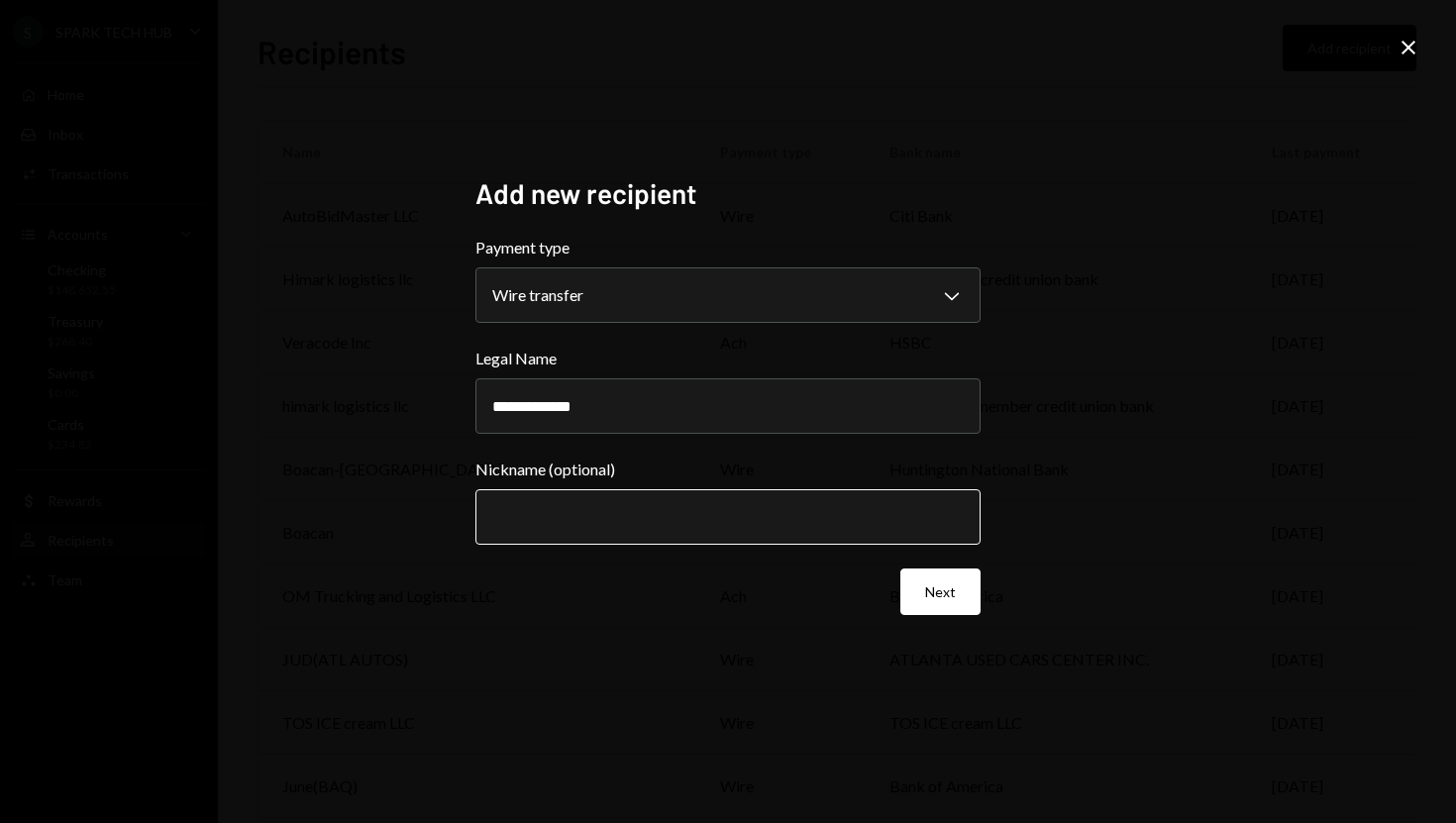 click on "Nickname (optional)" at bounding box center (728, 517) 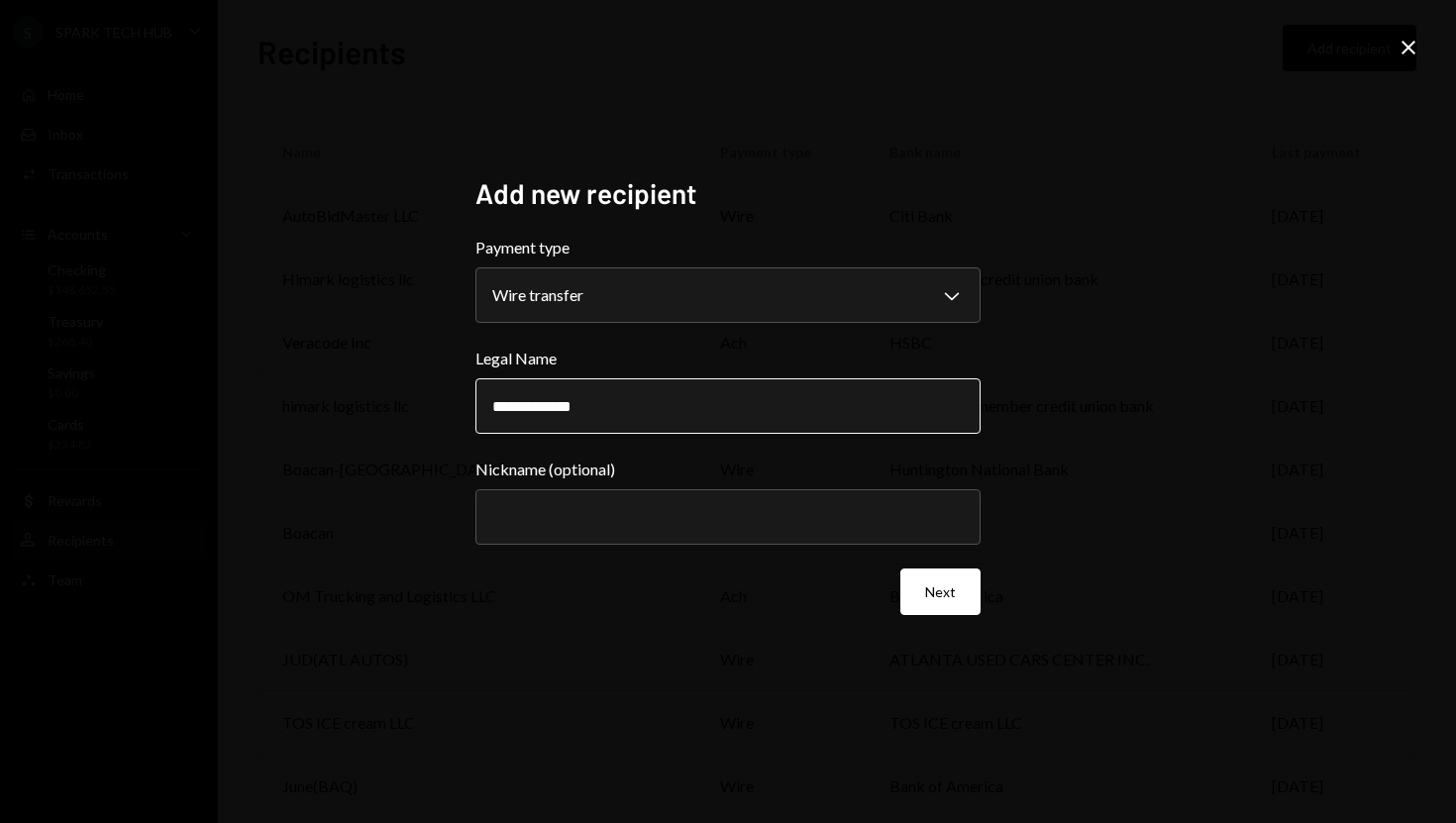 click on "**********" at bounding box center (728, 406) 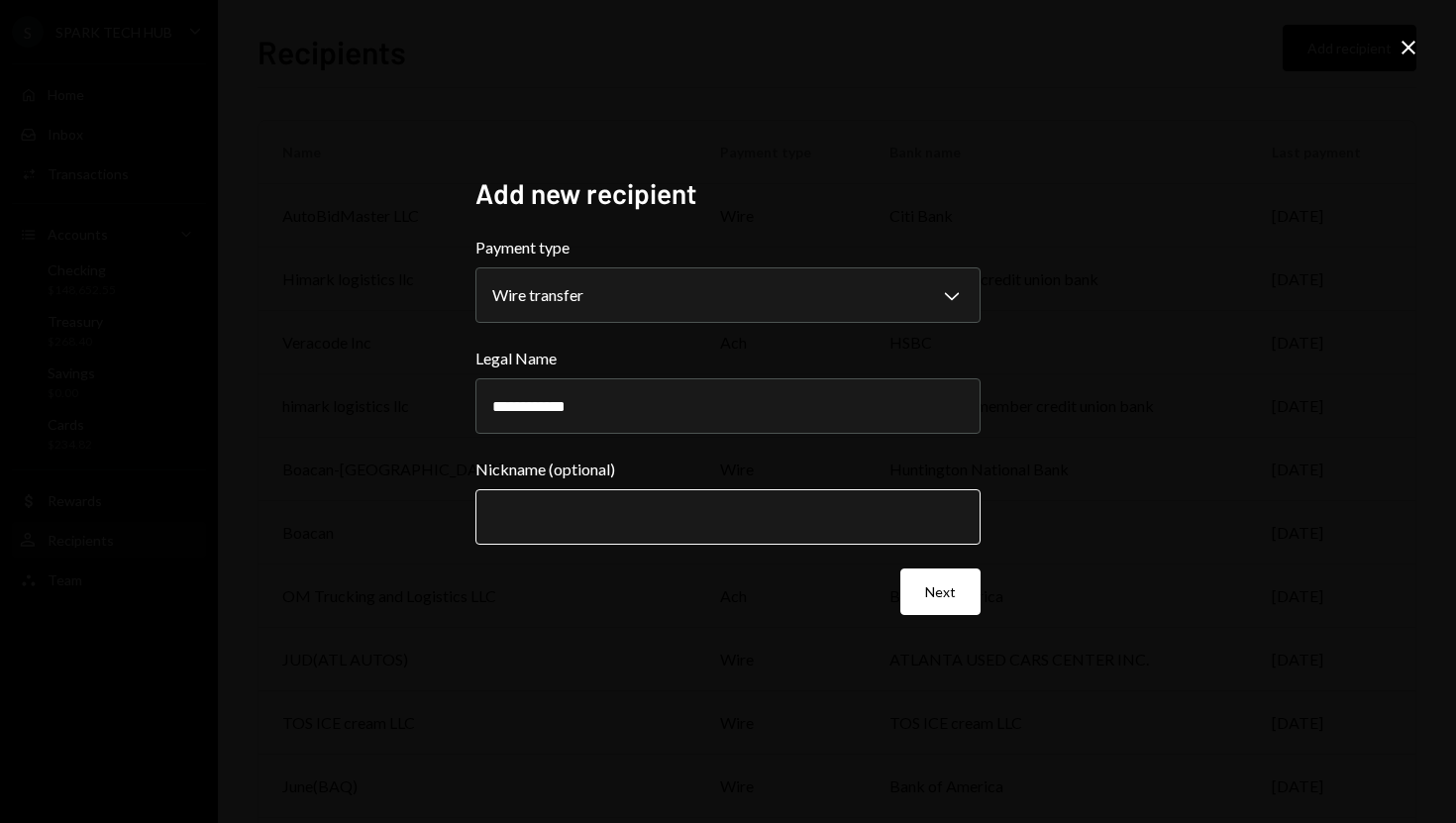 type on "**********" 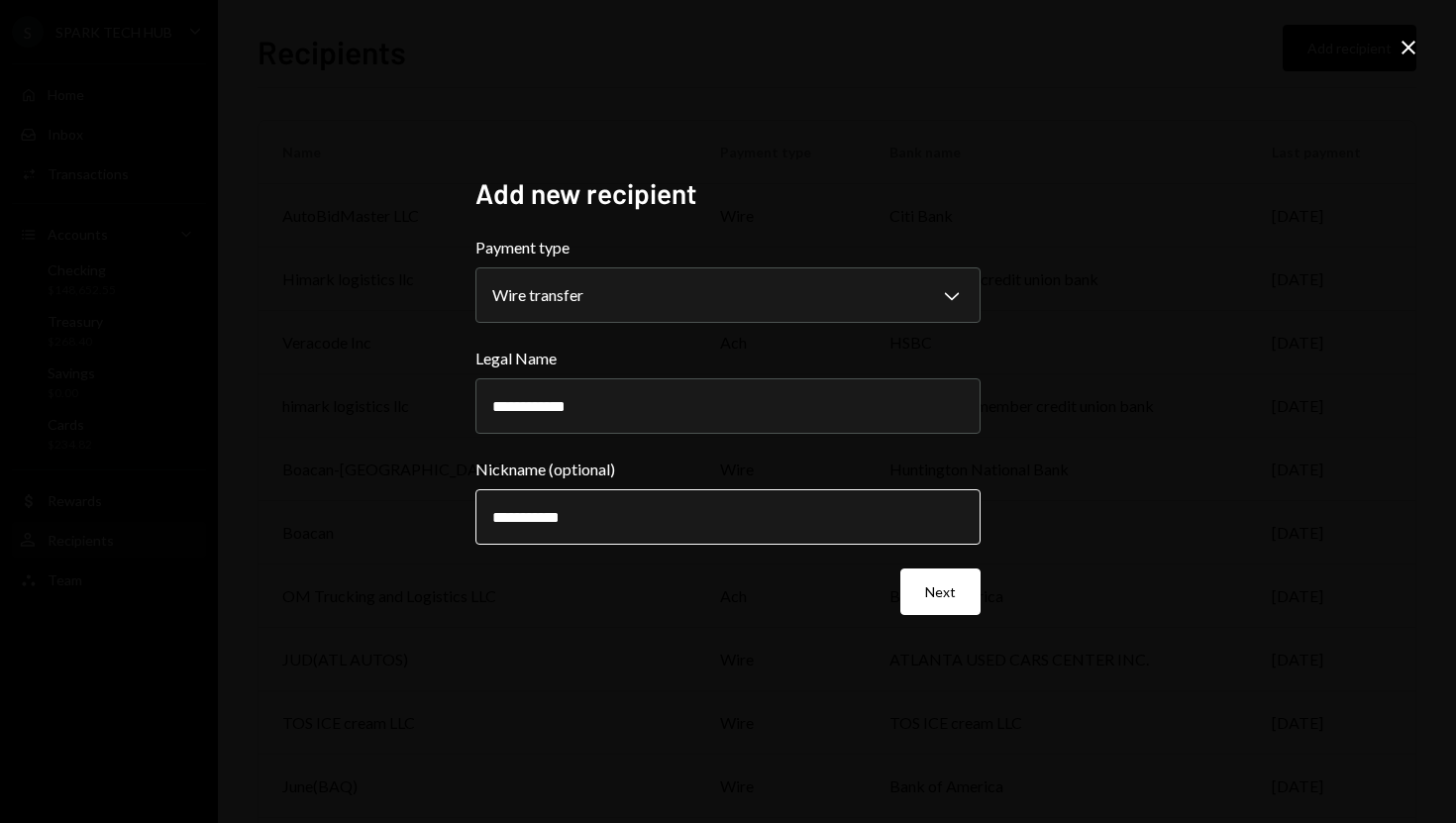 type on "**********" 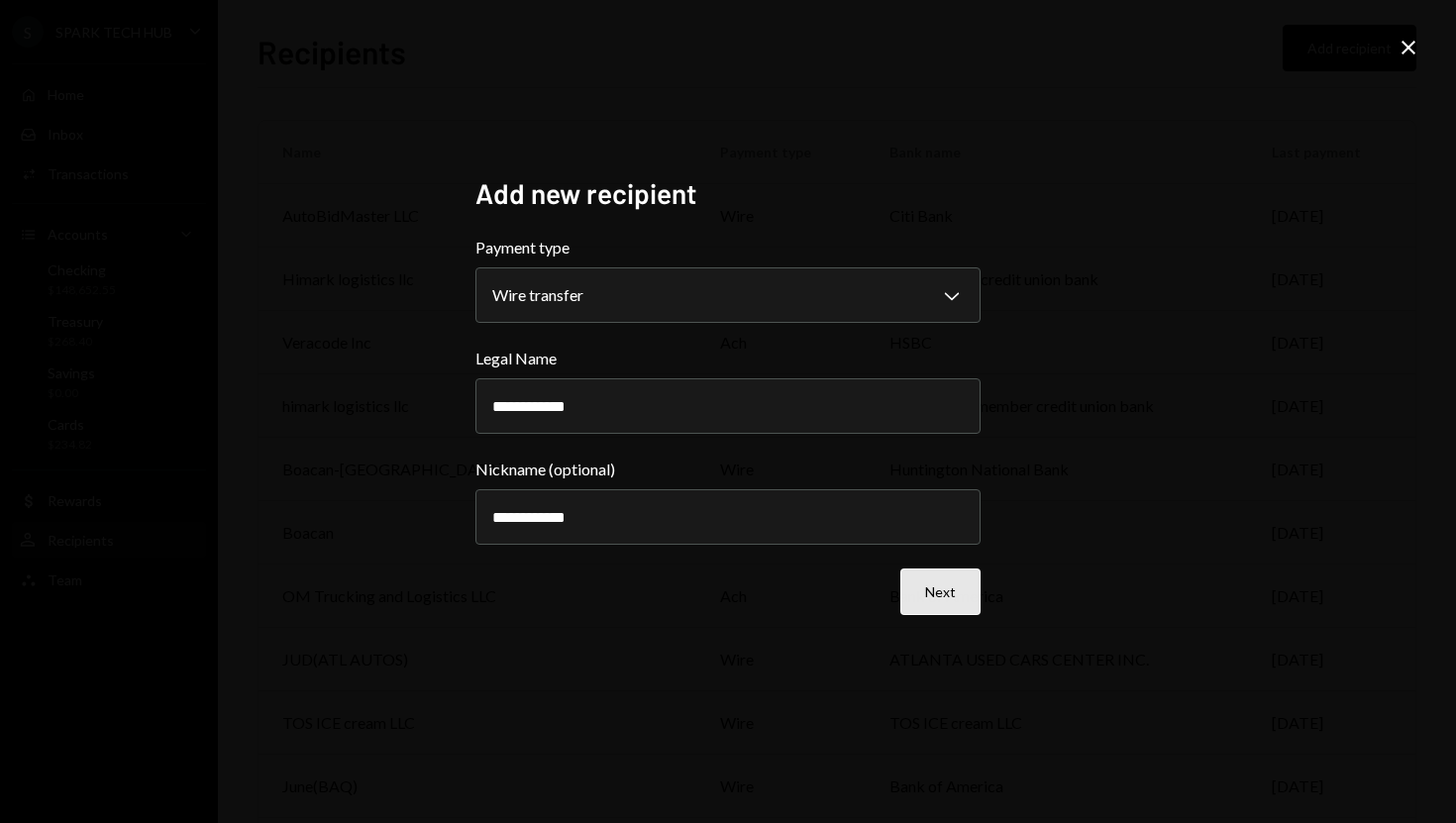 click on "Next" at bounding box center [940, 591] 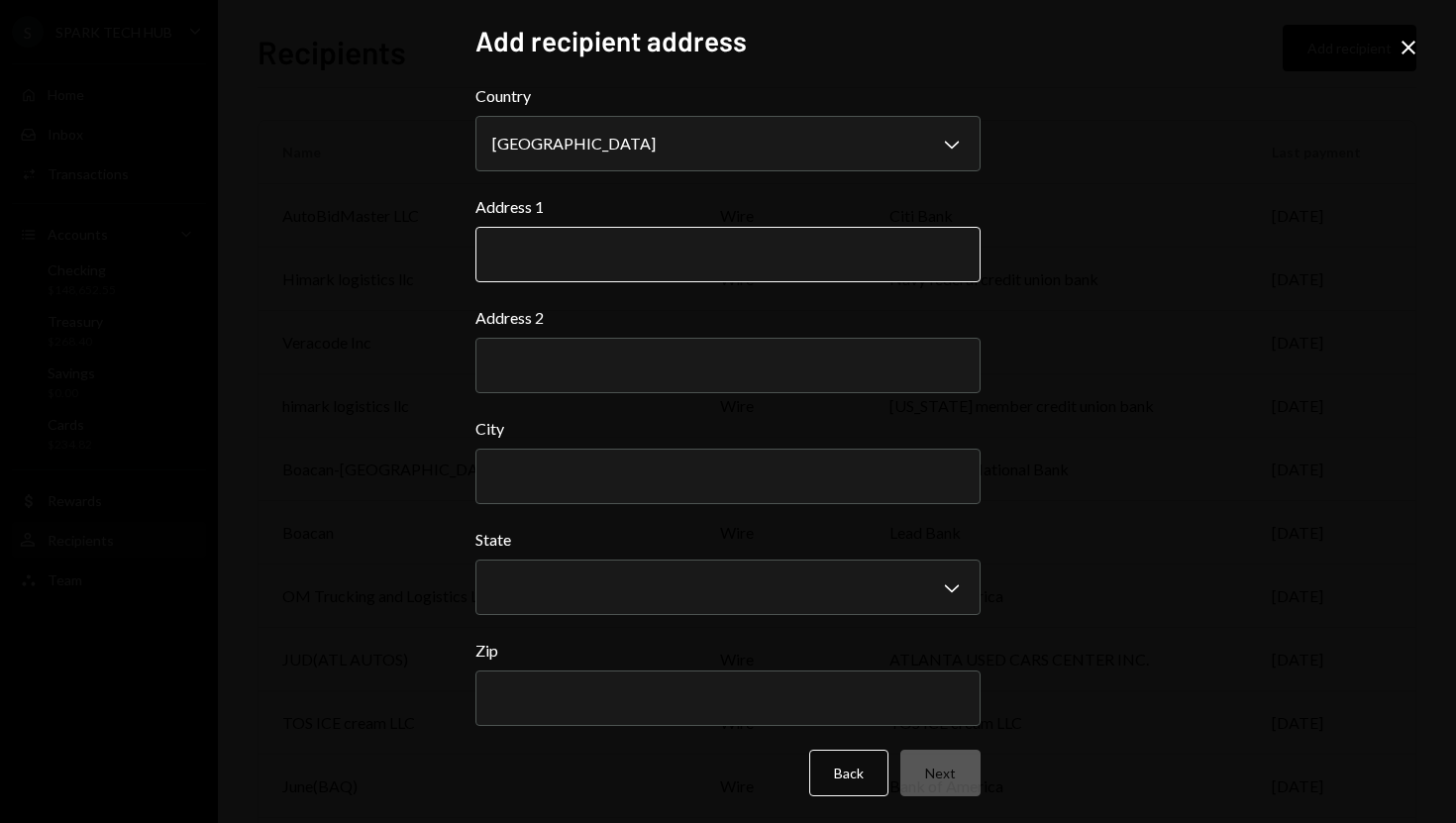 click on "Address 1" at bounding box center [728, 255] 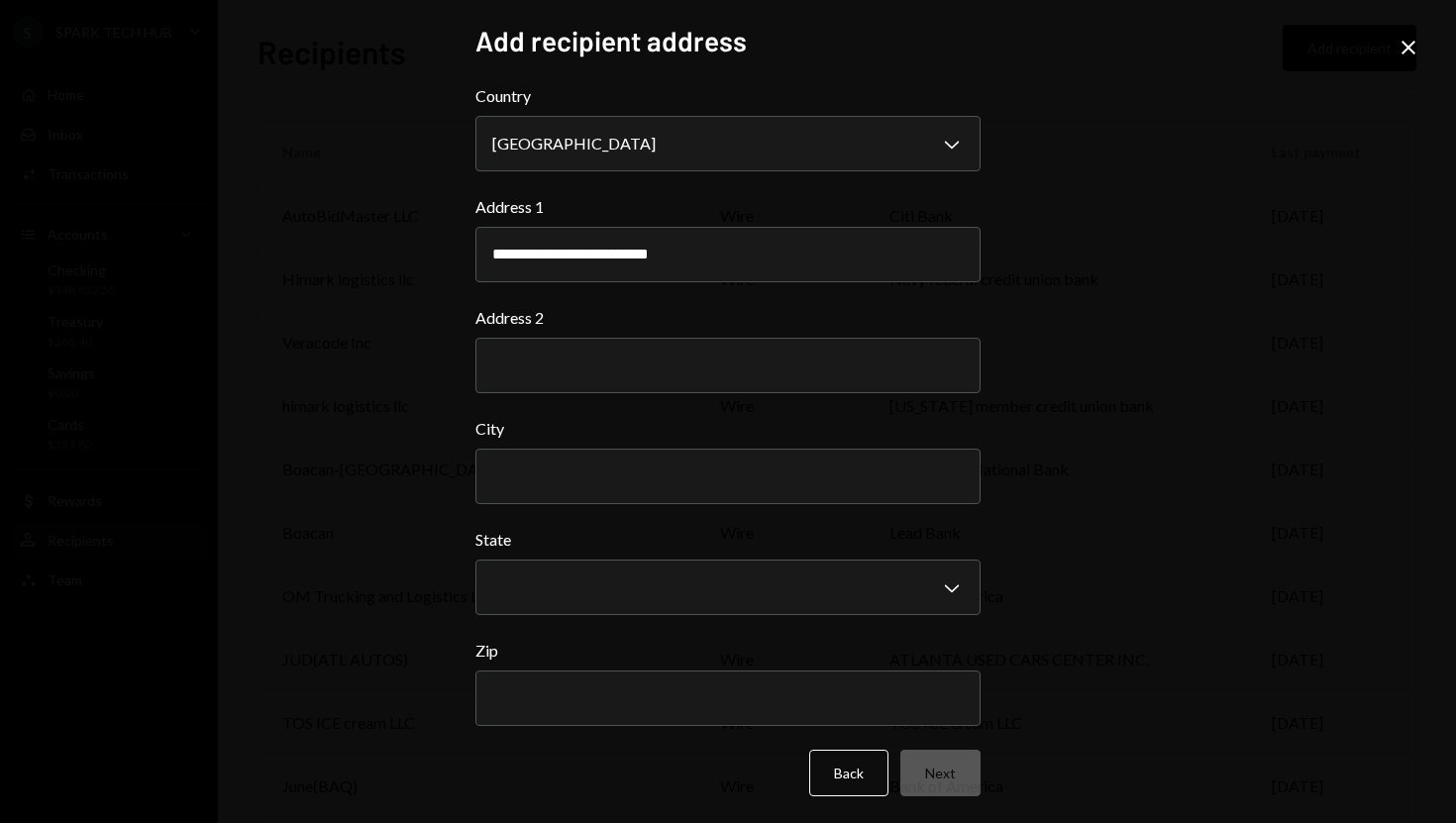 type on "**********" 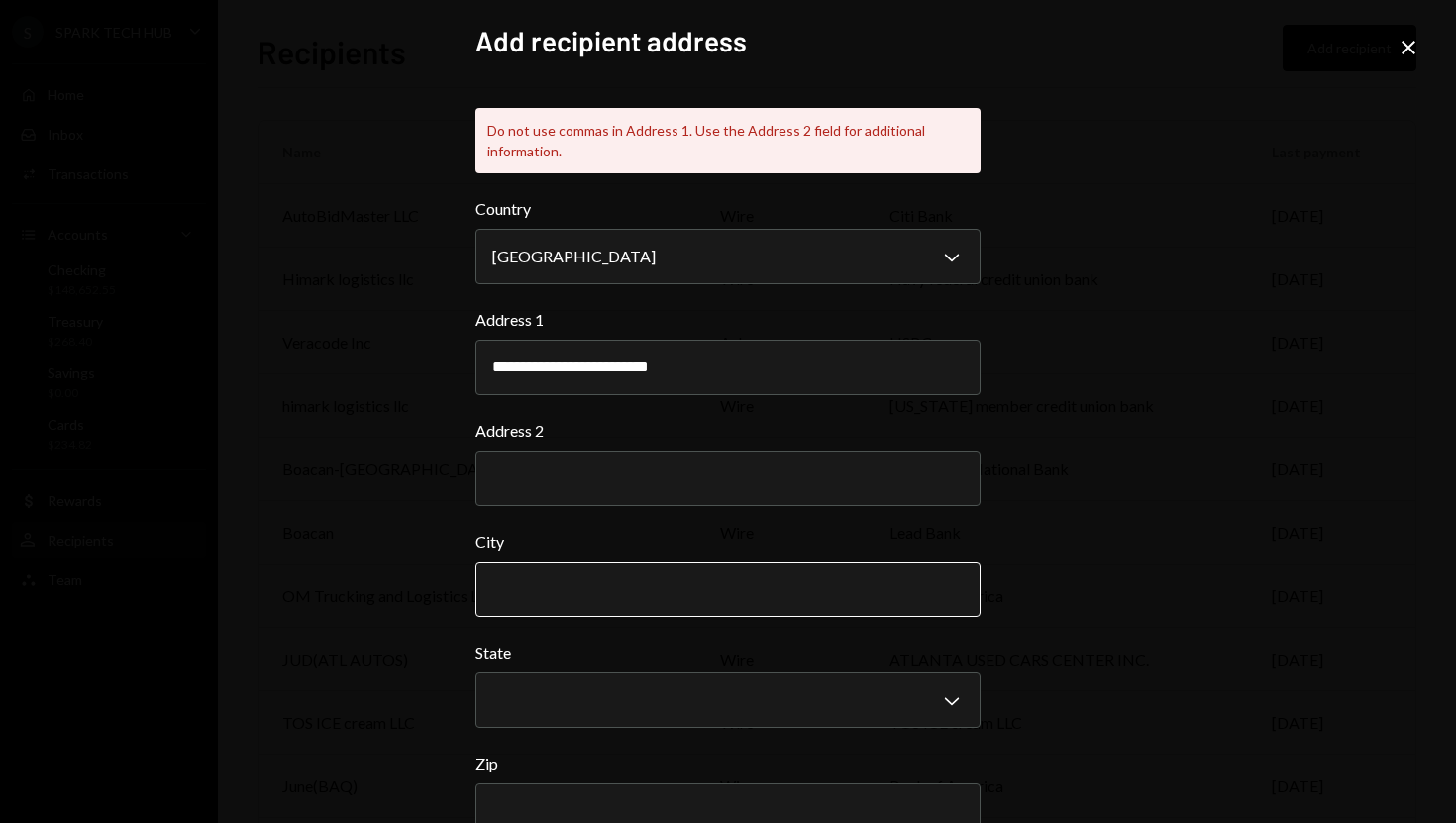 click on "City" at bounding box center [728, 589] 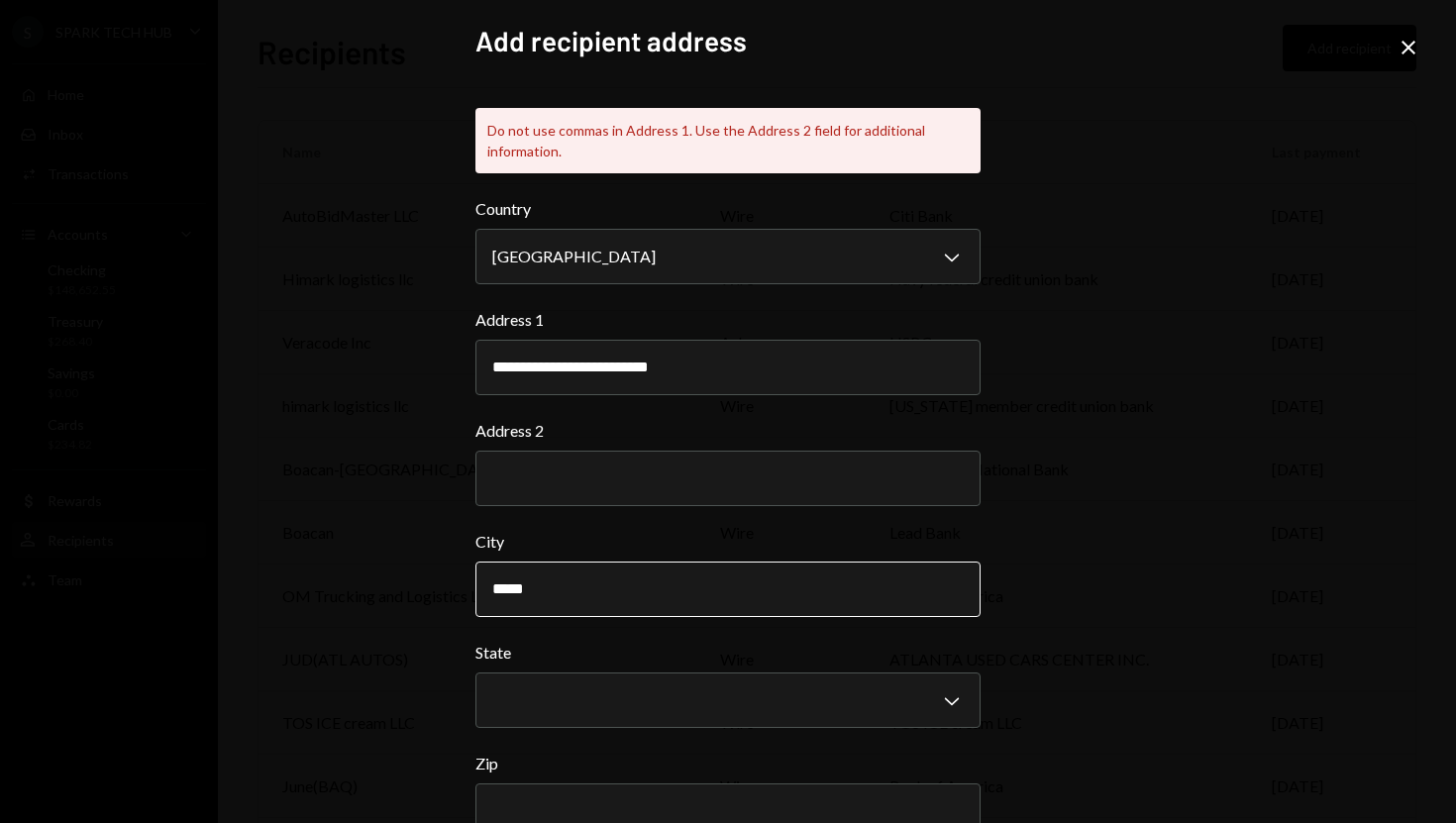 type 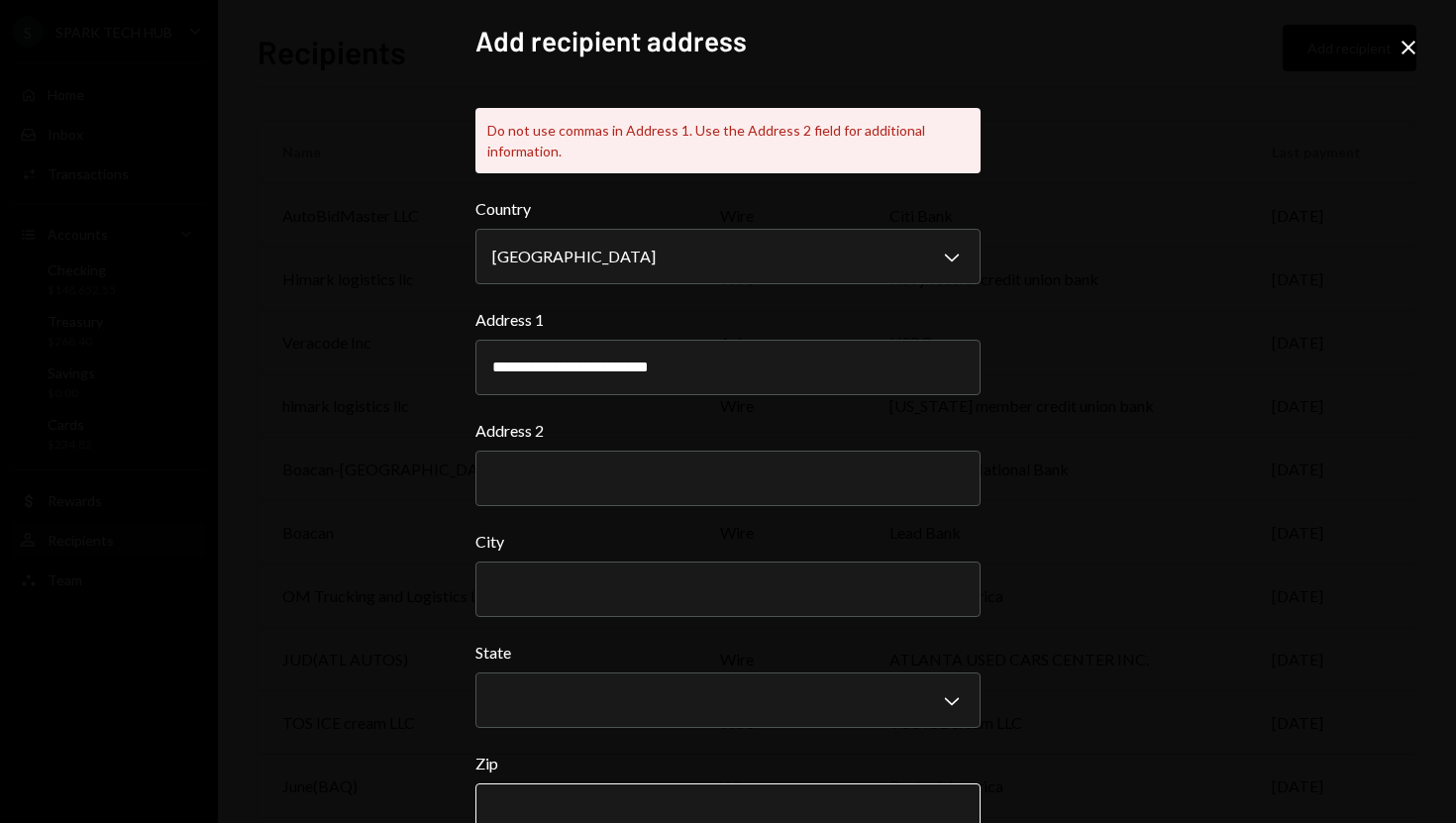 click on "Zip" at bounding box center [728, 811] 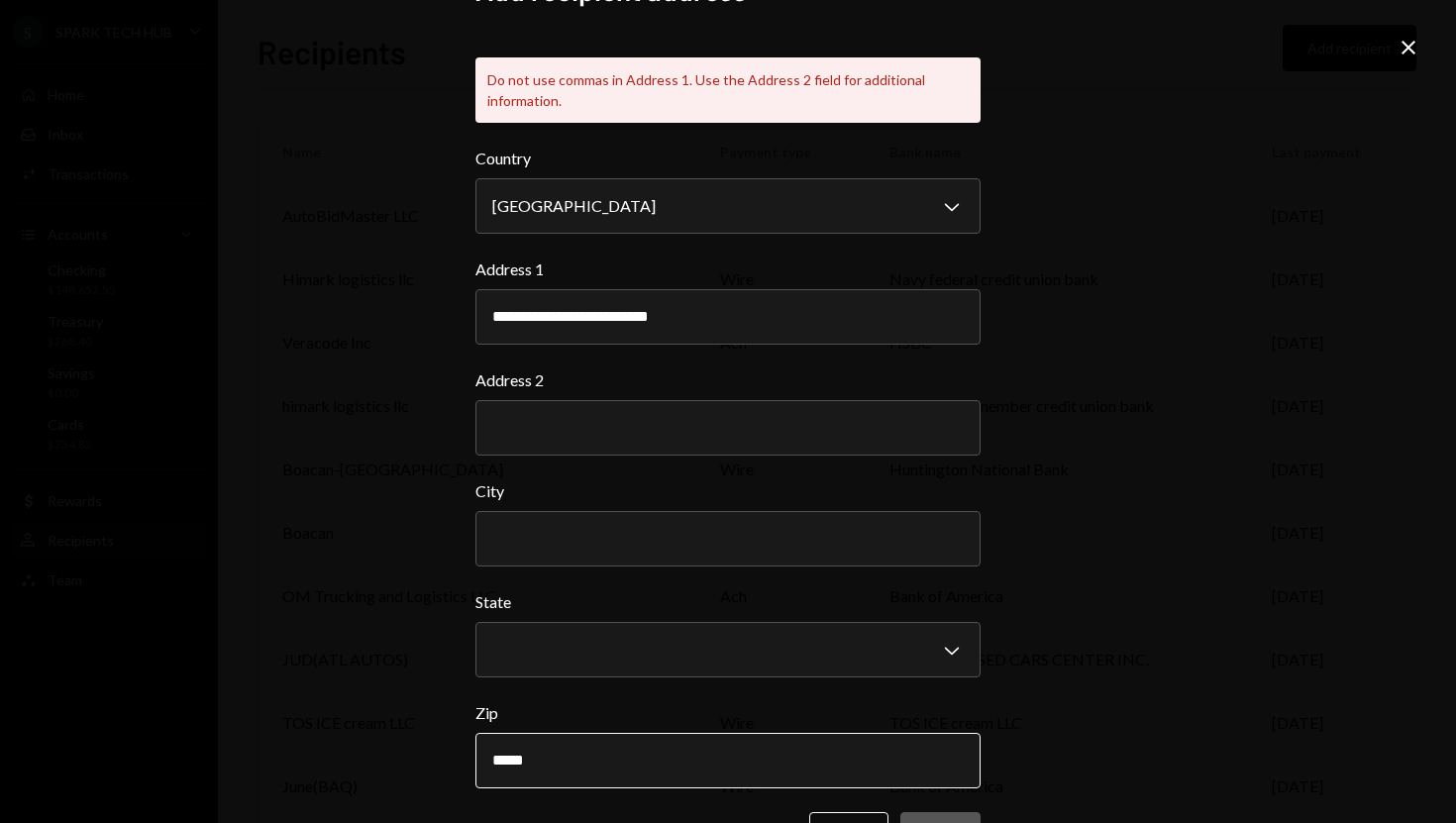 scroll, scrollTop: 52, scrollLeft: 0, axis: vertical 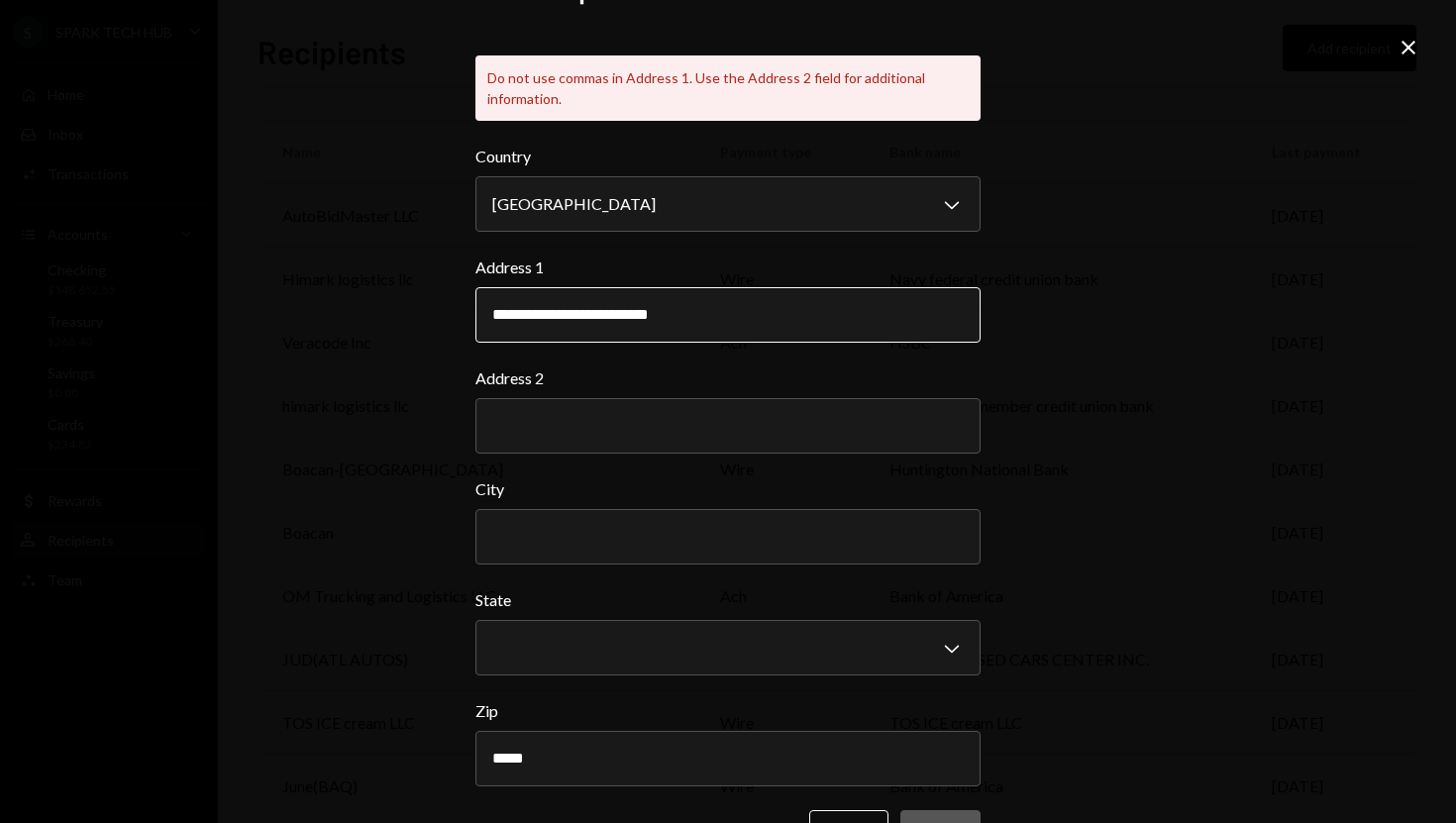 type on "*****" 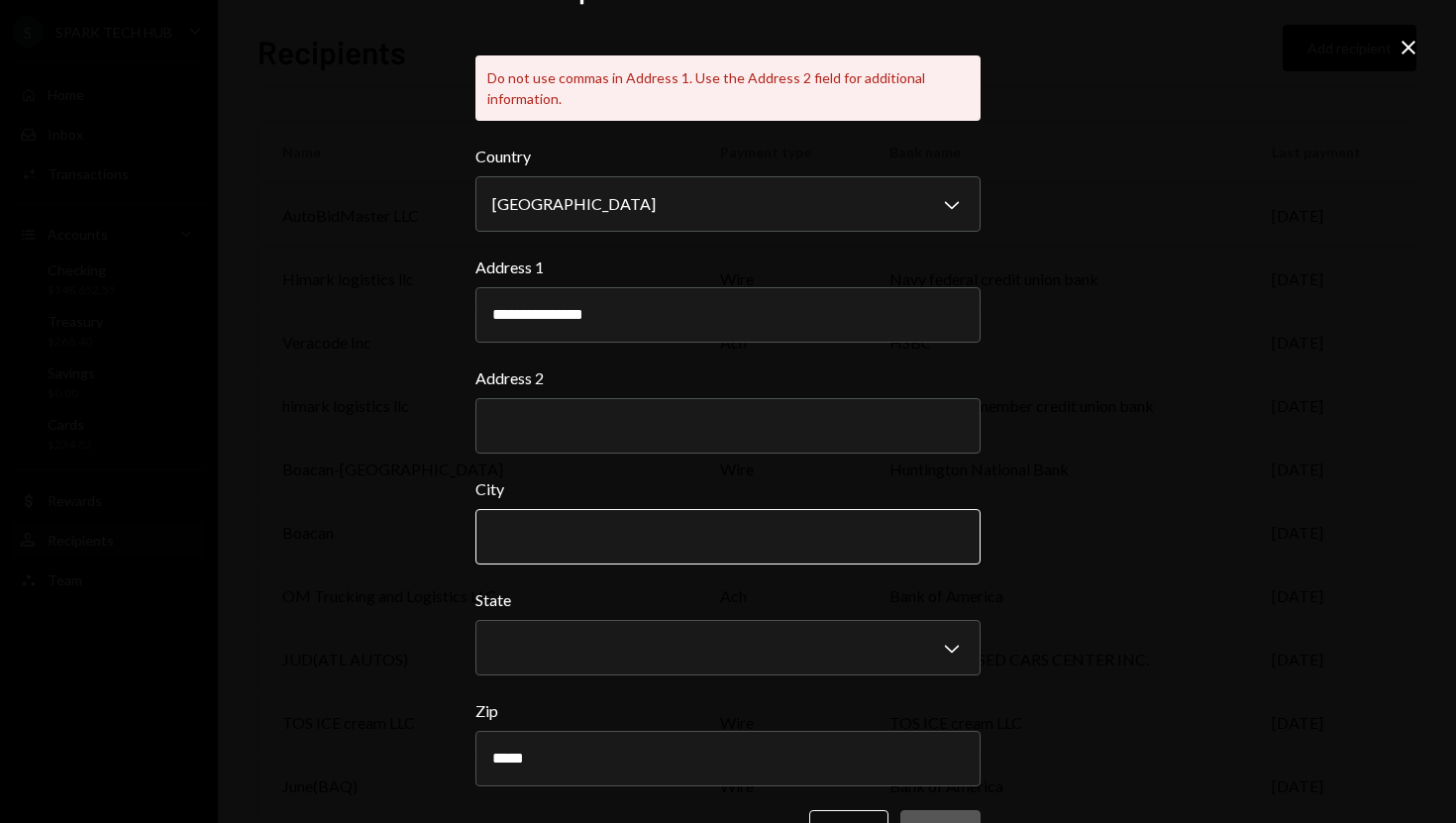 type on "**********" 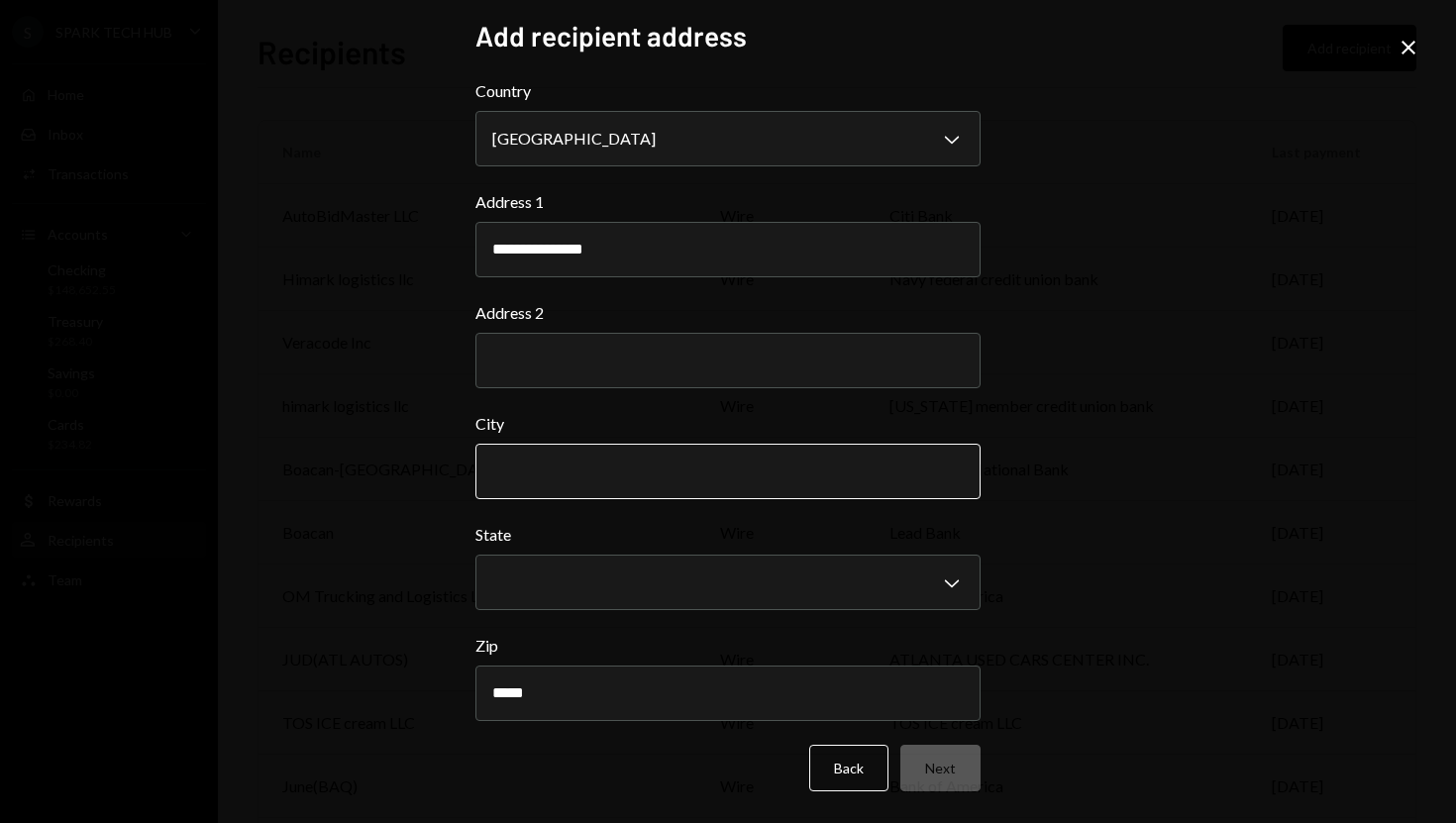 scroll, scrollTop: 4, scrollLeft: 0, axis: vertical 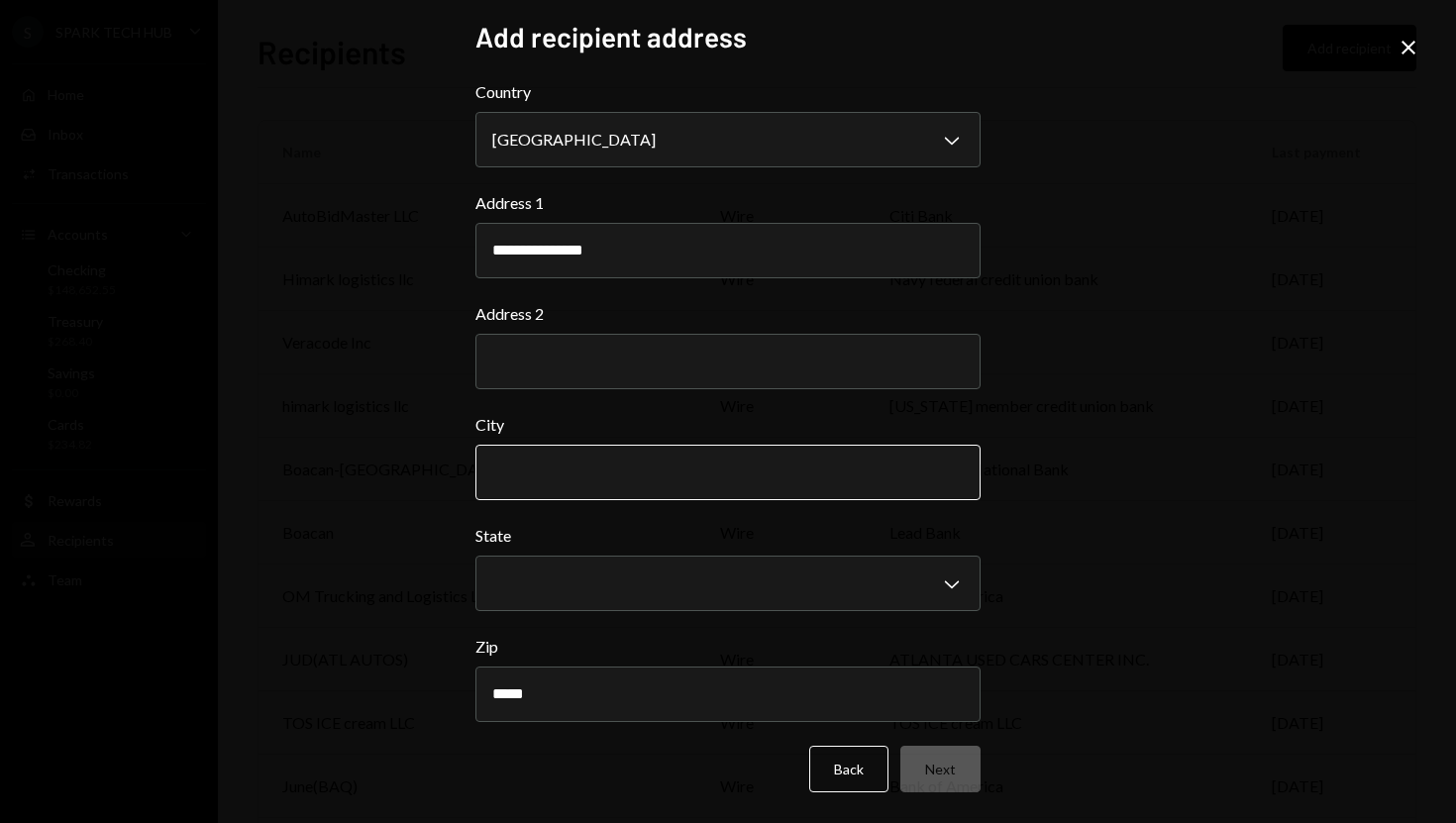 click on "City" at bounding box center (728, 472) 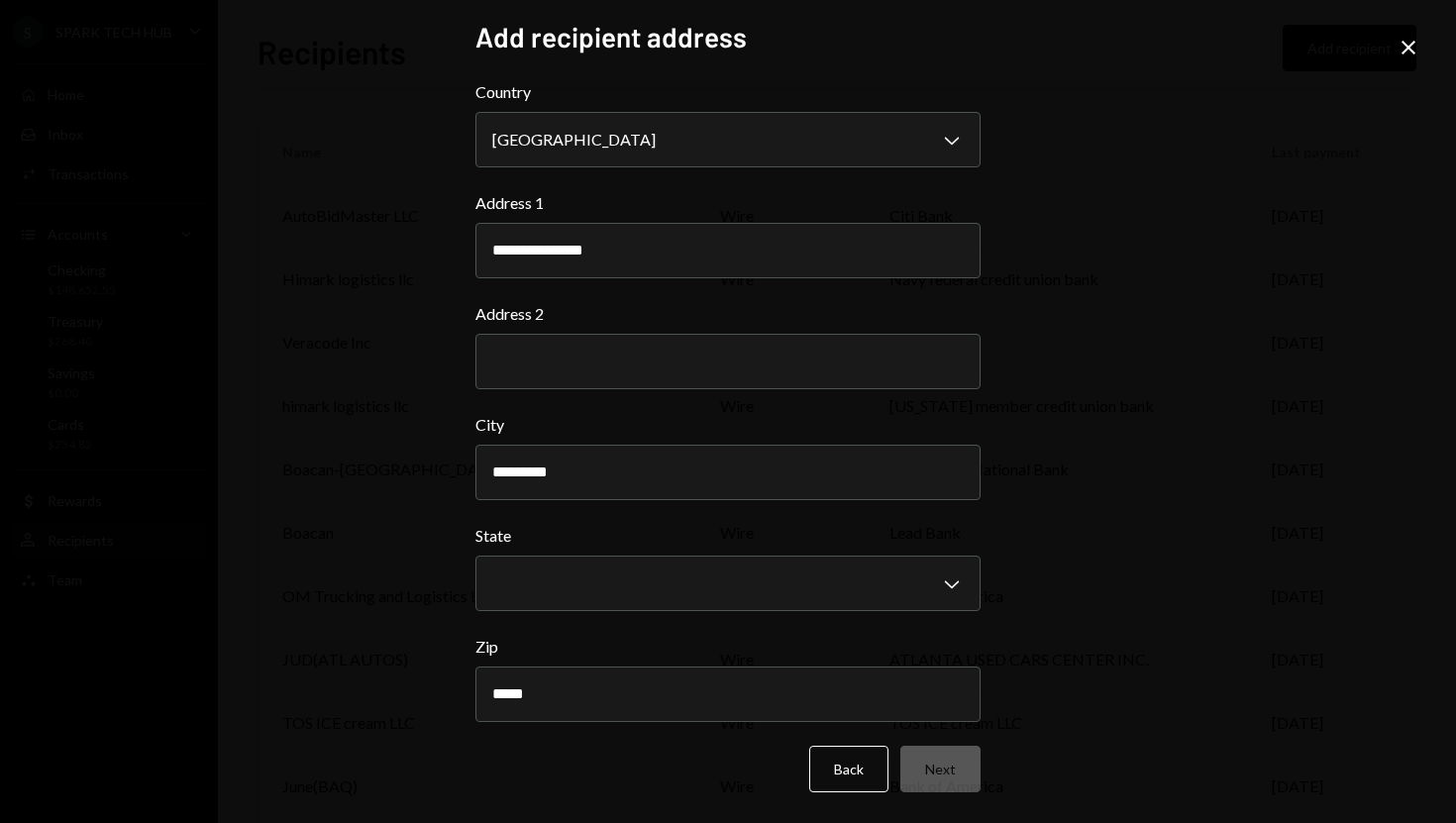 type on "*********" 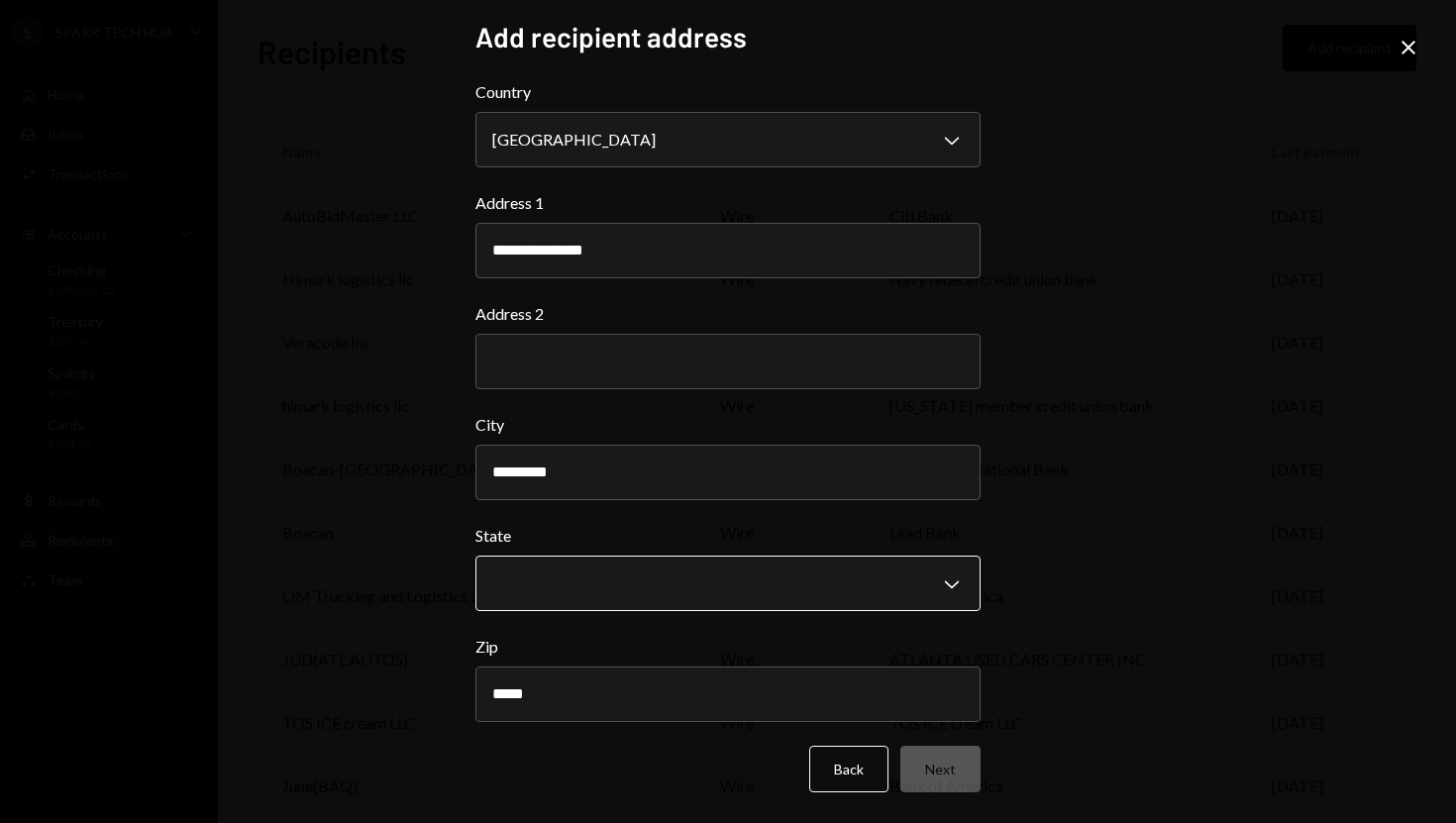 click on "S SPARK TECH HUB Caret Down Home Home Inbox Inbox Activities Transactions Accounts Accounts Caret Down Checking $148,652.55 Treasury $268.40 Savings $0.00 Cards $234.82 Dollar Rewards User Recipients Team Team Recipients Add recipient Name Payment type Bank name Last payment AutoBidMaster LLC wire Citi Bank Jul 24 Himark logistics llc wire Navy federal credit union bank Jul 24 Veracode Inc ach HSBC Jul 24 himark logistics llc wire indiana member credit union bank Jul 23 Boacan-Huntington wire Huntington National Bank Jul 23 Boacan wire Lead Bank Jul 21 OM Trucking and Logistics LLC ach Bank of America Jul 18 JUD(ATL AUTOS) wire ATLANTA USED CARS CENTER INC. Jul 17 TOS ICE cream LLC wire TOS ICE cream LLC Jul 16 June(BAQ) wire Bank of America Jul 15 Francis(Ghana) wire Francis Achemdey Jul 14 Münchener Medizin Mechanik GmbH sepa COMMERZBANK Jul 09 Edward Ogbuja  ach PNC bank Jul 07 Olufemi Mathew Daboh wire Bank of America Jul 07 TIMILEHIN OBATUSIN wire Bank of America Jul 07 Great(Dapo) wire Bank of America" at bounding box center (728, 411) 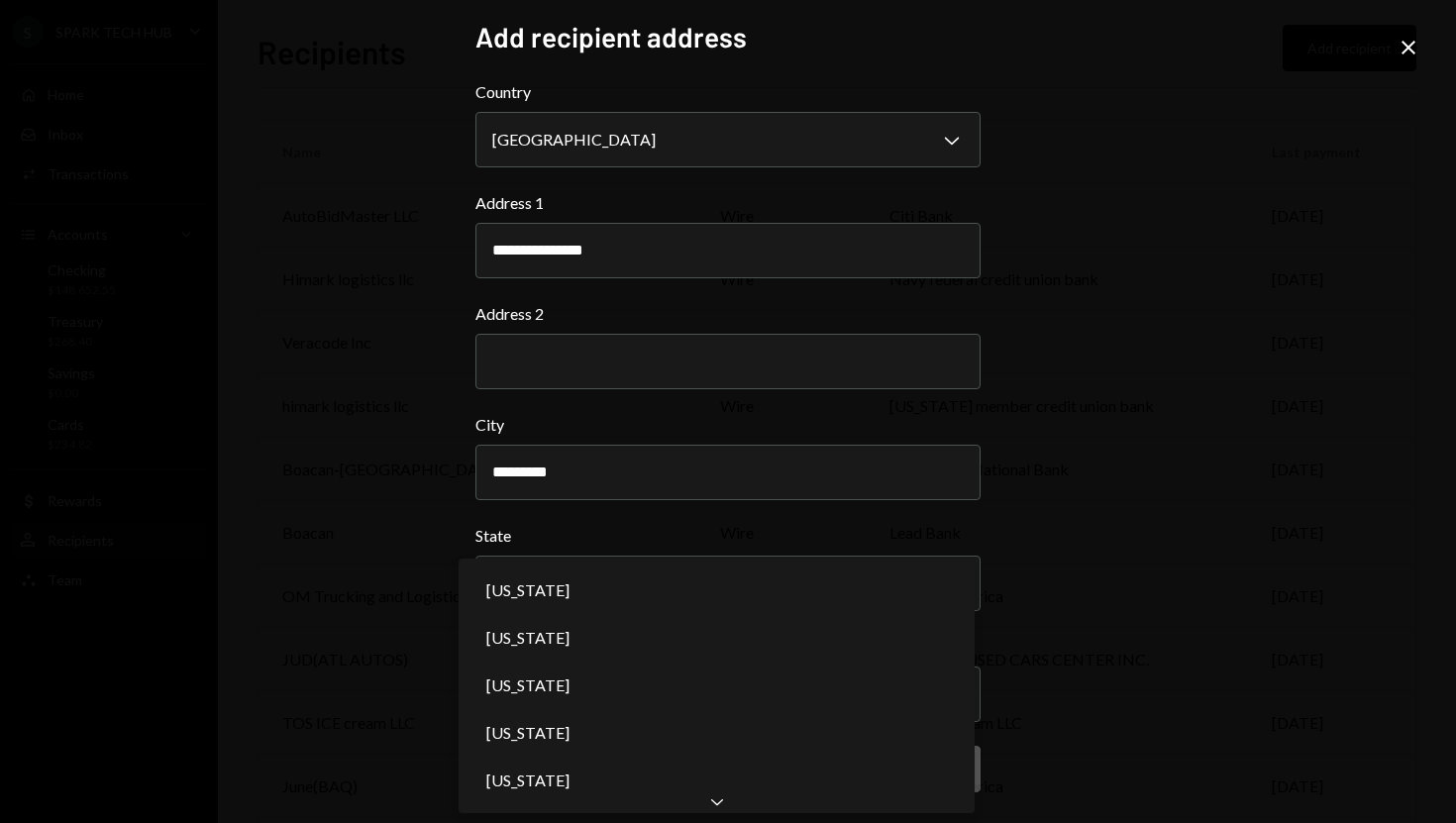 click on "Alabama Alaska American Samoa Arizona Arkansas California Colorado Connecticut Delaware District of Columbia Florida Georgia Guam Hawaii Idaho Illinois Indiana Iowa Kansas Kentucky Louisiana Maine Maryland Massachusetts Michigan Minnesota Mississippi Missouri Montana Nebraska Nevada New Hampshire New Jersey New Mexico New York North Carolina North Dakota Northern Mariana Islands Ohio Oklahoma Oregon Pennsylvania Puerto Rico Rhode Island South Carolina South Dakota Tennessee Texas United States Minor Outlying Islands Utah Vermont Virgin Islands, U.S. Virginia Washington West Virginia Wisconsin Wyoming" at bounding box center (716, 673) 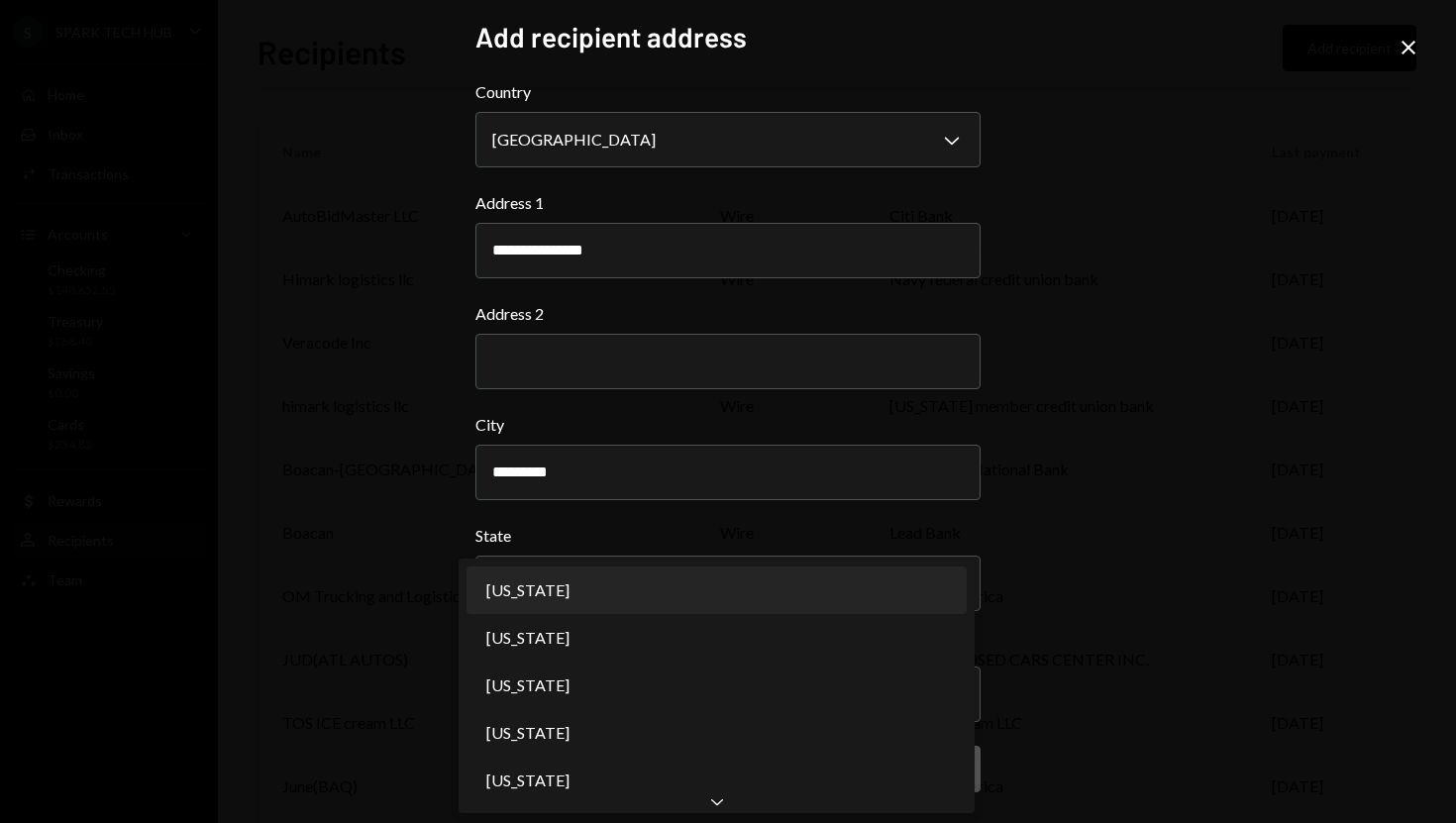 select on "**" 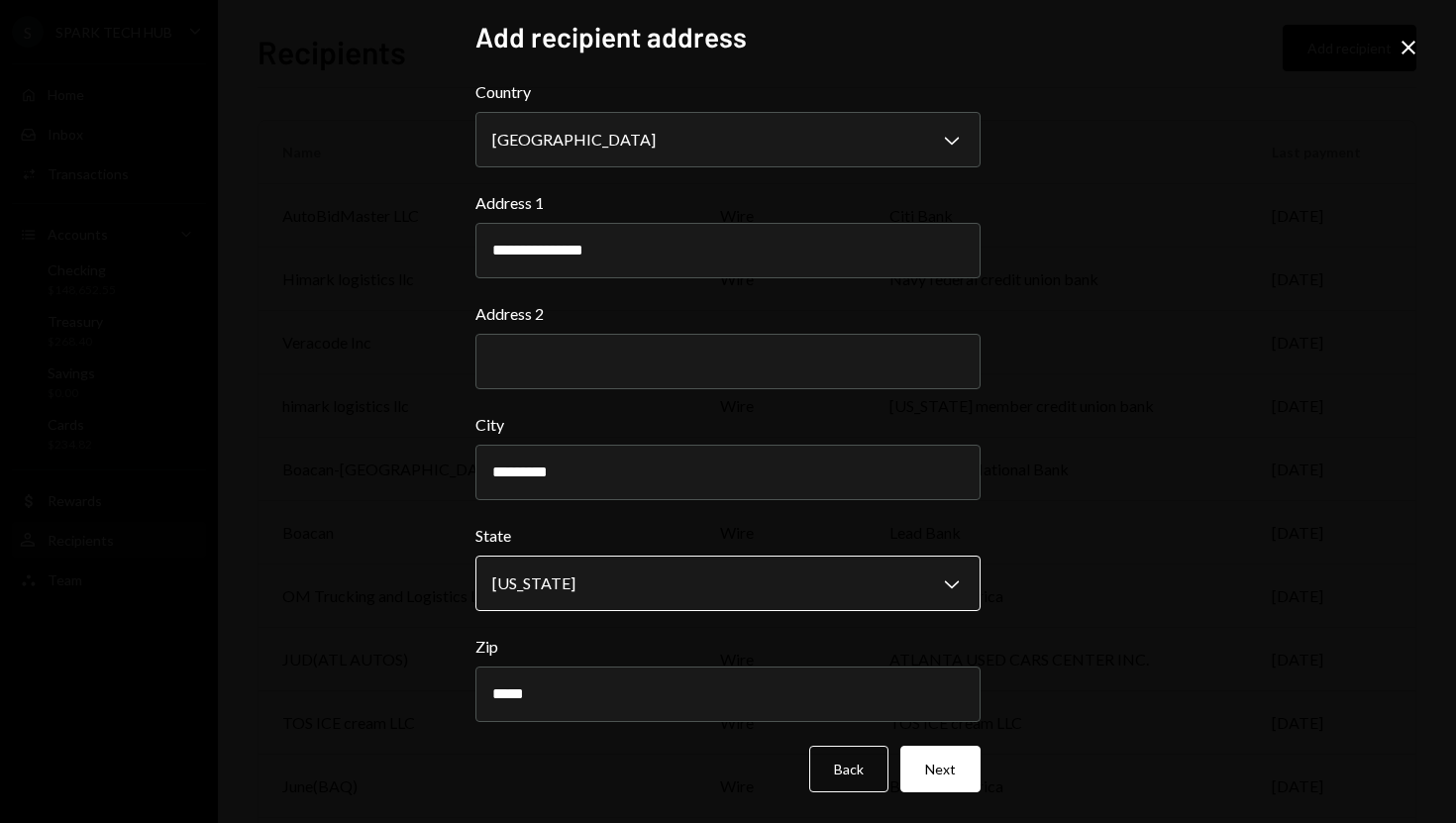 click on "S SPARK TECH HUB Caret Down Home Home Inbox Inbox Activities Transactions Accounts Accounts Caret Down Checking $148,652.55 Treasury $268.40 Savings $0.00 Cards $234.82 Dollar Rewards User Recipients Team Team Recipients Add recipient Name Payment type Bank name Last payment AutoBidMaster LLC wire Citi Bank Jul 24 Himark logistics llc wire Navy federal credit union bank Jul 24 Veracode Inc ach HSBC Jul 24 himark logistics llc wire indiana member credit union bank Jul 23 Boacan-Huntington wire Huntington National Bank Jul 23 Boacan wire Lead Bank Jul 21 OM Trucking and Logistics LLC ach Bank of America Jul 18 JUD(ATL AUTOS) wire ATLANTA USED CARS CENTER INC. Jul 17 TOS ICE cream LLC wire TOS ICE cream LLC Jul 16 June(BAQ) wire Bank of America Jul 15 Francis(Ghana) wire Francis Achemdey Jul 14 Münchener Medizin Mechanik GmbH sepa COMMERZBANK Jul 09 Edward Ogbuja  ach PNC bank Jul 07 Olufemi Mathew Daboh wire Bank of America Jul 07 TIMILEHIN OBATUSIN wire Bank of America Jul 07 Great(Dapo) wire Bank of America" at bounding box center [728, 411] 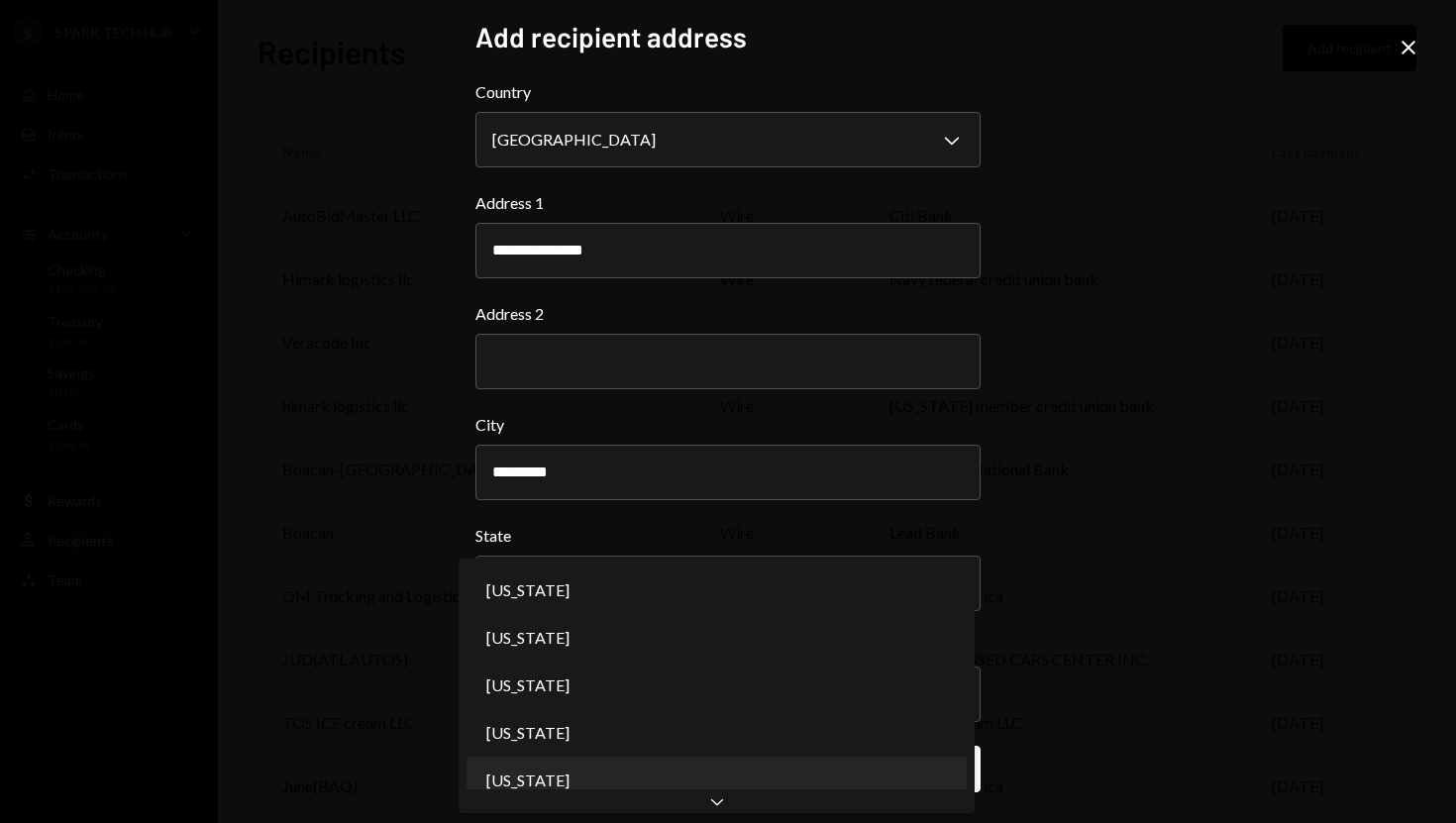 type 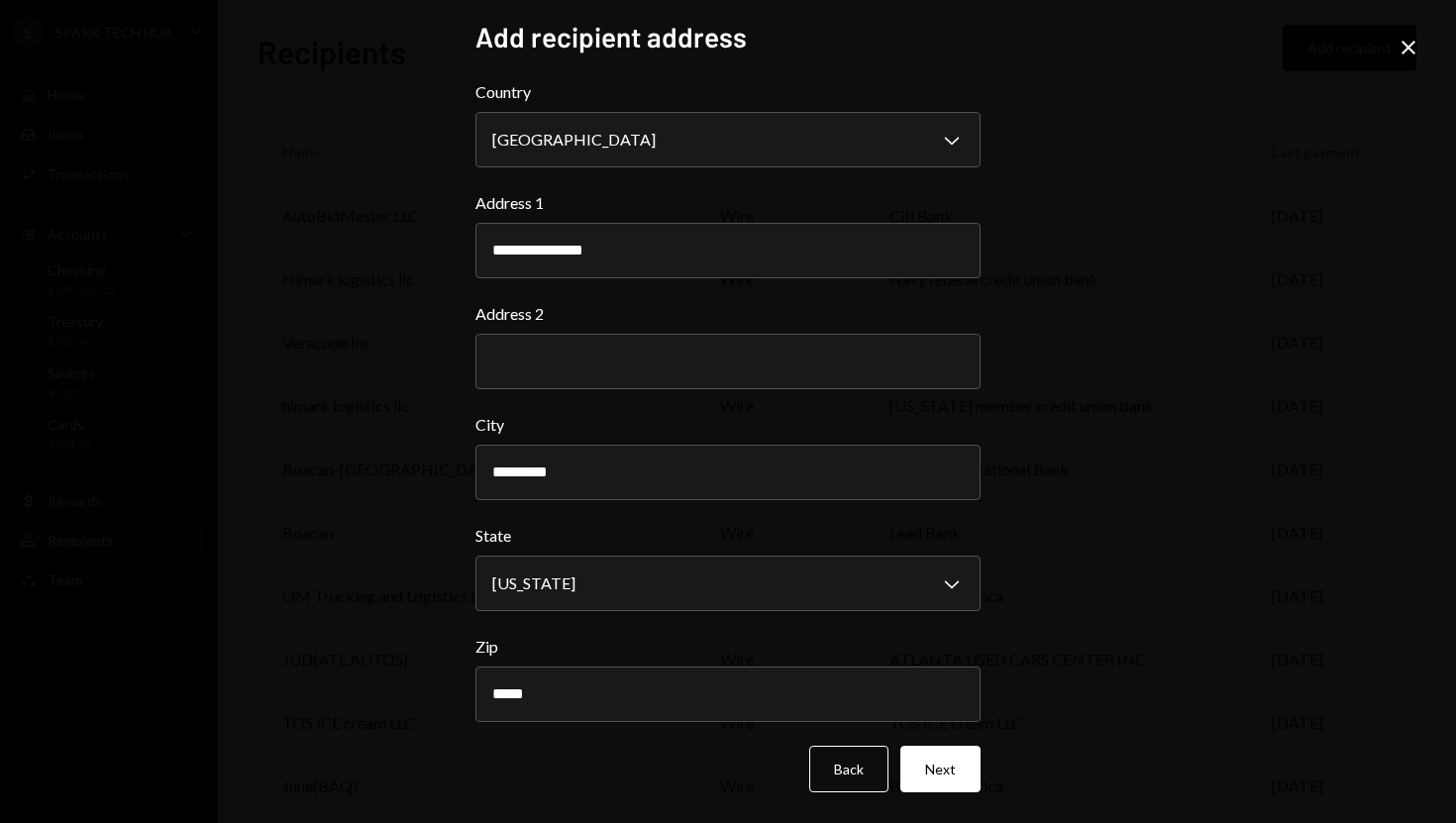 click on "**********" at bounding box center (728, 411) 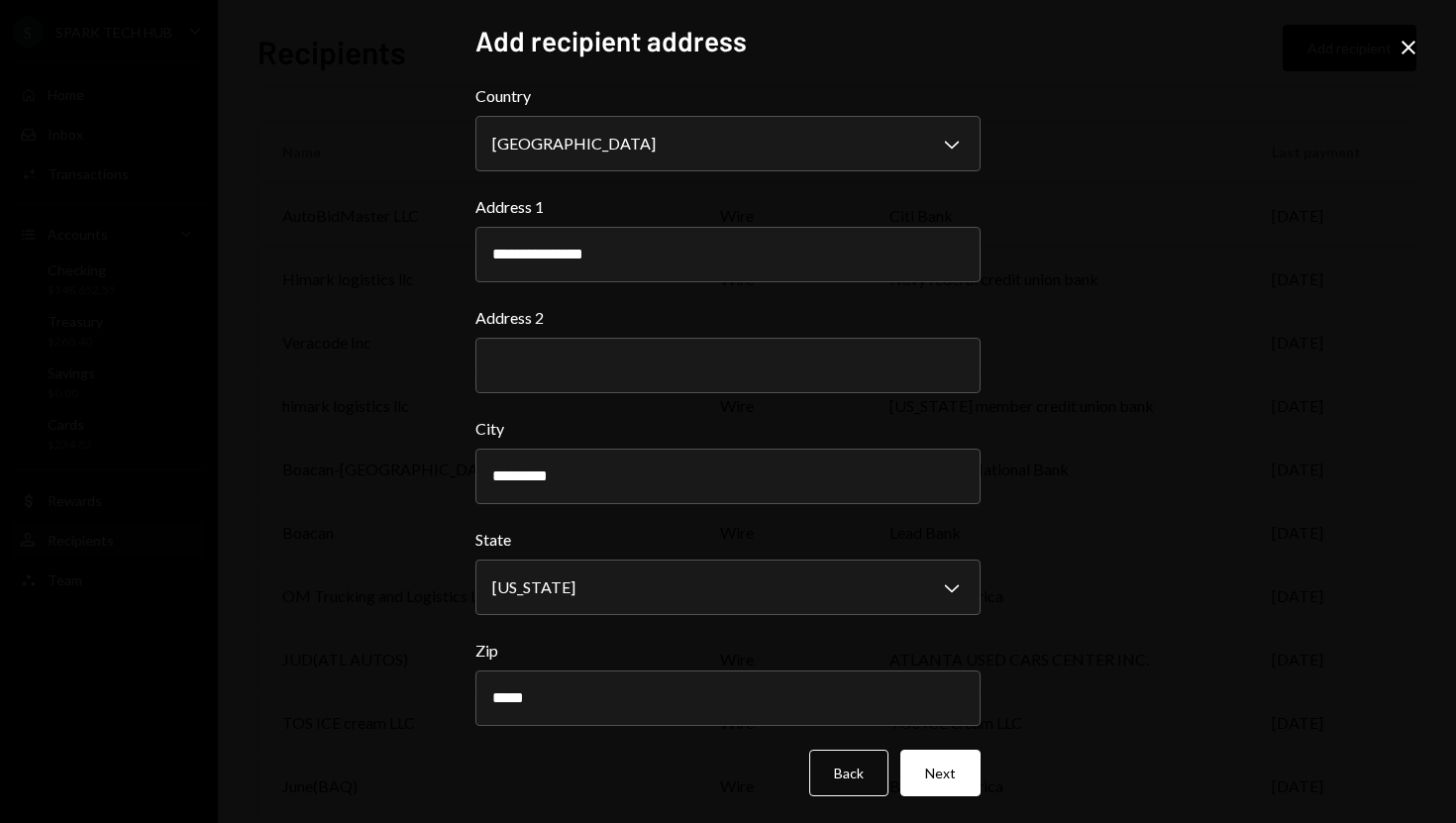 scroll, scrollTop: 4, scrollLeft: 0, axis: vertical 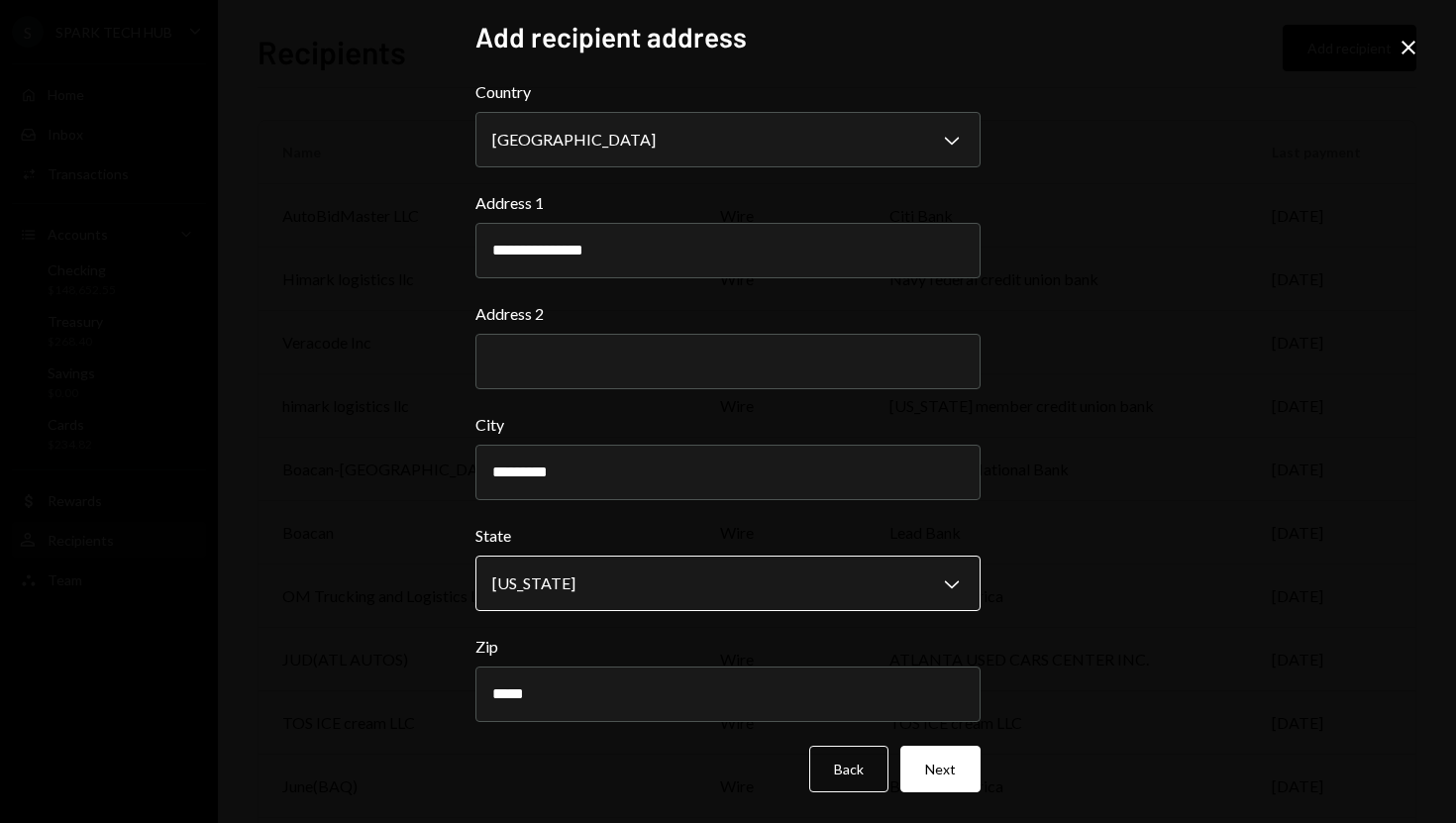 click on "S SPARK TECH HUB Caret Down Home Home Inbox Inbox Activities Transactions Accounts Accounts Caret Down Checking $148,652.55 Treasury $268.40 Savings $0.00 Cards $234.82 Dollar Rewards User Recipients Team Team Recipients Add recipient Name Payment type Bank name Last payment AutoBidMaster LLC wire Citi Bank Jul 24 Himark logistics llc wire Navy federal credit union bank Jul 24 Veracode Inc ach HSBC Jul 24 himark logistics llc wire indiana member credit union bank Jul 23 Boacan-Huntington wire Huntington National Bank Jul 23 Boacan wire Lead Bank Jul 21 OM Trucking and Logistics LLC ach Bank of America Jul 18 JUD(ATL AUTOS) wire ATLANTA USED CARS CENTER INC. Jul 17 TOS ICE cream LLC wire TOS ICE cream LLC Jul 16 June(BAQ) wire Bank of America Jul 15 Francis(Ghana) wire Francis Achemdey Jul 14 Münchener Medizin Mechanik GmbH sepa COMMERZBANK Jul 09 Edward Ogbuja  ach PNC bank Jul 07 Olufemi Mathew Daboh wire Bank of America Jul 07 TIMILEHIN OBATUSIN wire Bank of America Jul 07 Great(Dapo) wire Bank of America" at bounding box center (728, 411) 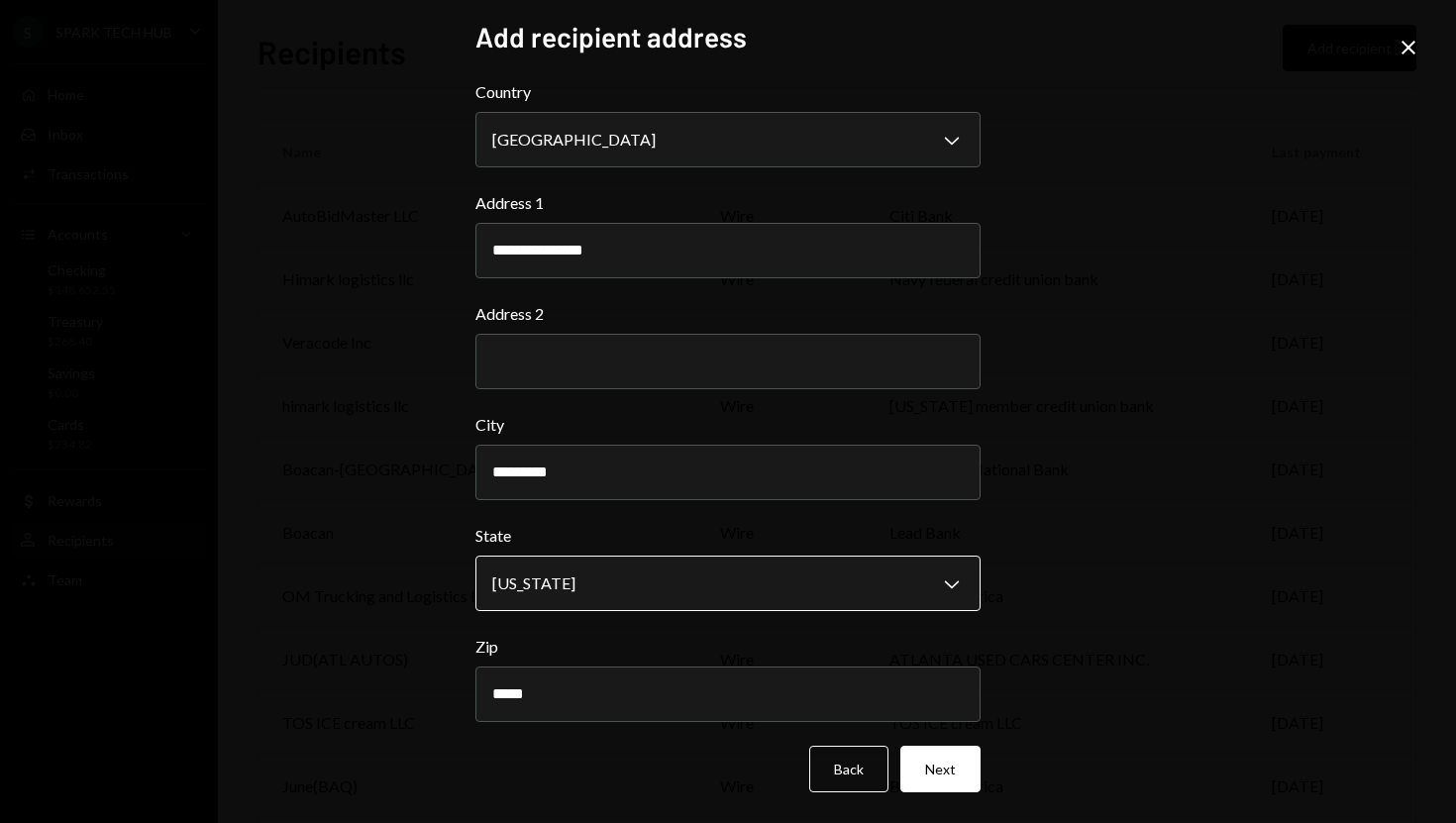 click on "S SPARK TECH HUB Caret Down Home Home Inbox Inbox Activities Transactions Accounts Accounts Caret Down Checking $148,652.55 Treasury $268.40 Savings $0.00 Cards $234.82 Dollar Rewards User Recipients Team Team Recipients Add recipient Name Payment type Bank name Last payment AutoBidMaster LLC wire Citi Bank Jul 24 Himark logistics llc wire Navy federal credit union bank Jul 24 Veracode Inc ach HSBC Jul 24 himark logistics llc wire indiana member credit union bank Jul 23 Boacan-Huntington wire Huntington National Bank Jul 23 Boacan wire Lead Bank Jul 21 OM Trucking and Logistics LLC ach Bank of America Jul 18 JUD(ATL AUTOS) wire ATLANTA USED CARS CENTER INC. Jul 17 TOS ICE cream LLC wire TOS ICE cream LLC Jul 16 June(BAQ) wire Bank of America Jul 15 Francis(Ghana) wire Francis Achemdey Jul 14 Münchener Medizin Mechanik GmbH sepa COMMERZBANK Jul 09 Edward Ogbuja  ach PNC bank Jul 07 Olufemi Mathew Daboh wire Bank of America Jul 07 TIMILEHIN OBATUSIN wire Bank of America Jul 07 Great(Dapo) wire Bank of America" at bounding box center [728, 411] 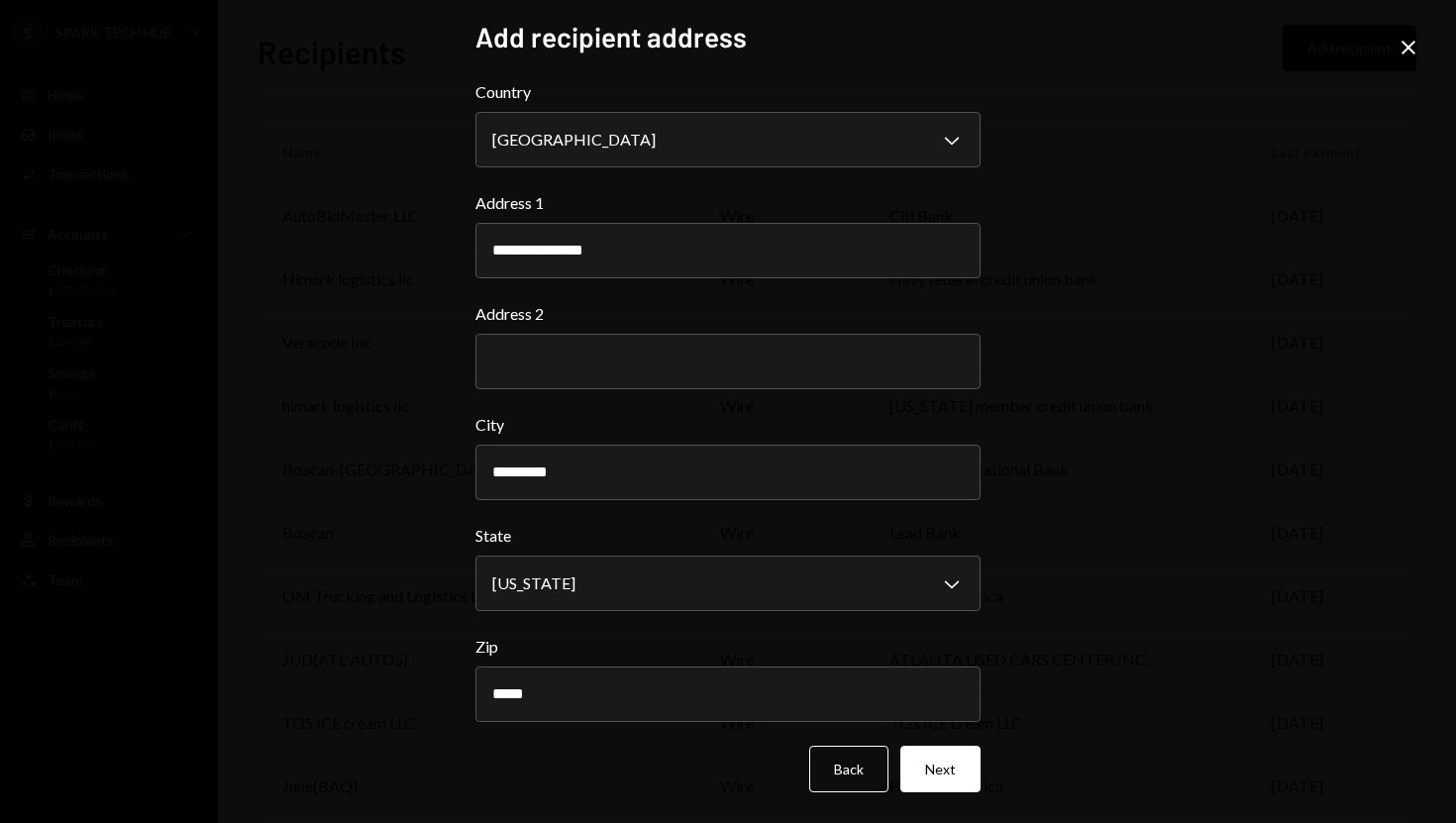 click on "**********" at bounding box center [728, 411] 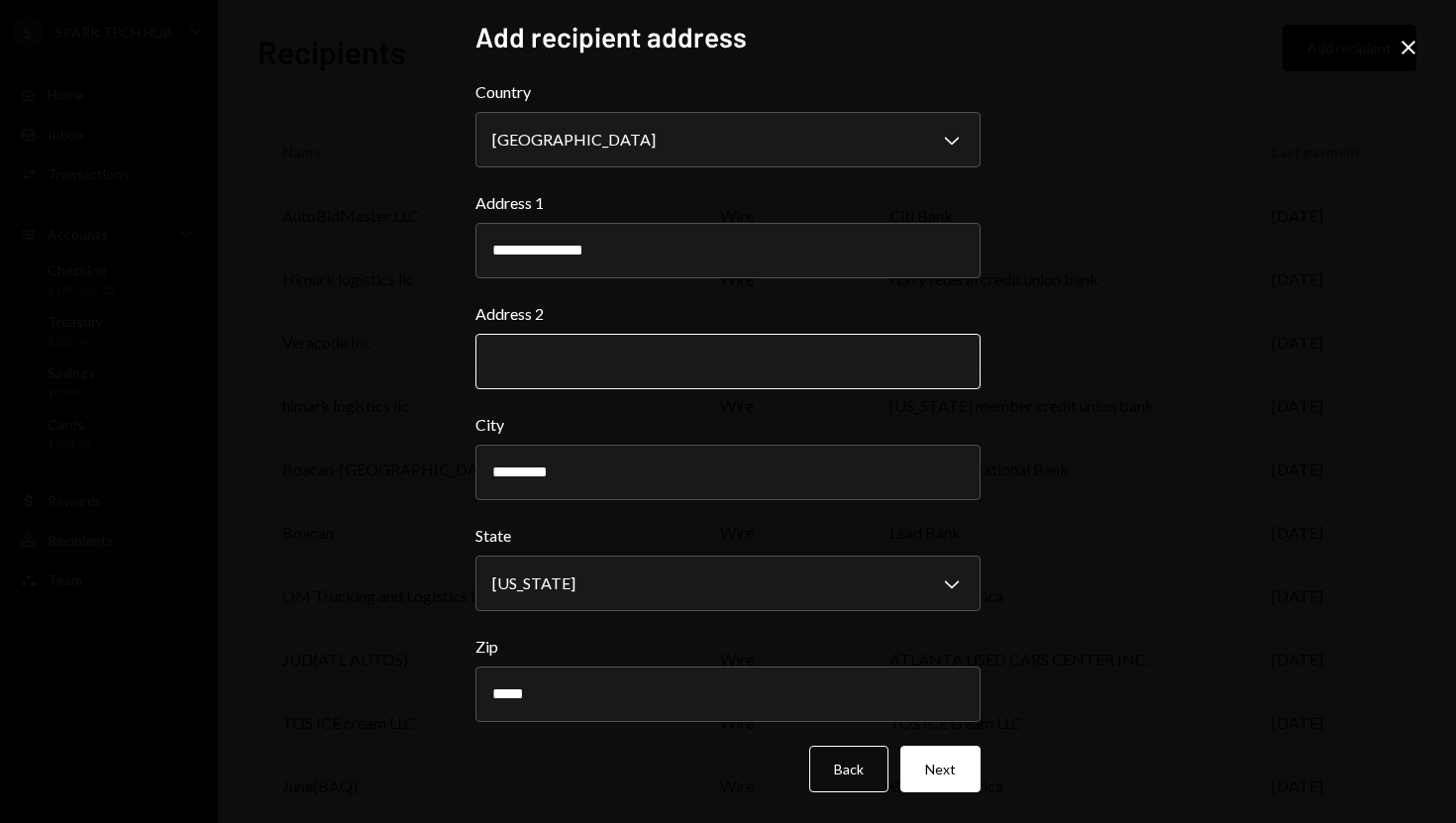 click on "Address 2" at bounding box center [728, 361] 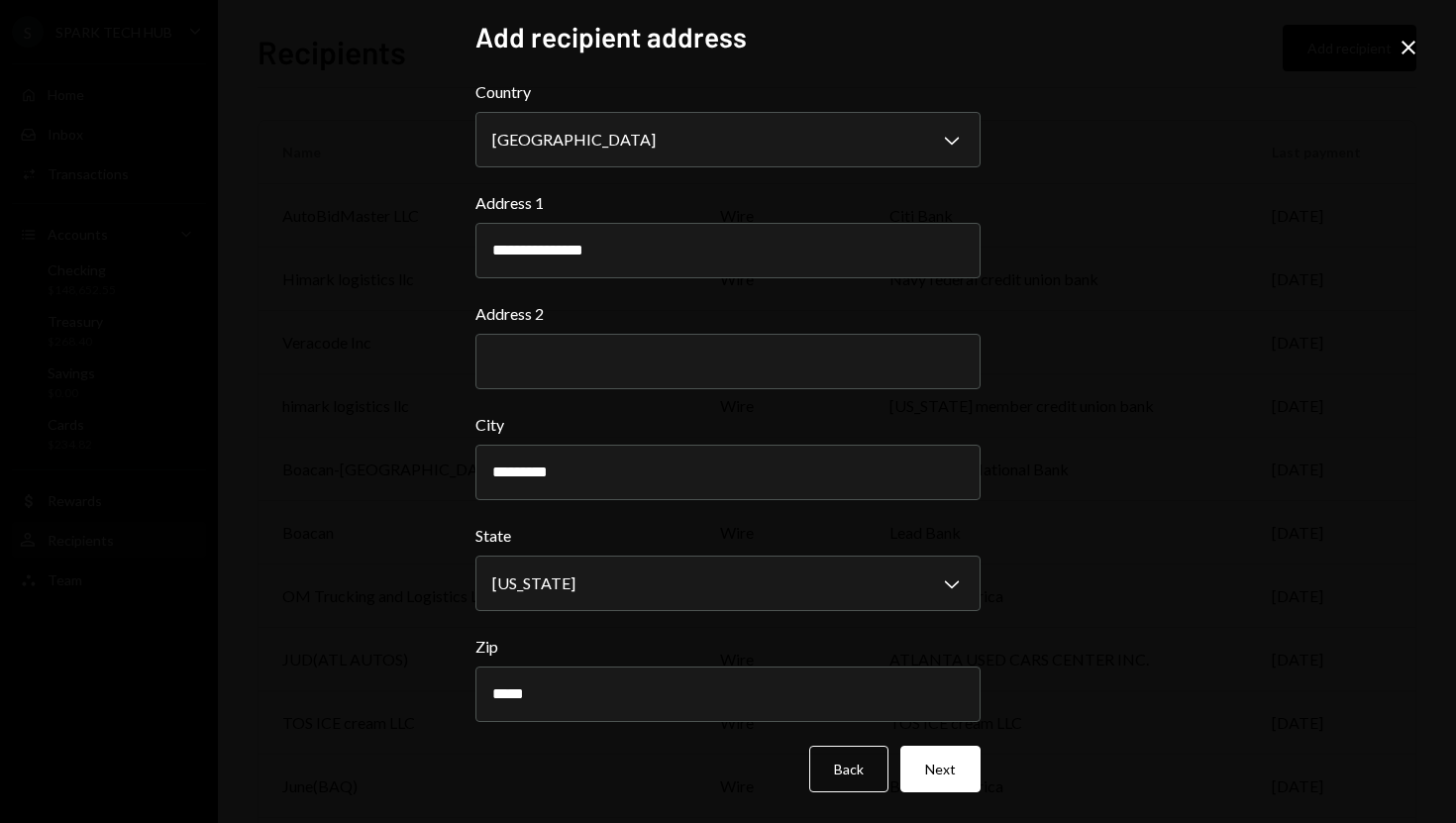 click on "City" at bounding box center [728, 425] 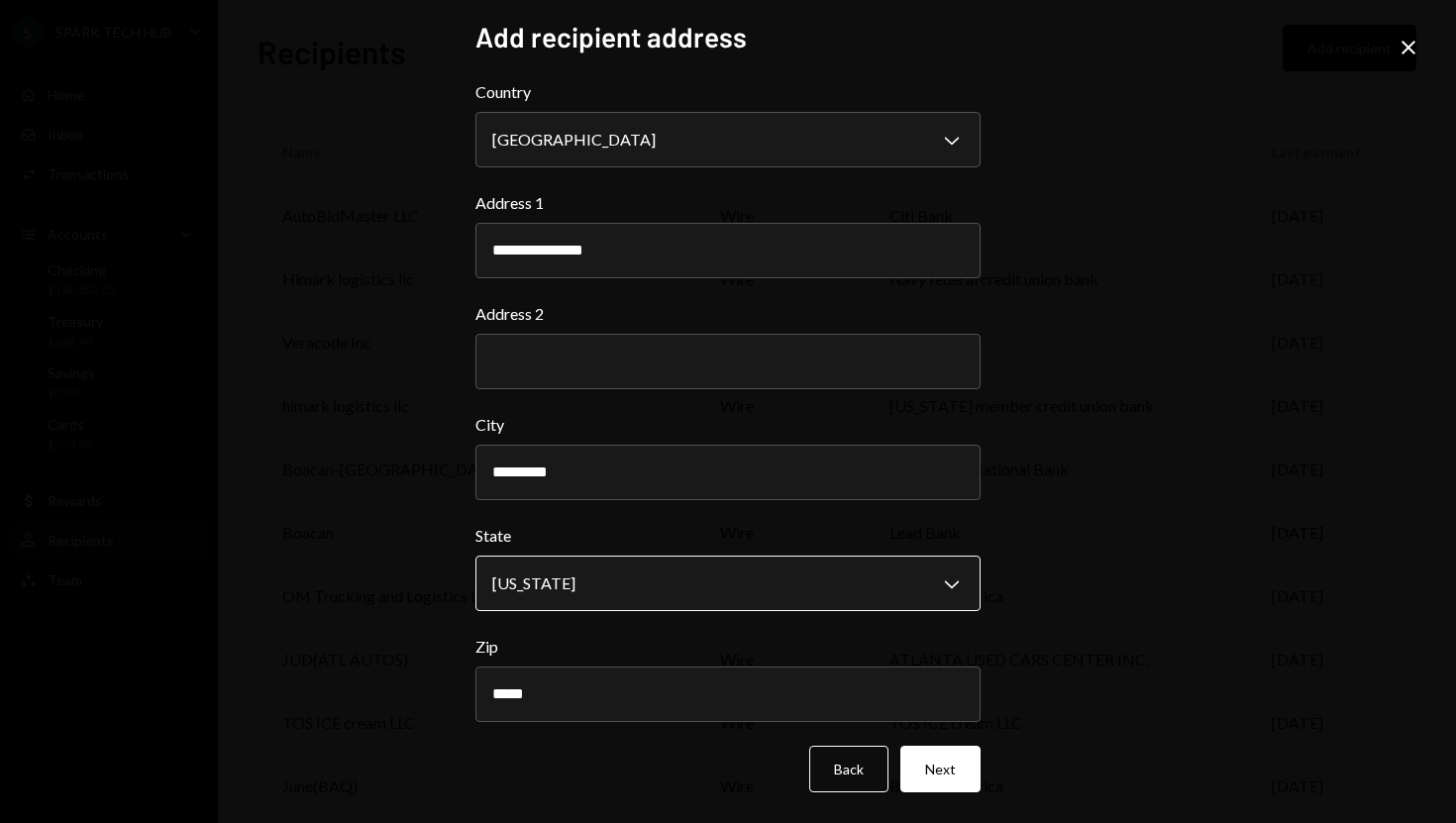 click on "S SPARK TECH HUB Caret Down Home Home Inbox Inbox Activities Transactions Accounts Accounts Caret Down Checking $148,652.55 Treasury $268.40 Savings $0.00 Cards $234.82 Dollar Rewards User Recipients Team Team Recipients Add recipient Name Payment type Bank name Last payment AutoBidMaster LLC wire Citi Bank Jul 24 Himark logistics llc wire Navy federal credit union bank Jul 24 Veracode Inc ach HSBC Jul 24 himark logistics llc wire indiana member credit union bank Jul 23 Boacan-Huntington wire Huntington National Bank Jul 23 Boacan wire Lead Bank Jul 21 OM Trucking and Logistics LLC ach Bank of America Jul 18 JUD(ATL AUTOS) wire ATLANTA USED CARS CENTER INC. Jul 17 TOS ICE cream LLC wire TOS ICE cream LLC Jul 16 June(BAQ) wire Bank of America Jul 15 Francis(Ghana) wire Francis Achemdey Jul 14 Münchener Medizin Mechanik GmbH sepa COMMERZBANK Jul 09 Edward Ogbuja  ach PNC bank Jul 07 Olufemi Mathew Daboh wire Bank of America Jul 07 TIMILEHIN OBATUSIN wire Bank of America Jul 07 Great(Dapo) wire Bank of America" at bounding box center (728, 411) 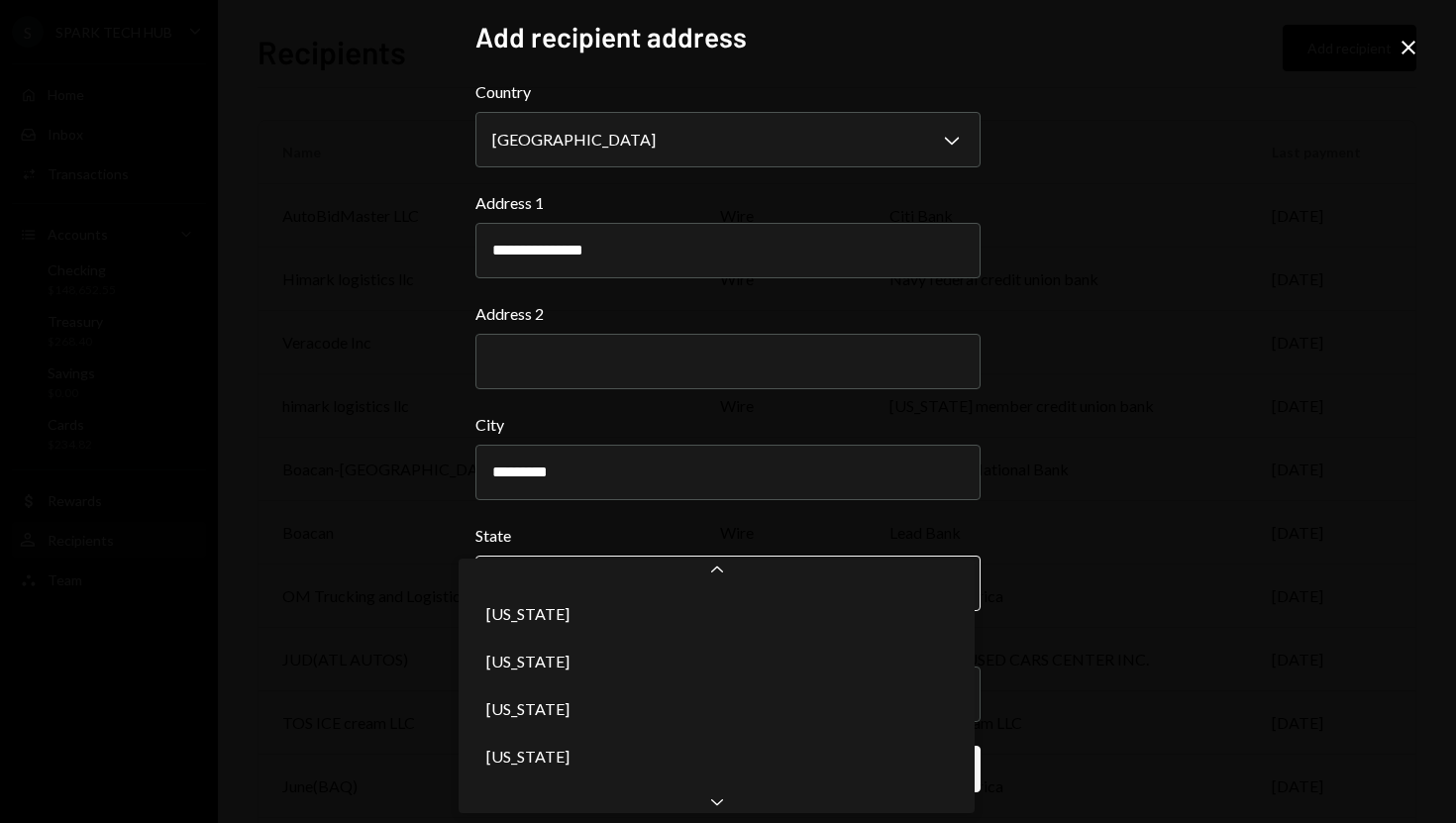 scroll, scrollTop: 15, scrollLeft: 0, axis: vertical 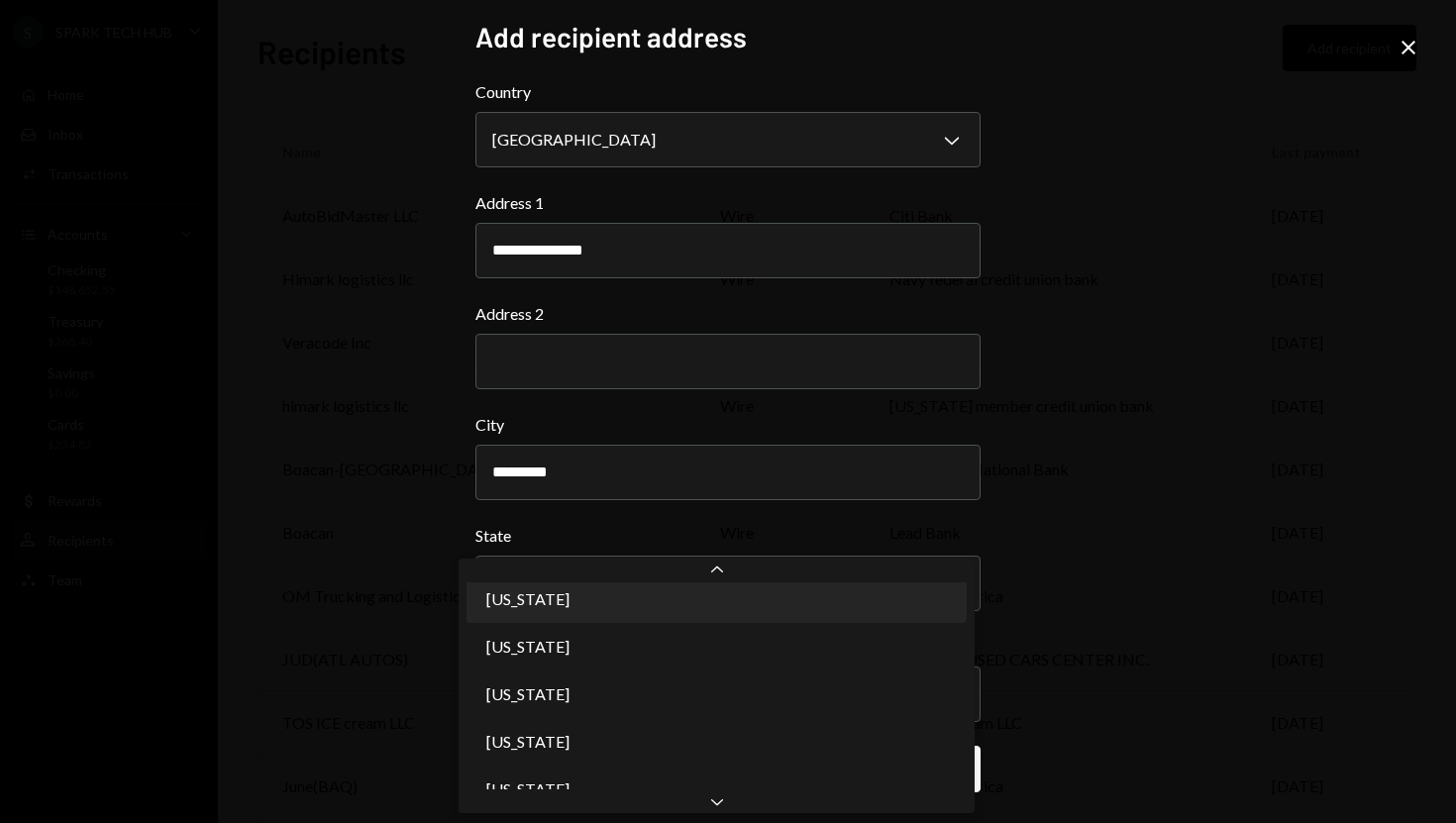 select on "**" 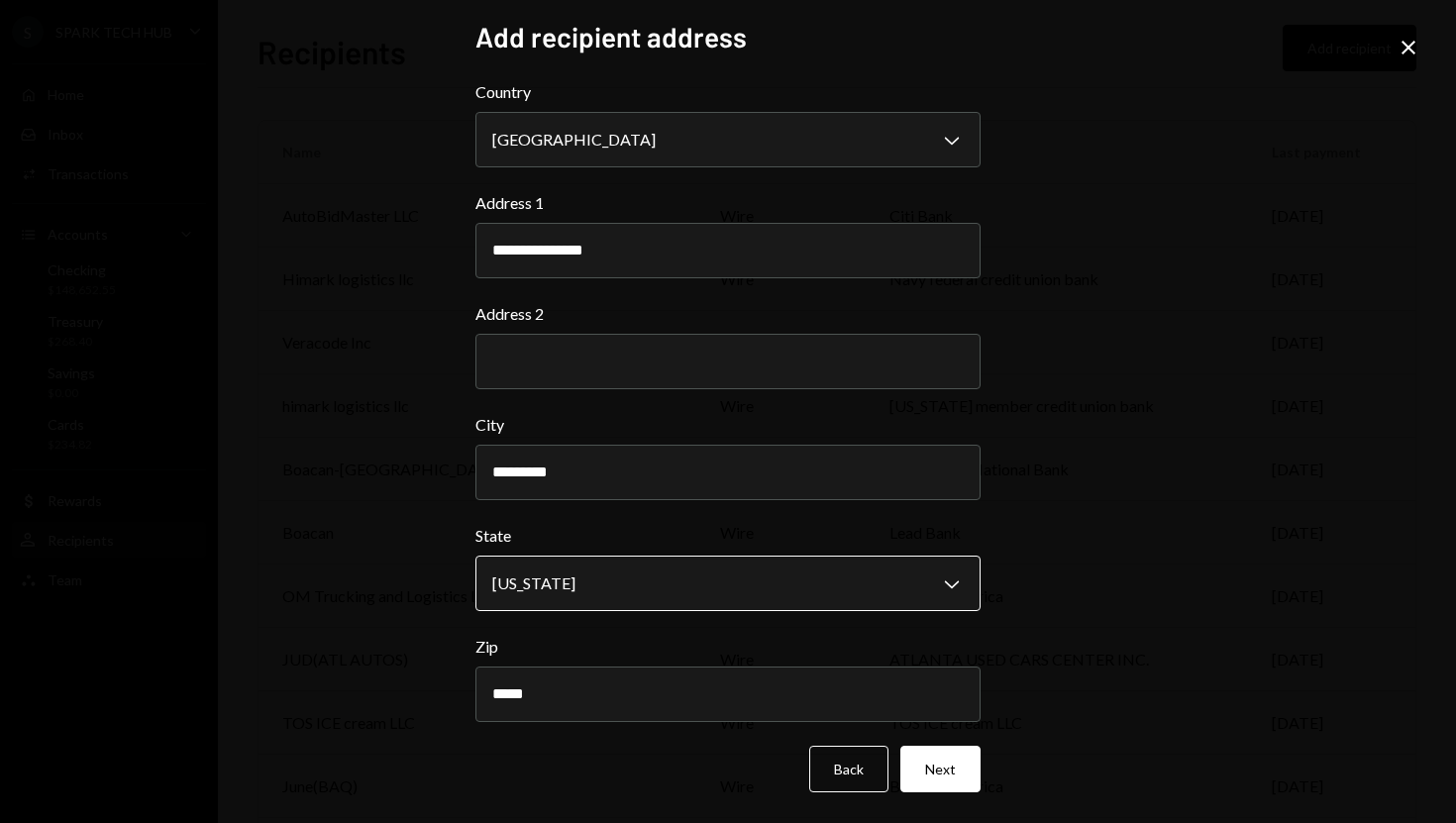 click on "S SPARK TECH HUB Caret Down Home Home Inbox Inbox Activities Transactions Accounts Accounts Caret Down Checking $148,652.55 Treasury $268.40 Savings $0.00 Cards $234.82 Dollar Rewards User Recipients Team Team Recipients Add recipient Name Payment type Bank name Last payment AutoBidMaster LLC wire Citi Bank Jul 24 Himark logistics llc wire Navy federal credit union bank Jul 24 Veracode Inc ach HSBC Jul 24 himark logistics llc wire indiana member credit union bank Jul 23 Boacan-Huntington wire Huntington National Bank Jul 23 Boacan wire Lead Bank Jul 21 OM Trucking and Logistics LLC ach Bank of America Jul 18 JUD(ATL AUTOS) wire ATLANTA USED CARS CENTER INC. Jul 17 TOS ICE cream LLC wire TOS ICE cream LLC Jul 16 June(BAQ) wire Bank of America Jul 15 Francis(Ghana) wire Francis Achemdey Jul 14 Münchener Medizin Mechanik GmbH sepa COMMERZBANK Jul 09 Edward Ogbuja  ach PNC bank Jul 07 Olufemi Mathew Daboh wire Bank of America Jul 07 TIMILEHIN OBATUSIN wire Bank of America Jul 07 Great(Dapo) wire Bank of America" at bounding box center [728, 411] 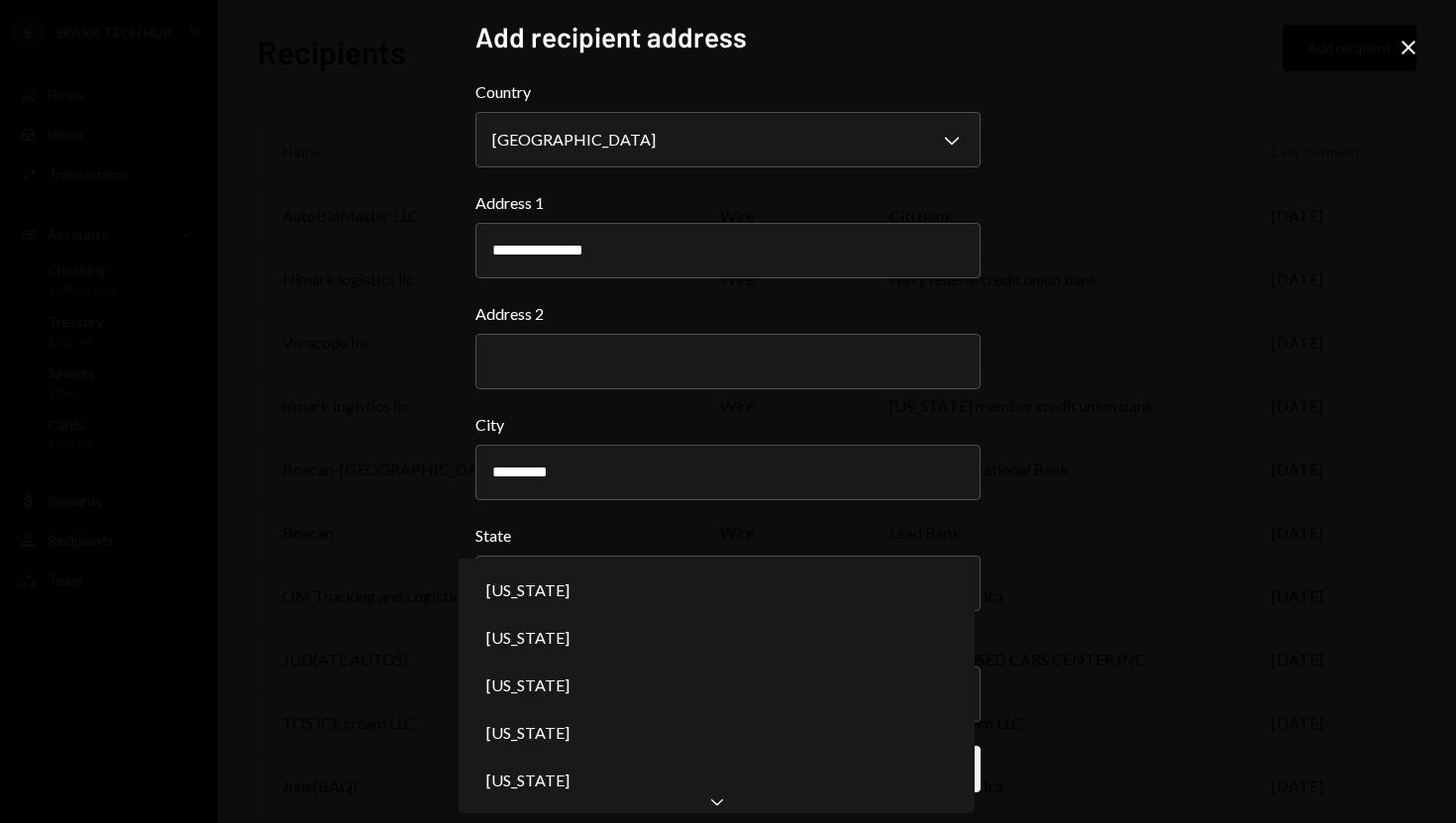 click on "**********" at bounding box center [728, 411] 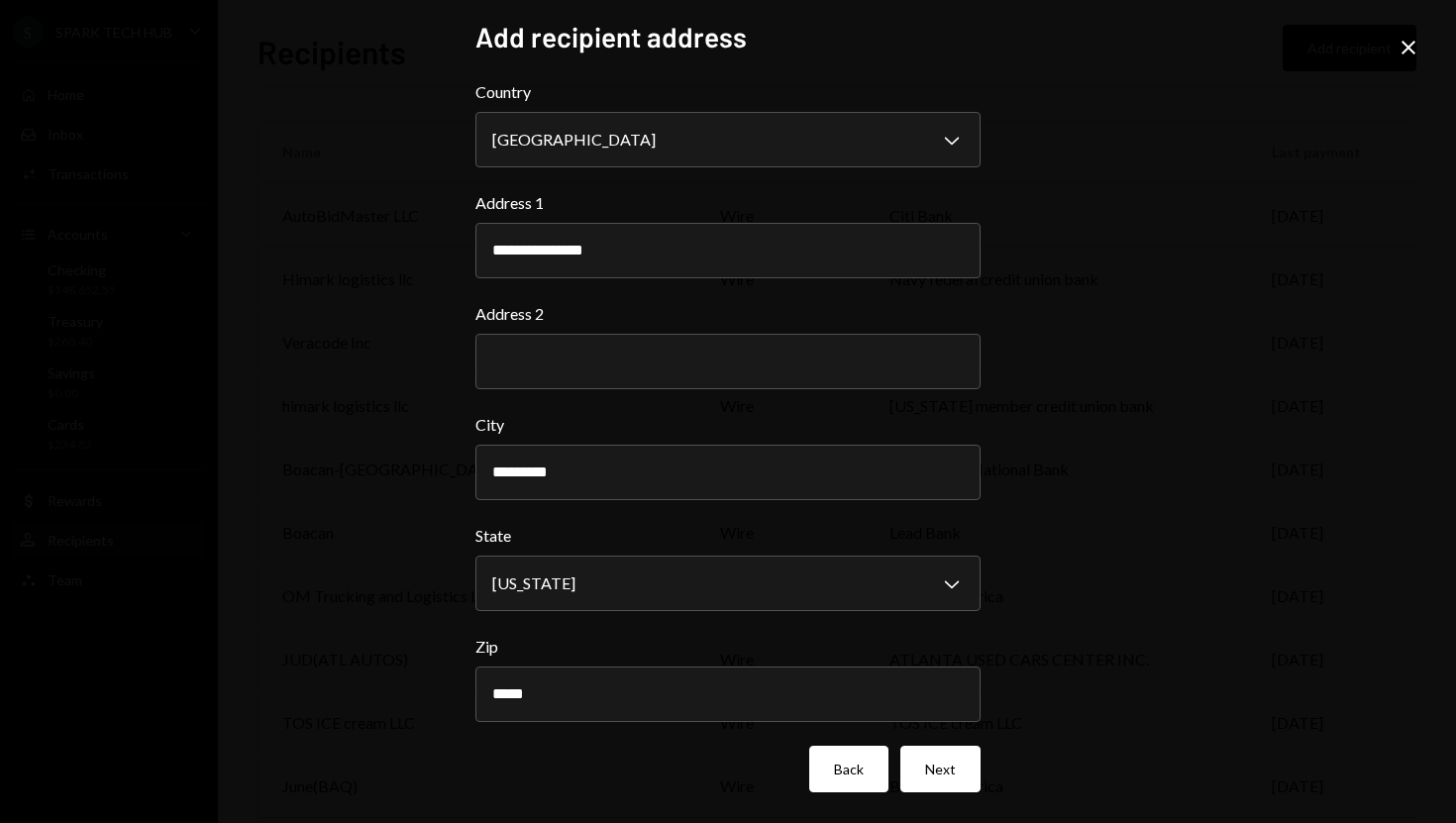 click on "Back" at bounding box center (849, 769) 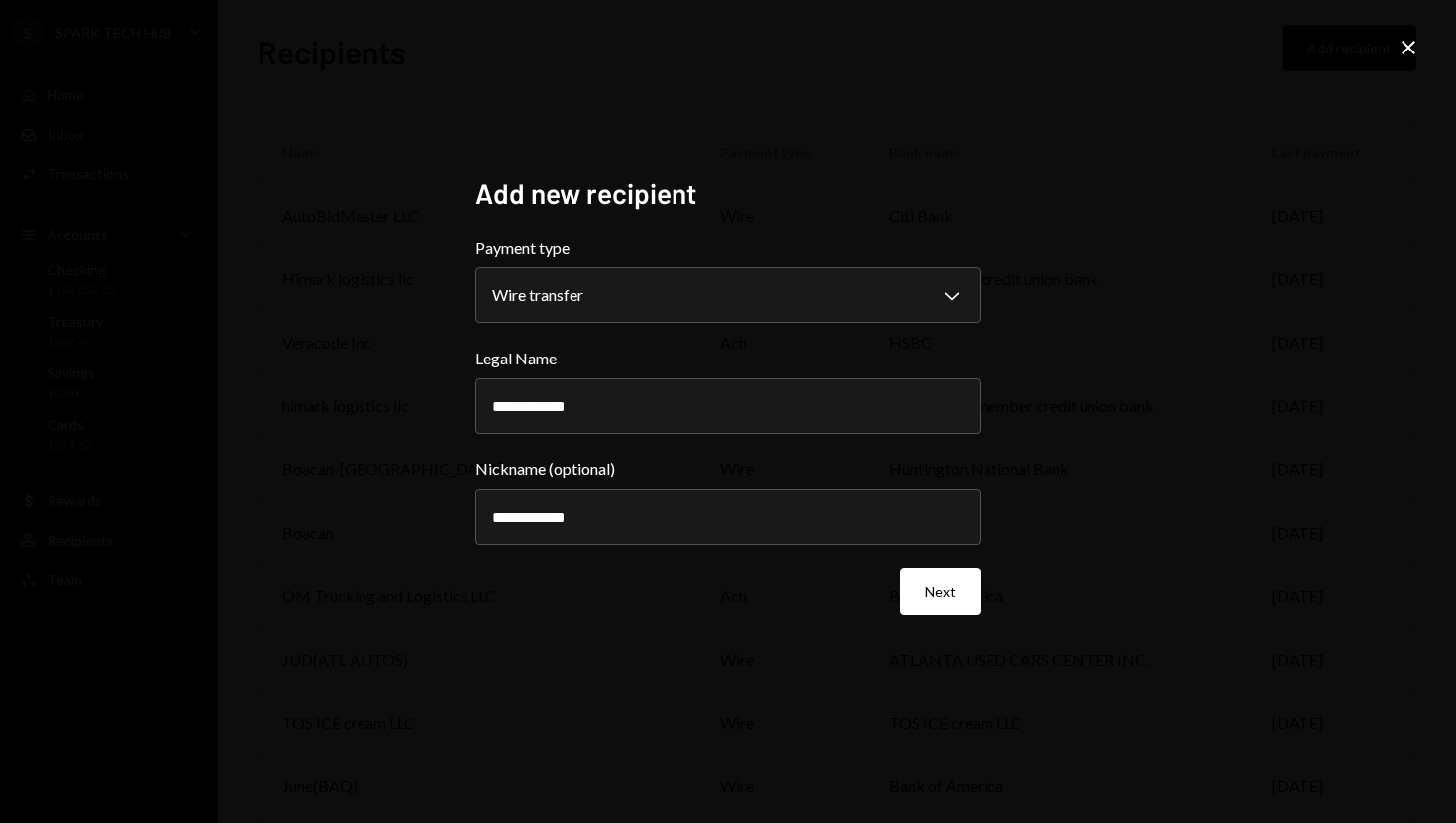scroll, scrollTop: 0, scrollLeft: 0, axis: both 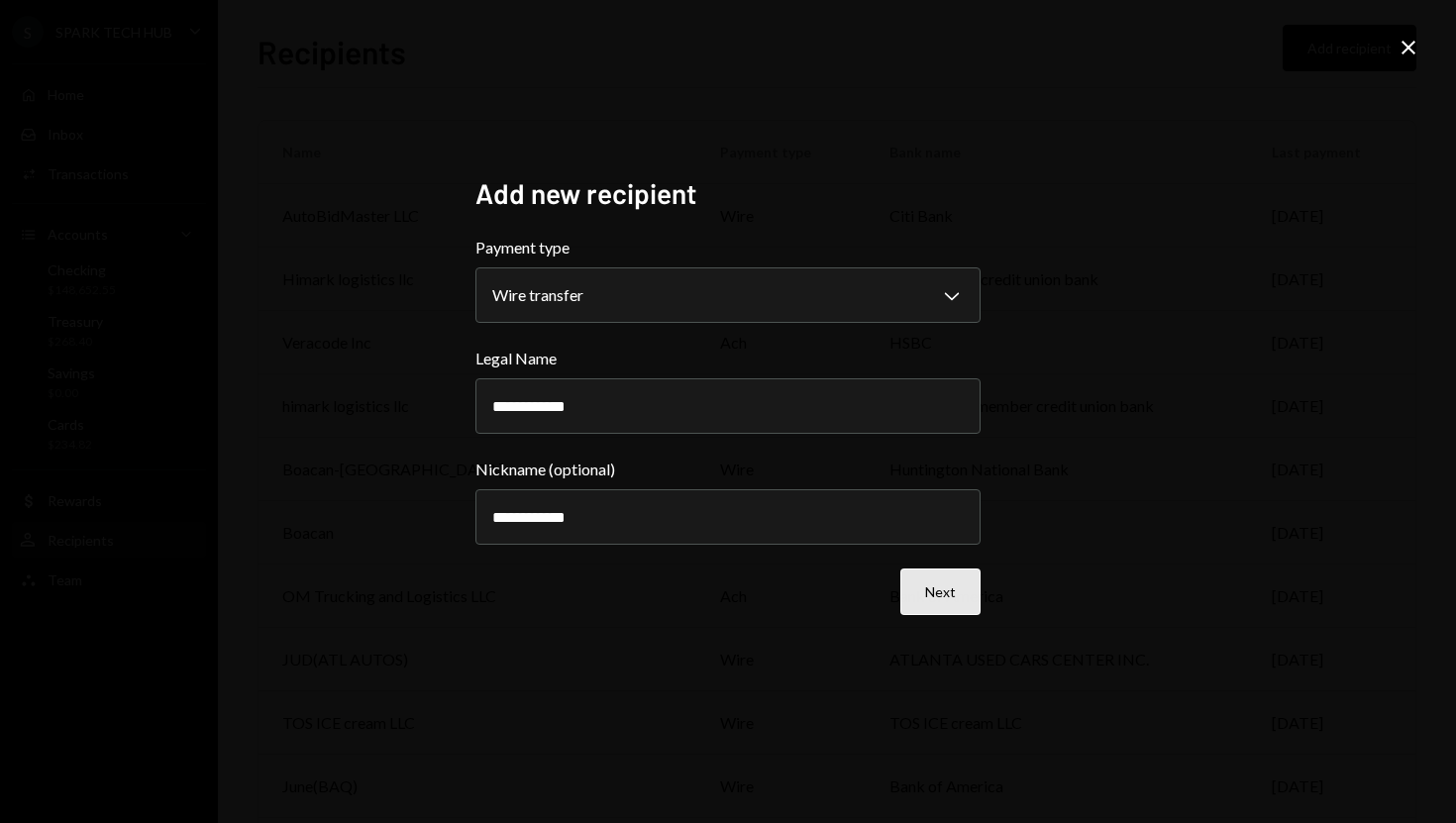 click on "Next" at bounding box center (940, 591) 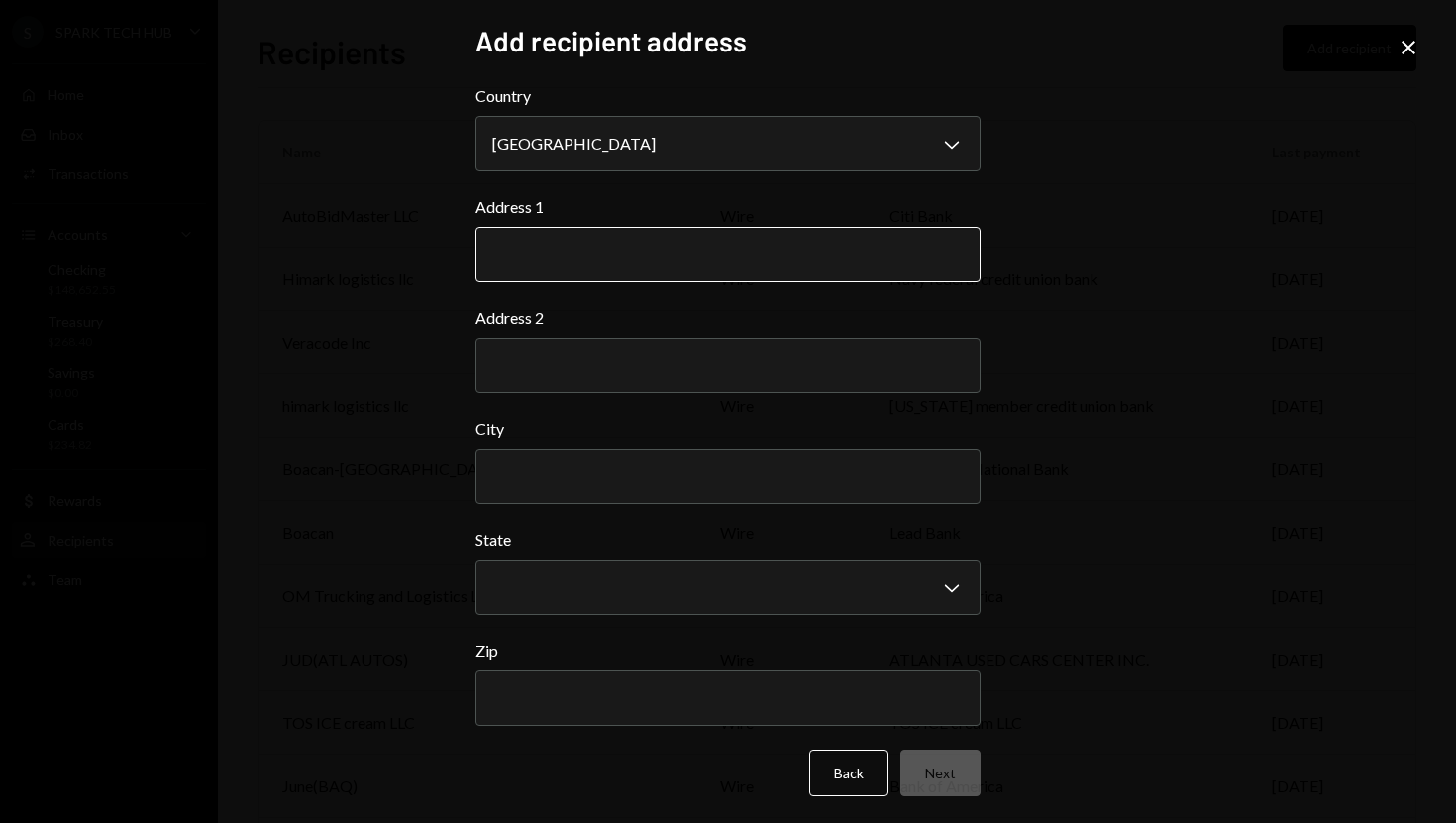 click on "Address 1" at bounding box center [728, 255] 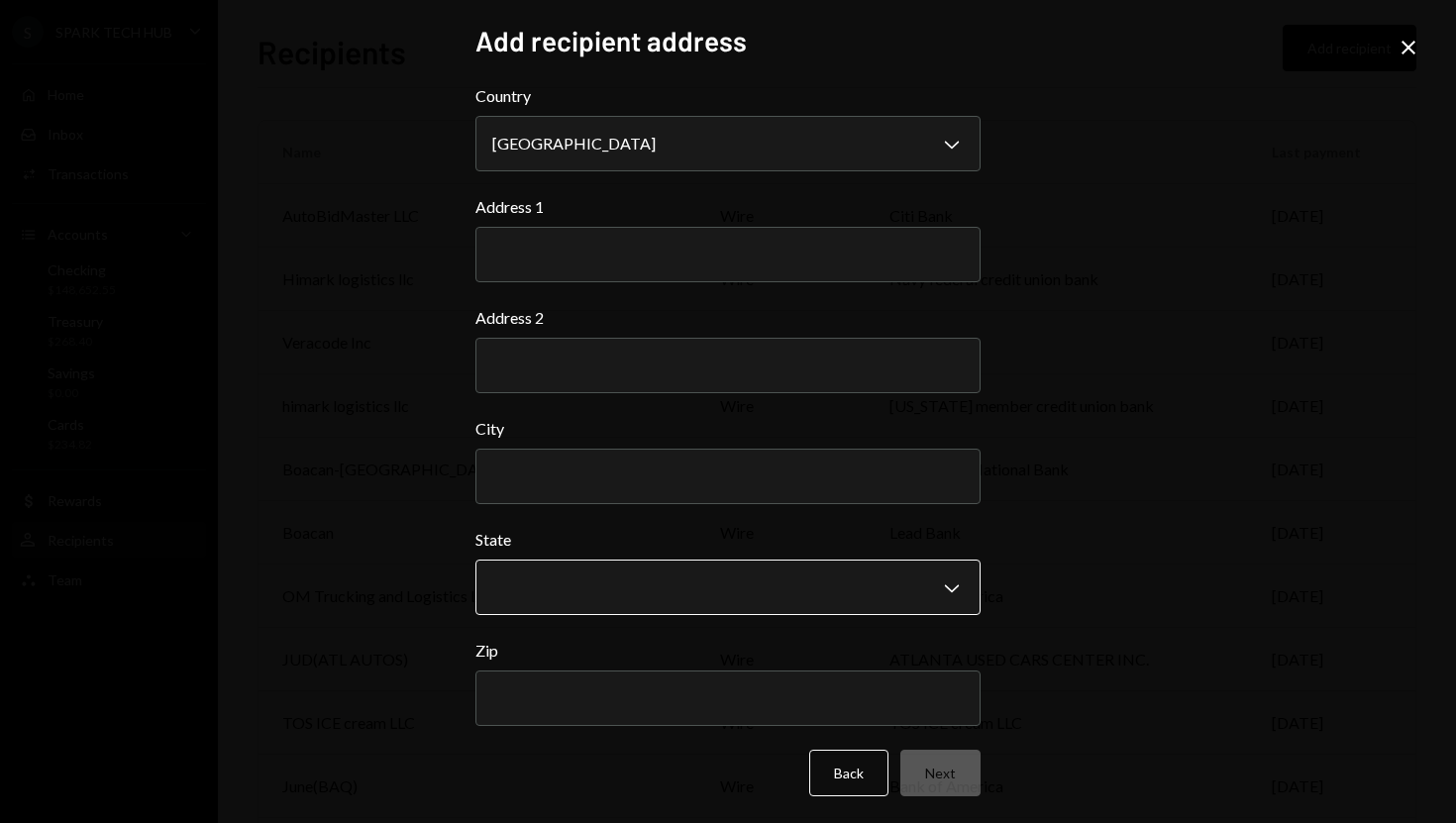 click on "S SPARK TECH HUB Caret Down Home Home Inbox Inbox Activities Transactions Accounts Accounts Caret Down Checking $148,652.55 Treasury $268.40 Savings $0.00 Cards $234.82 Dollar Rewards User Recipients Team Team Recipients Add recipient Name Payment type Bank name Last payment AutoBidMaster LLC wire Citi Bank Jul 24 Himark logistics llc wire Navy federal credit union bank Jul 24 Veracode Inc ach HSBC Jul 24 himark logistics llc wire indiana member credit union bank Jul 23 Boacan-Huntington wire Huntington National Bank Jul 23 Boacan wire Lead Bank Jul 21 OM Trucking and Logistics LLC ach Bank of America Jul 18 JUD(ATL AUTOS) wire ATLANTA USED CARS CENTER INC. Jul 17 TOS ICE cream LLC wire TOS ICE cream LLC Jul 16 June(BAQ) wire Bank of America Jul 15 Francis(Ghana) wire Francis Achemdey Jul 14 Münchener Medizin Mechanik GmbH sepa COMMERZBANK Jul 09 Edward Ogbuja  ach PNC bank Jul 07 Olufemi Mathew Daboh wire Bank of America Jul 07 TIMILEHIN OBATUSIN wire Bank of America Jul 07 Great(Dapo) wire Bank of America" at bounding box center [728, 411] 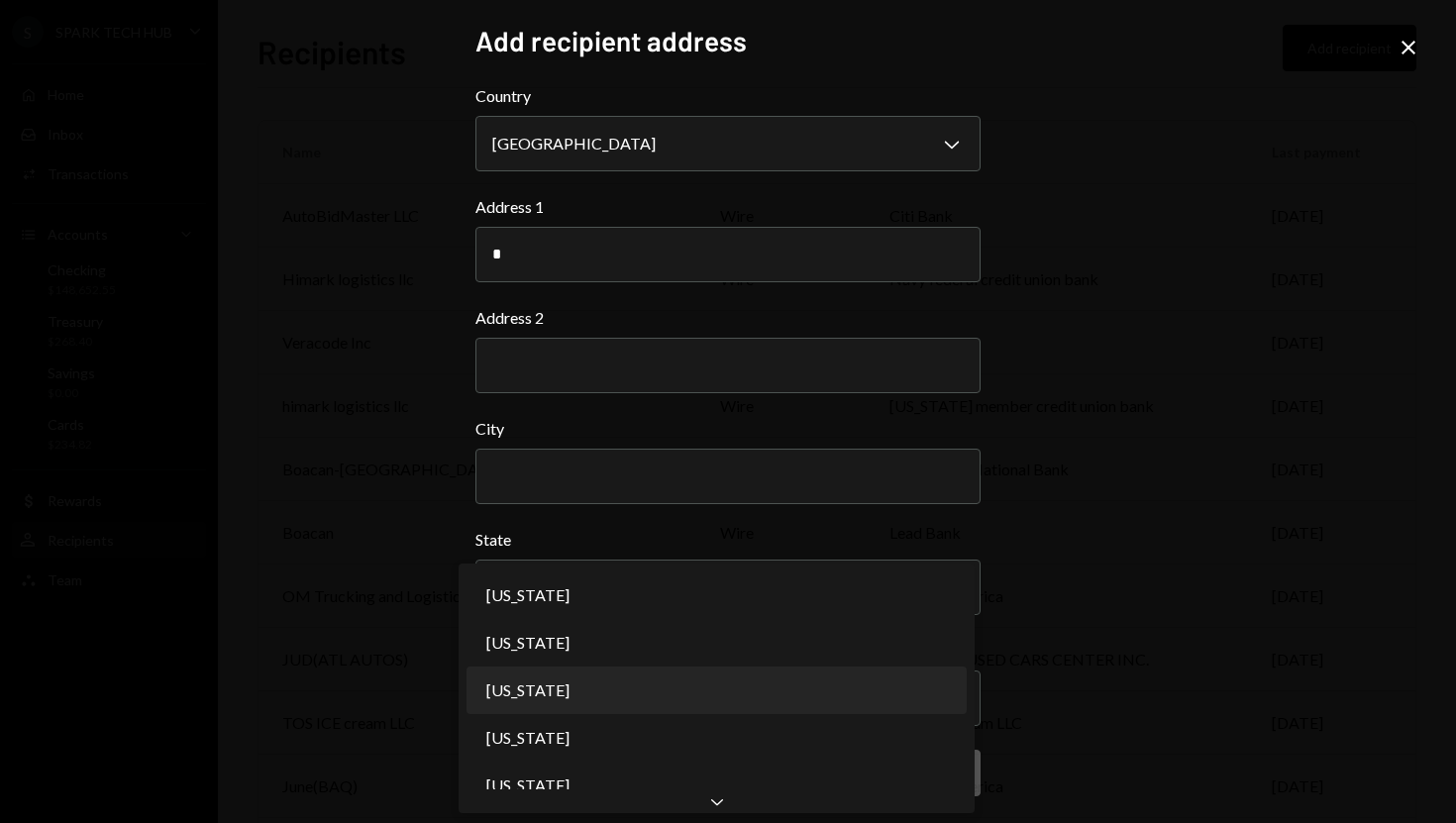 type on "*" 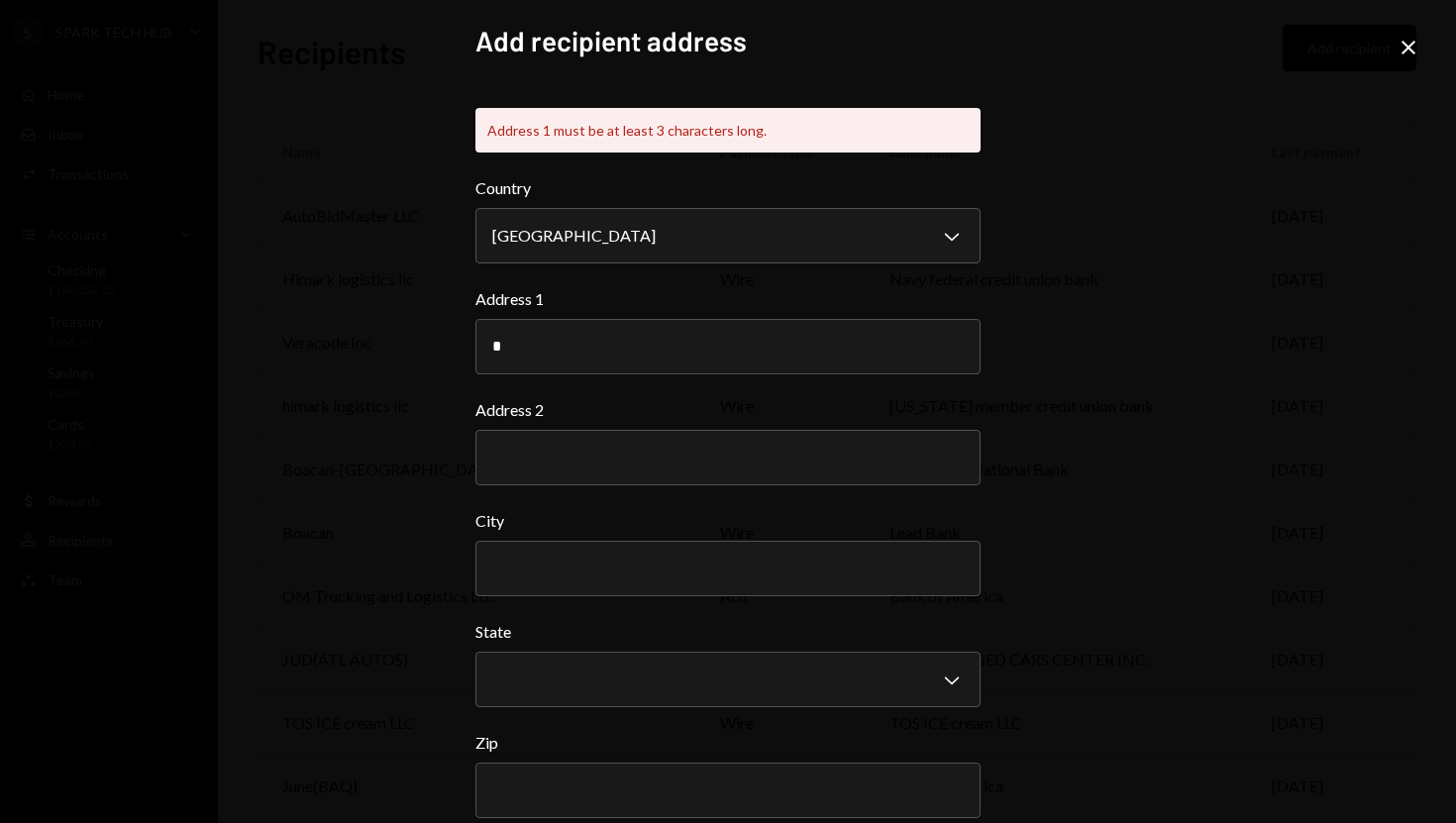 scroll, scrollTop: 96, scrollLeft: 0, axis: vertical 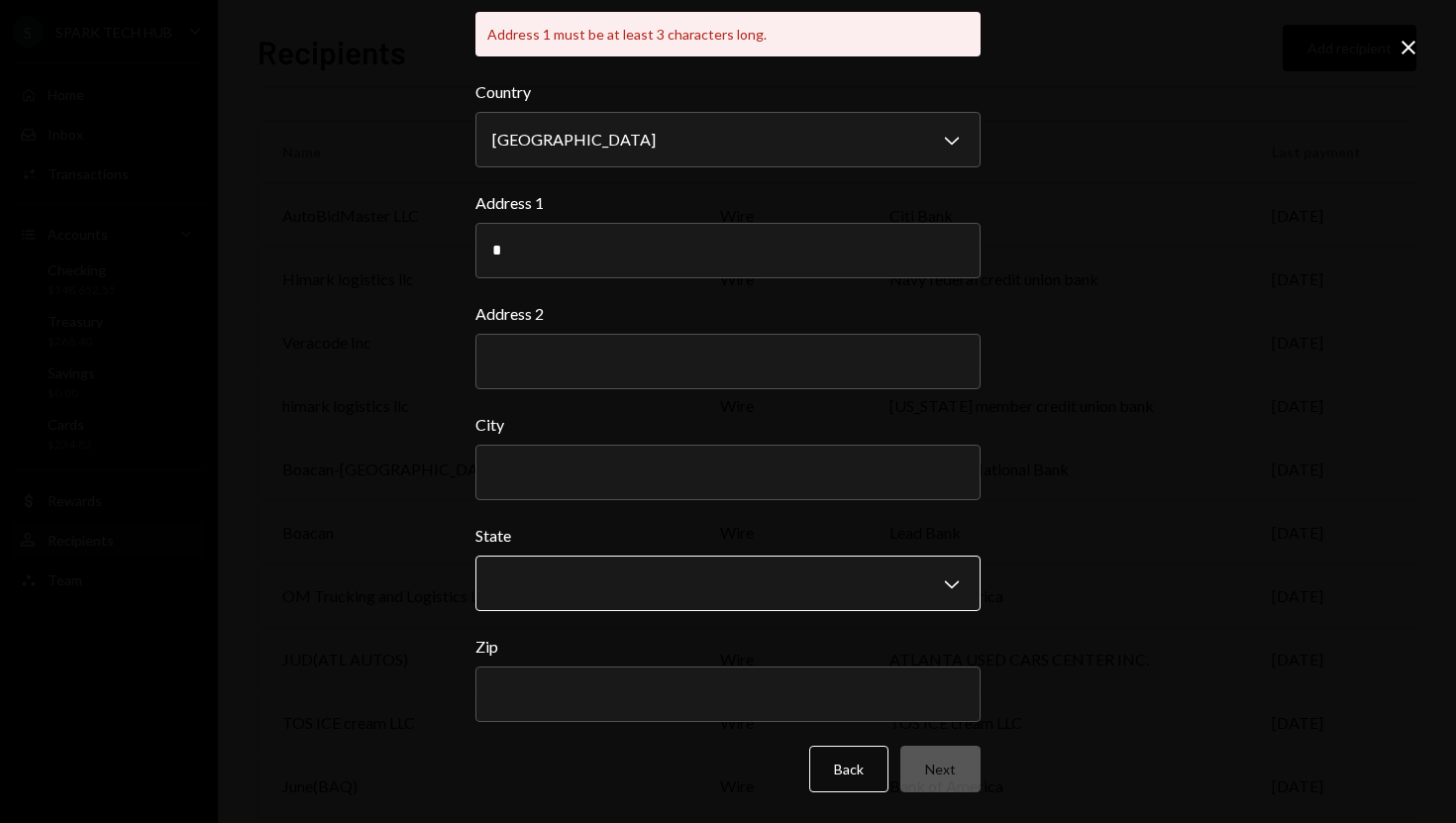click on "S SPARK TECH HUB Caret Down Home Home Inbox Inbox Activities Transactions Accounts Accounts Caret Down Checking $148,652.55 Treasury $268.40 Savings $0.00 Cards $234.82 Dollar Rewards User Recipients Team Team Recipients Add recipient Name Payment type Bank name Last payment AutoBidMaster LLC wire Citi Bank Jul 24 Himark logistics llc wire Navy federal credit union bank Jul 24 Veracode Inc ach HSBC Jul 24 himark logistics llc wire indiana member credit union bank Jul 23 Boacan-Huntington wire Huntington National Bank Jul 23 Boacan wire Lead Bank Jul 21 OM Trucking and Logistics LLC ach Bank of America Jul 18 JUD(ATL AUTOS) wire ATLANTA USED CARS CENTER INC. Jul 17 TOS ICE cream LLC wire TOS ICE cream LLC Jul 16 June(BAQ) wire Bank of America Jul 15 Francis(Ghana) wire Francis Achemdey Jul 14 Münchener Medizin Mechanik GmbH sepa COMMERZBANK Jul 09 Edward Ogbuja  ach PNC bank Jul 07 Olufemi Mathew Daboh wire Bank of America Jul 07 TIMILEHIN OBATUSIN wire Bank of America Jul 07 Great(Dapo) wire Bank of America" at bounding box center (728, 411) 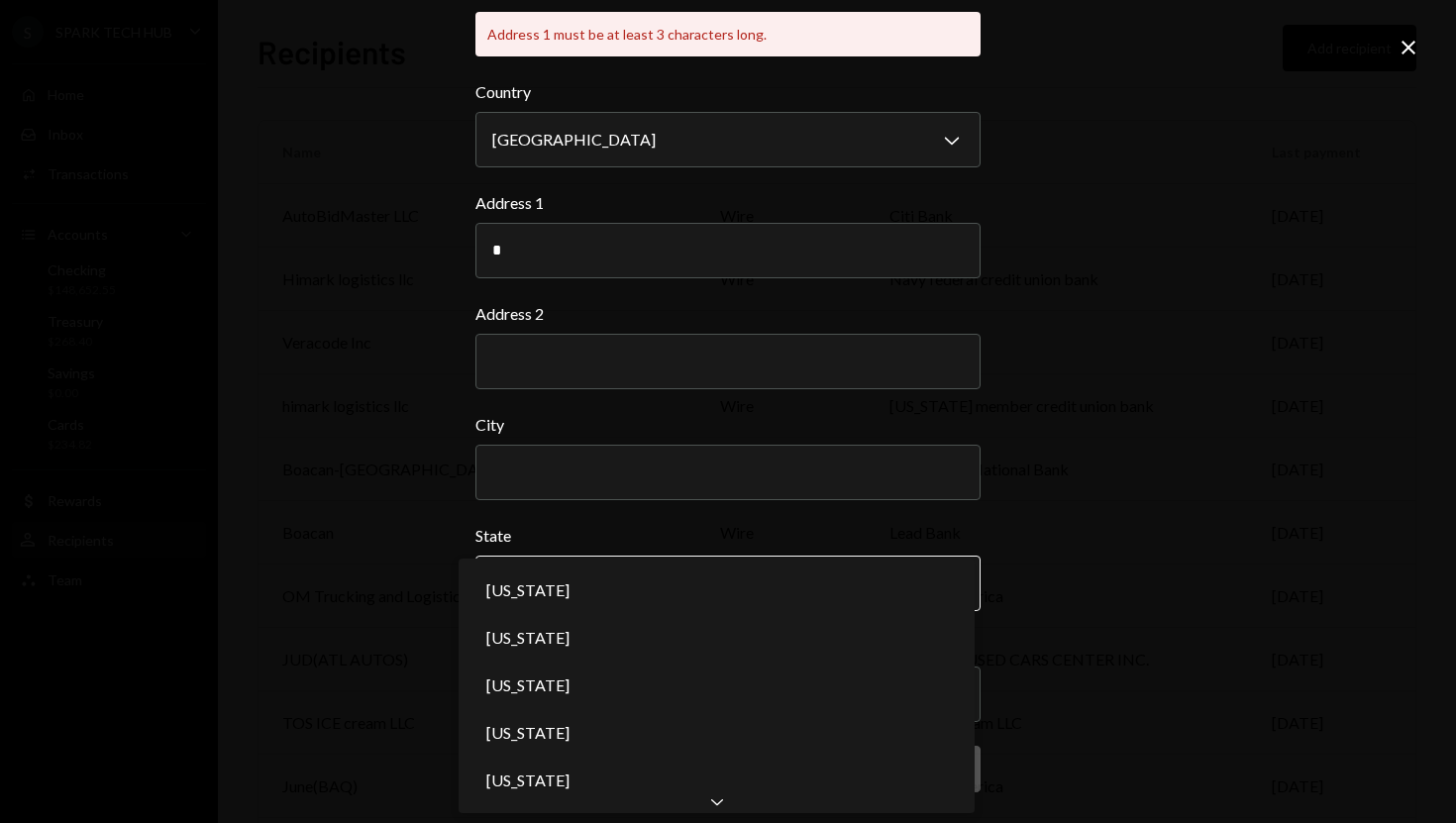 select on "**" 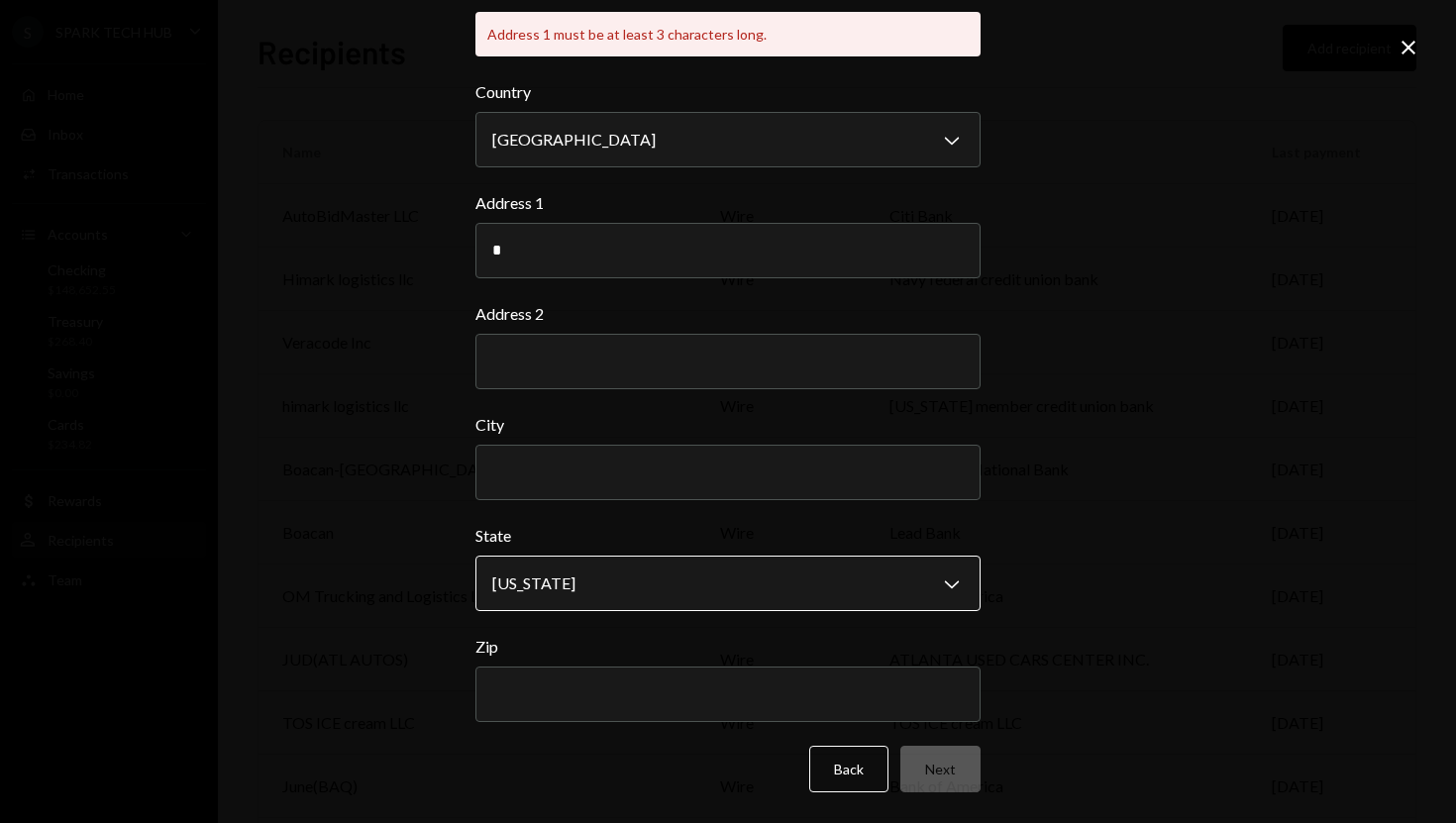 type 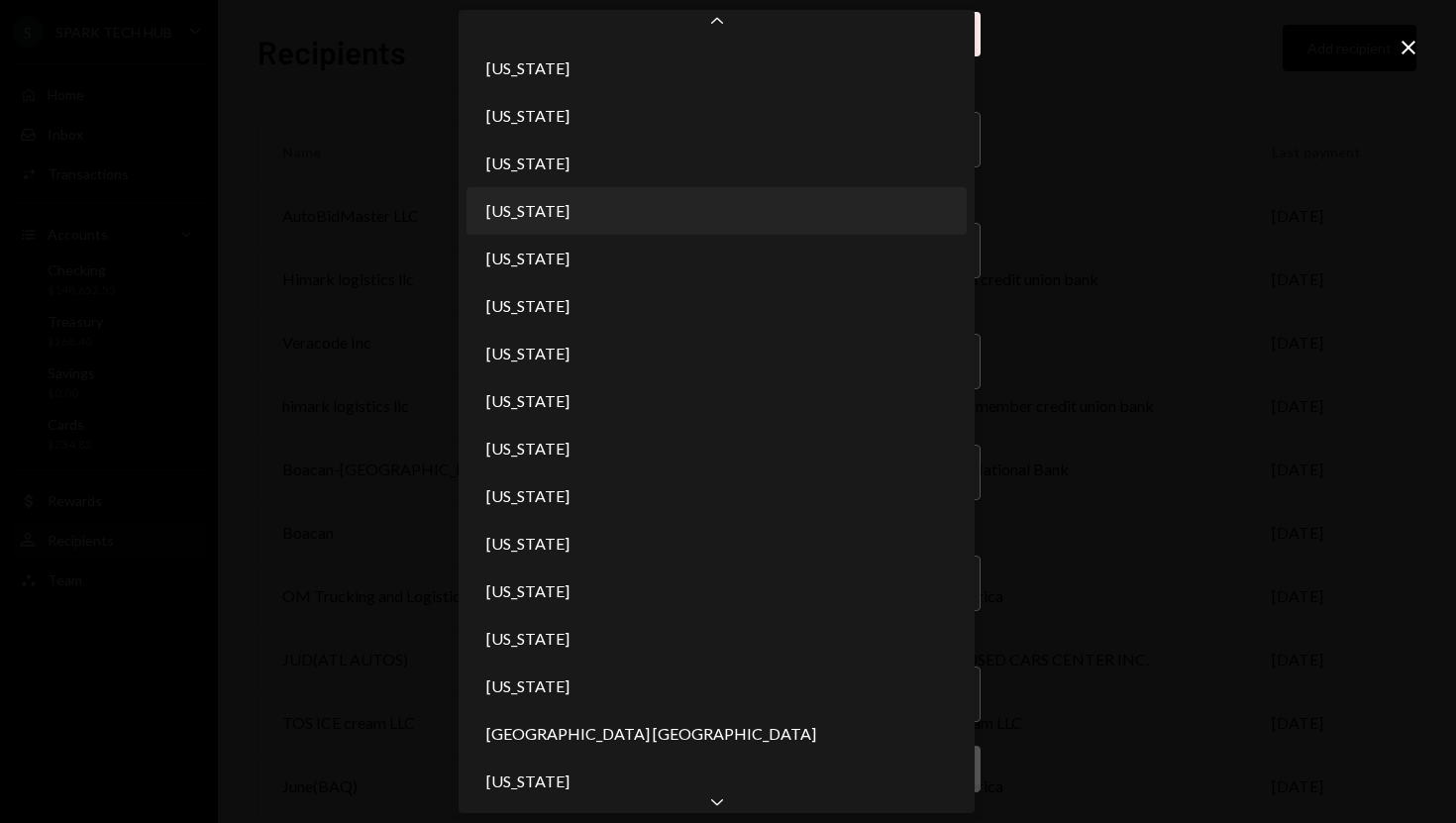 scroll, scrollTop: 1566, scrollLeft: 0, axis: vertical 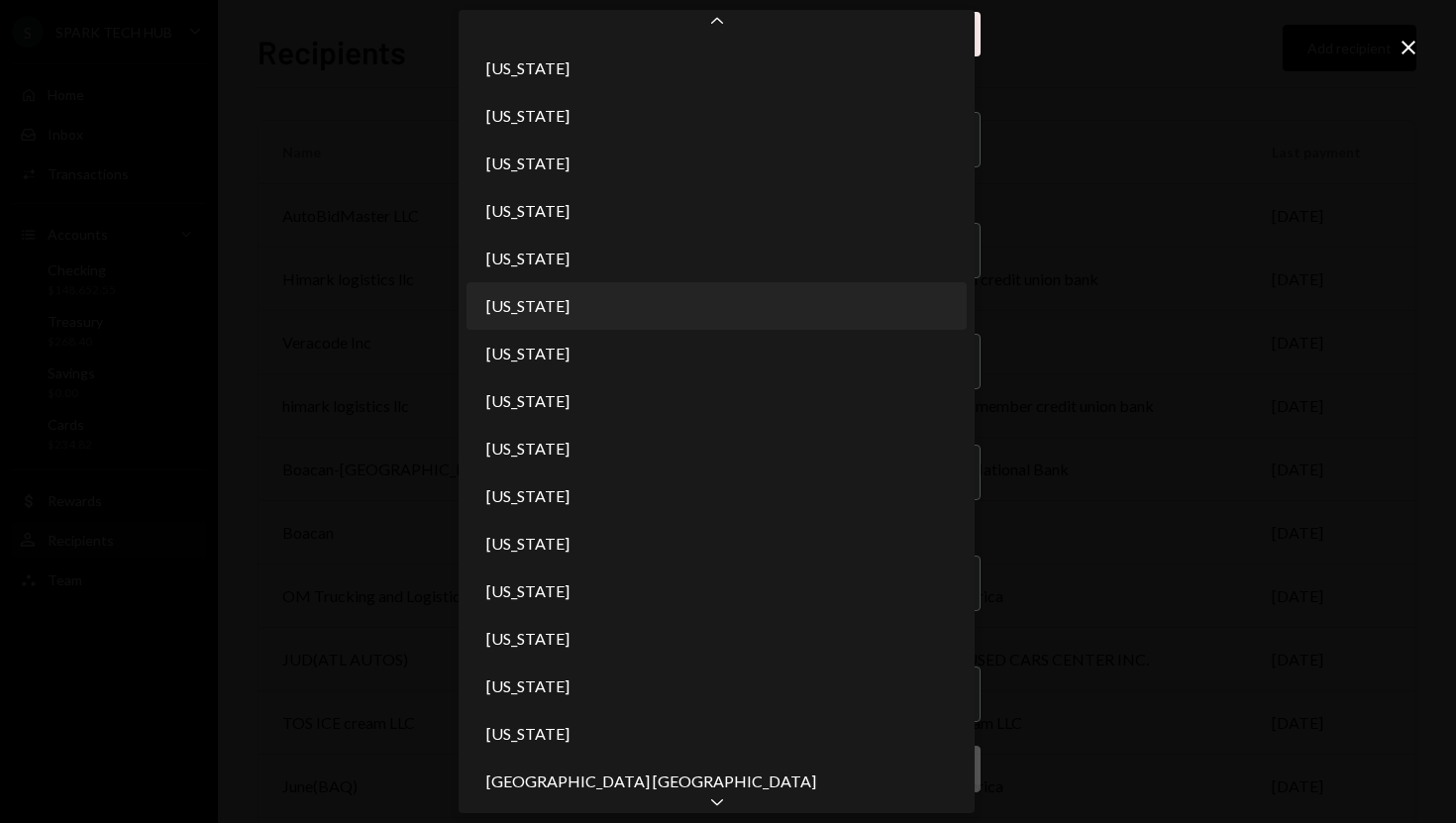 select on "**" 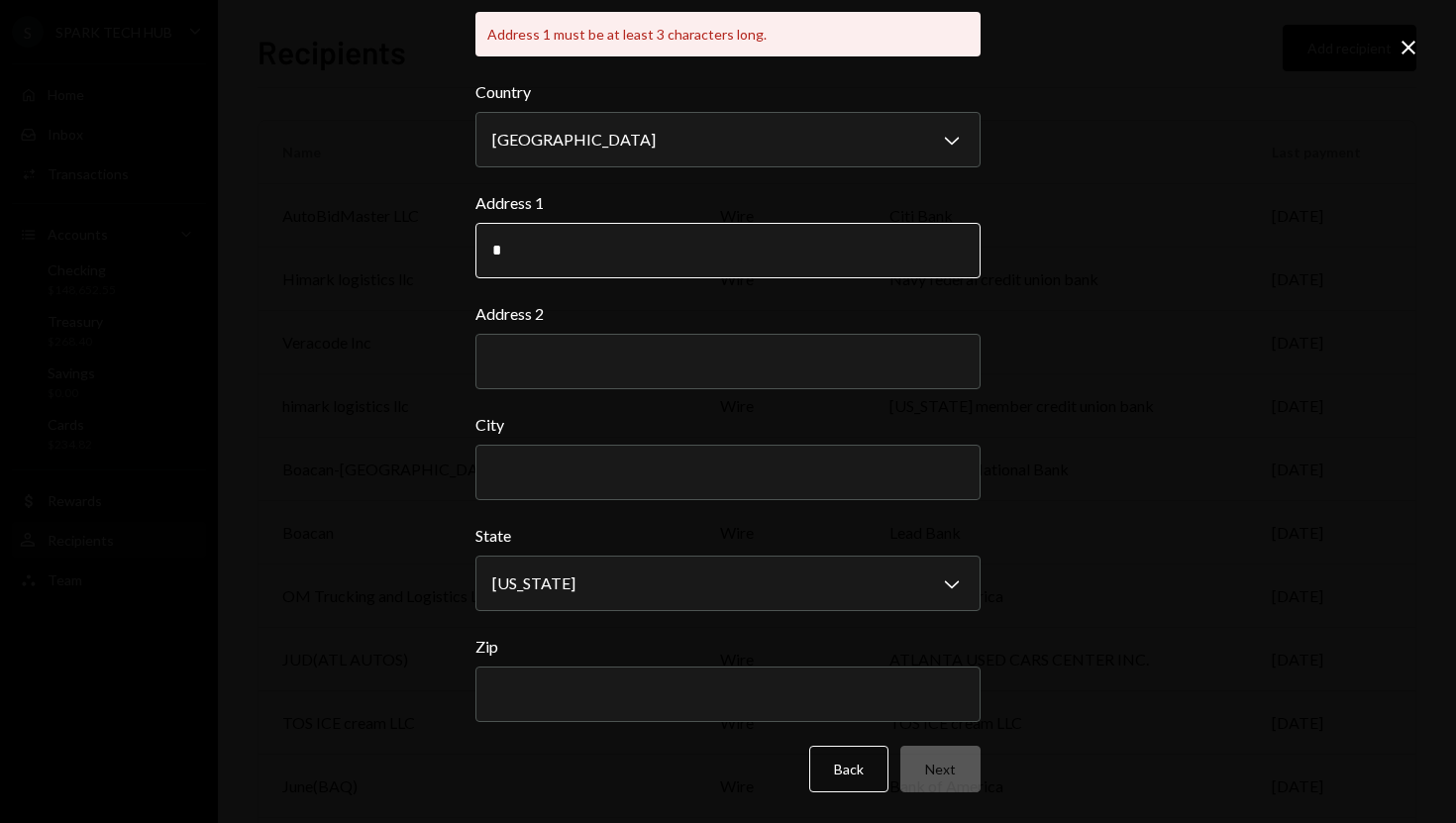click on "*" at bounding box center (728, 251) 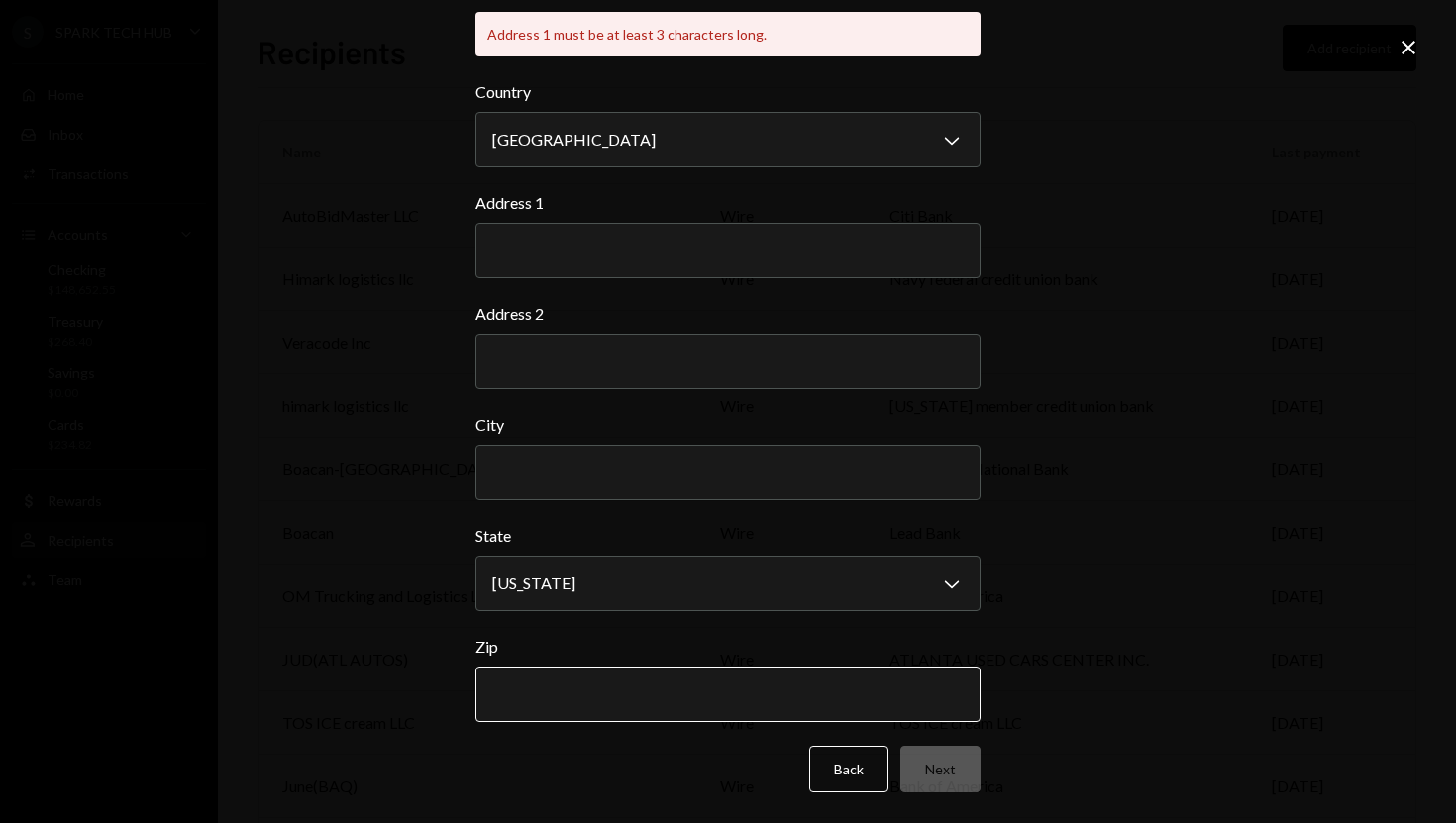 type 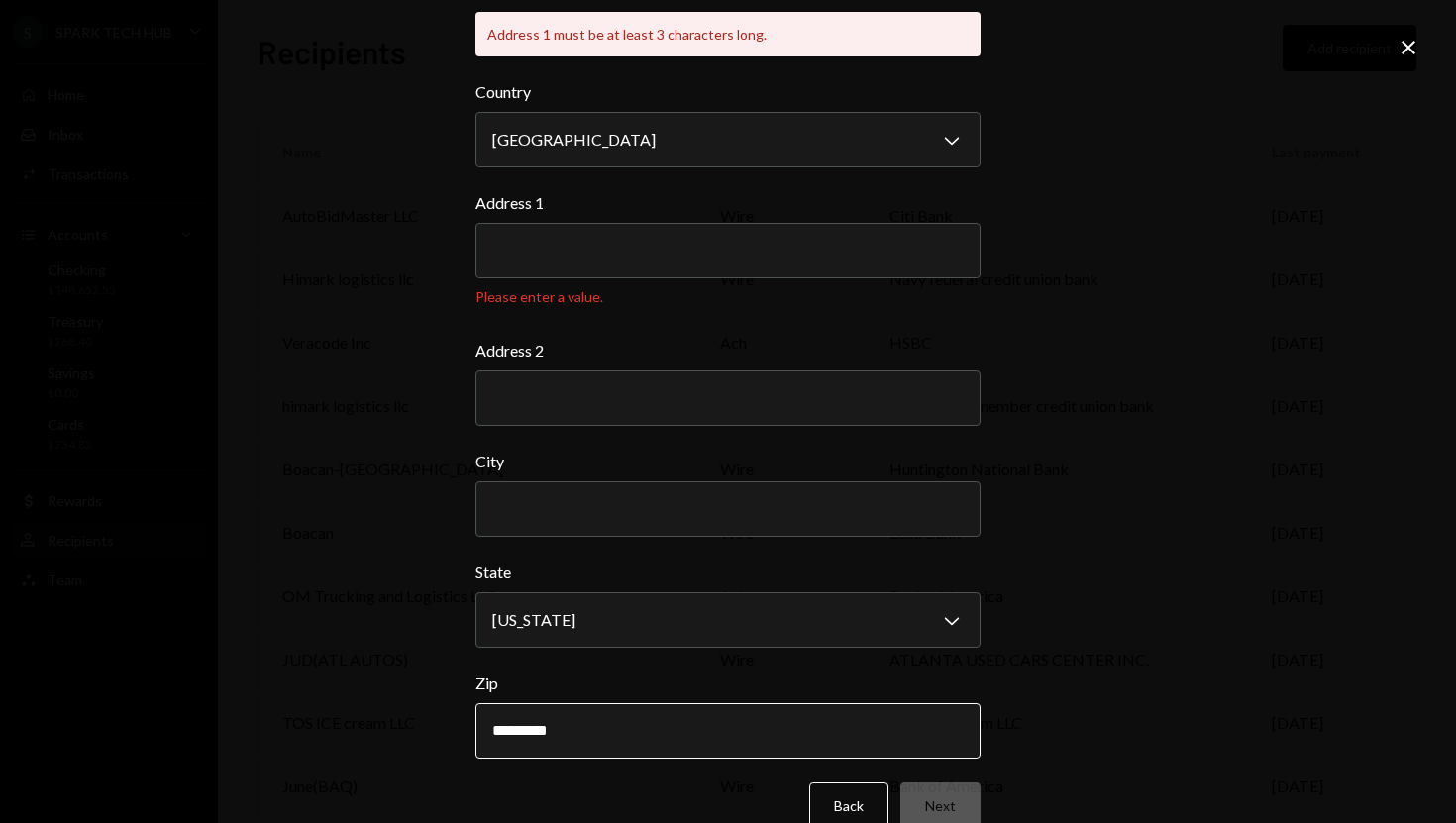 type 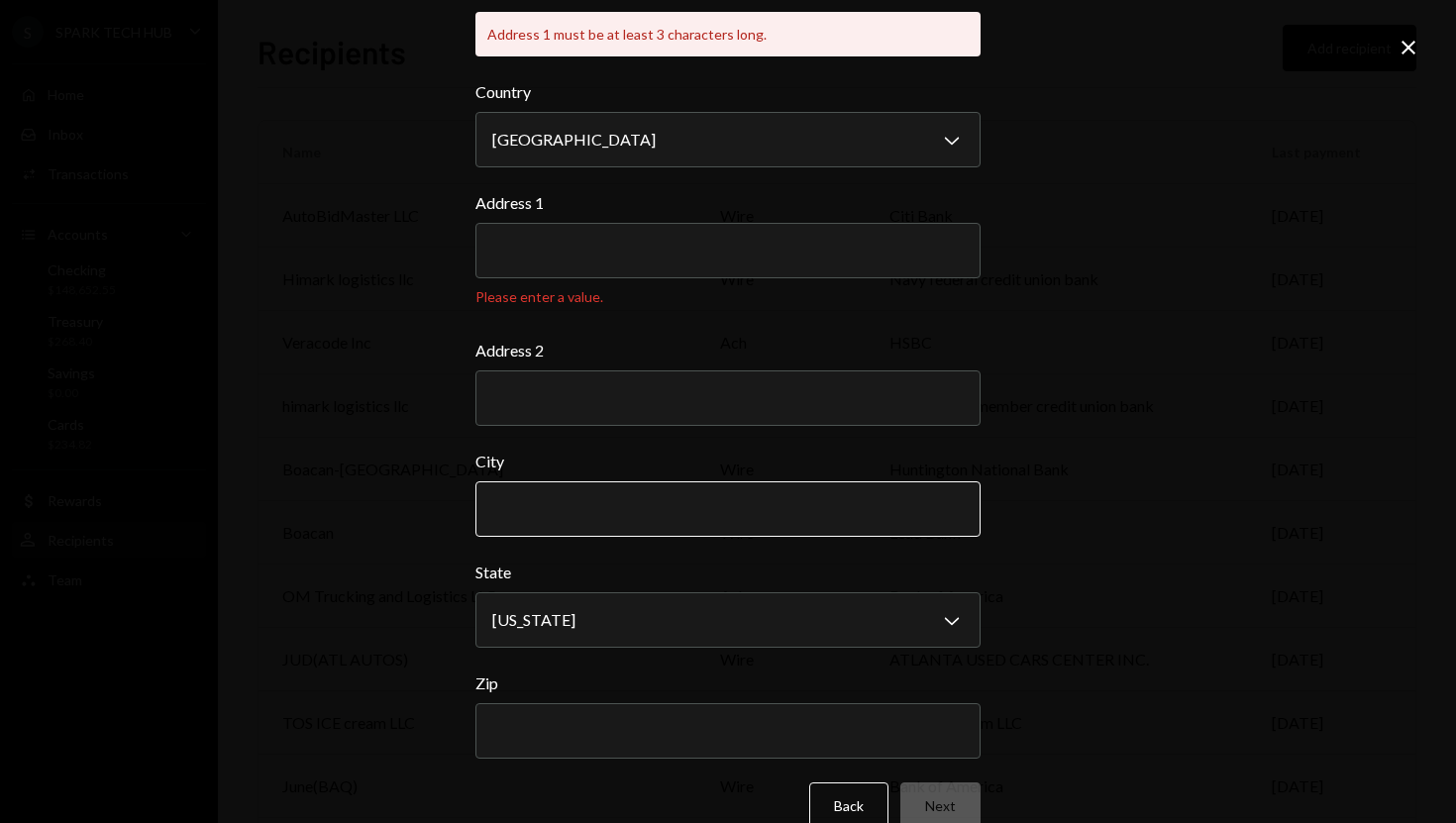click on "City" at bounding box center [728, 509] 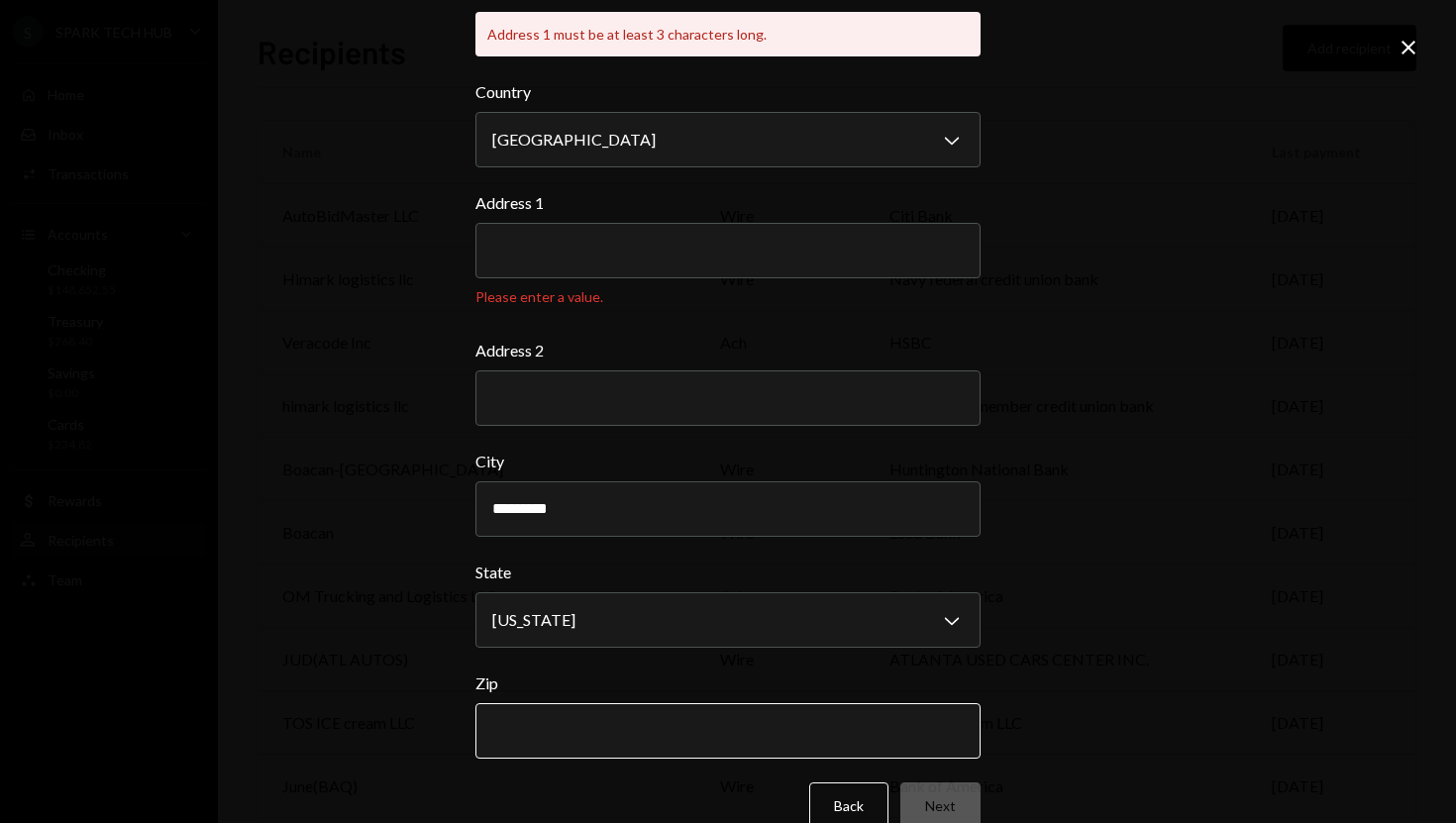 type on "*********" 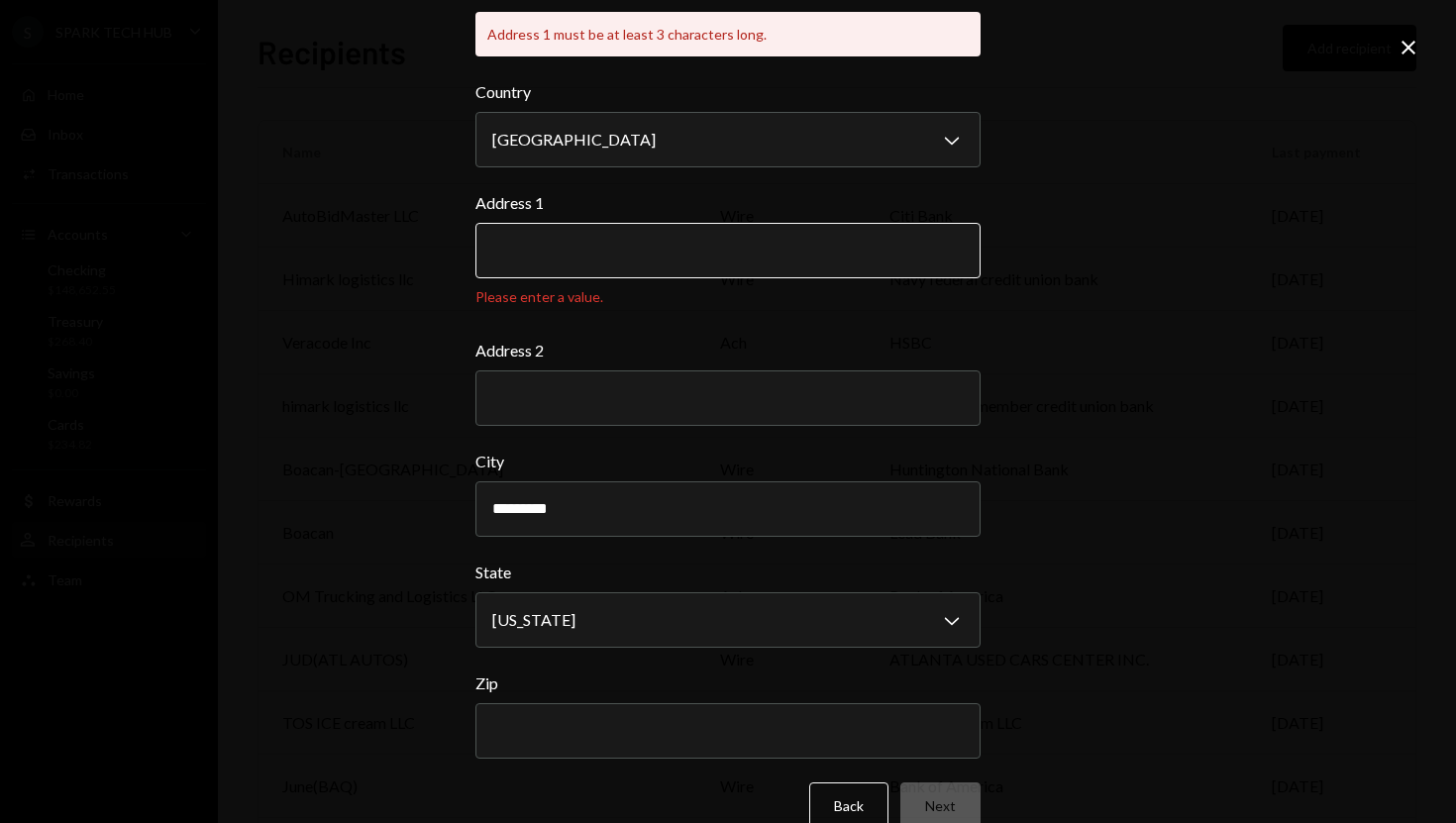 click on "Address 1" at bounding box center [728, 251] 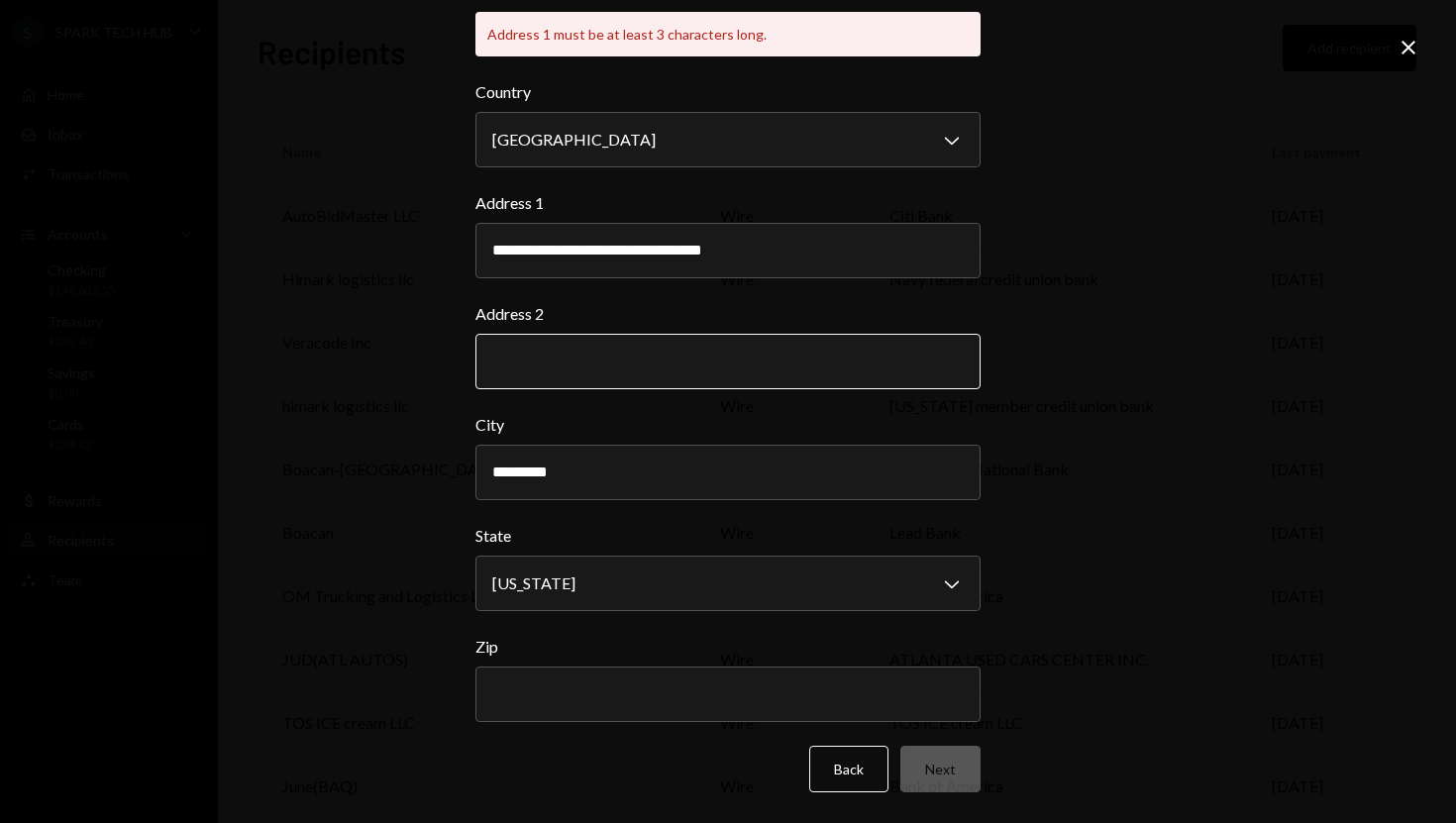 type on "**********" 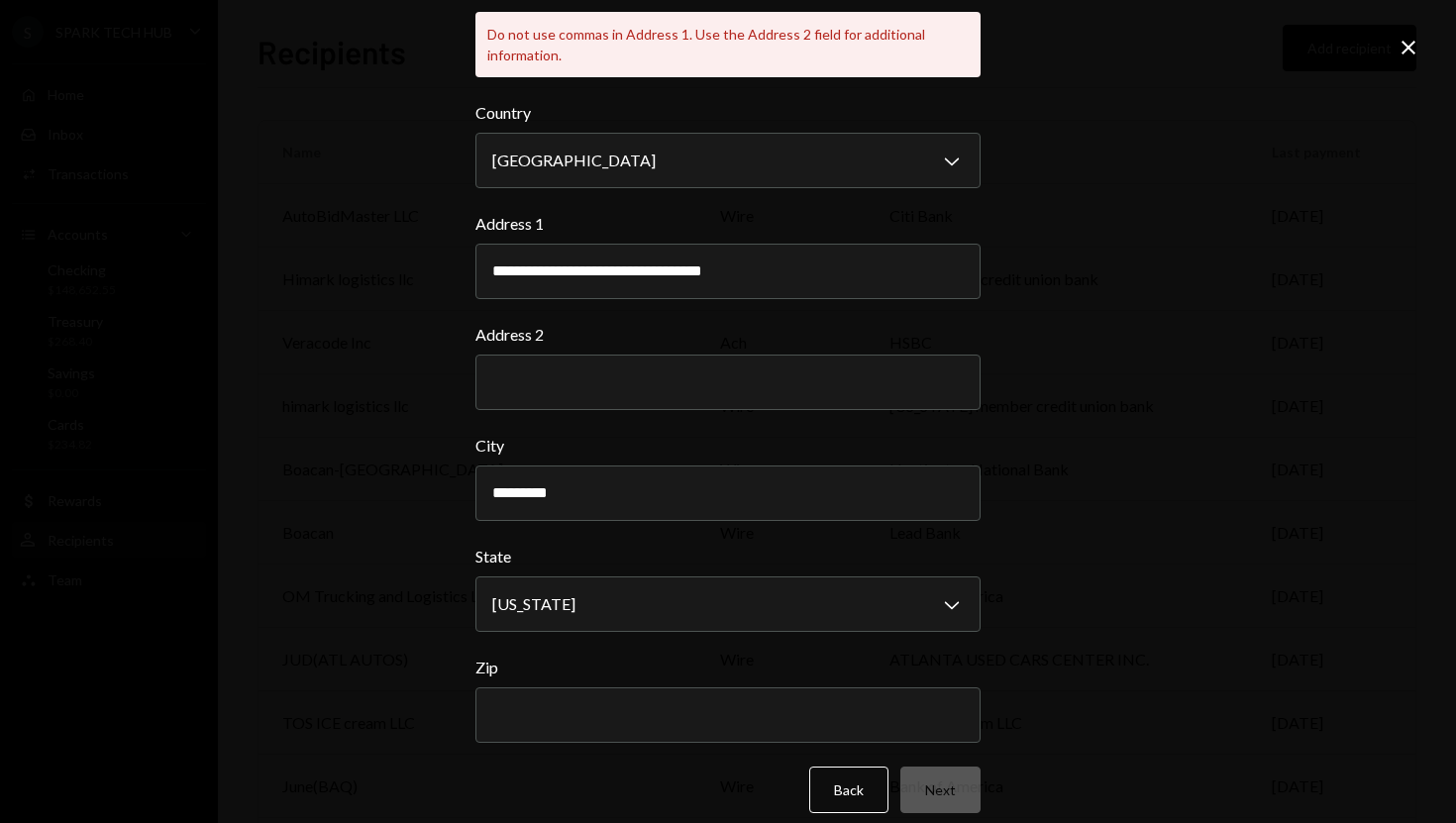 click on "Address 2" at bounding box center [728, 335] 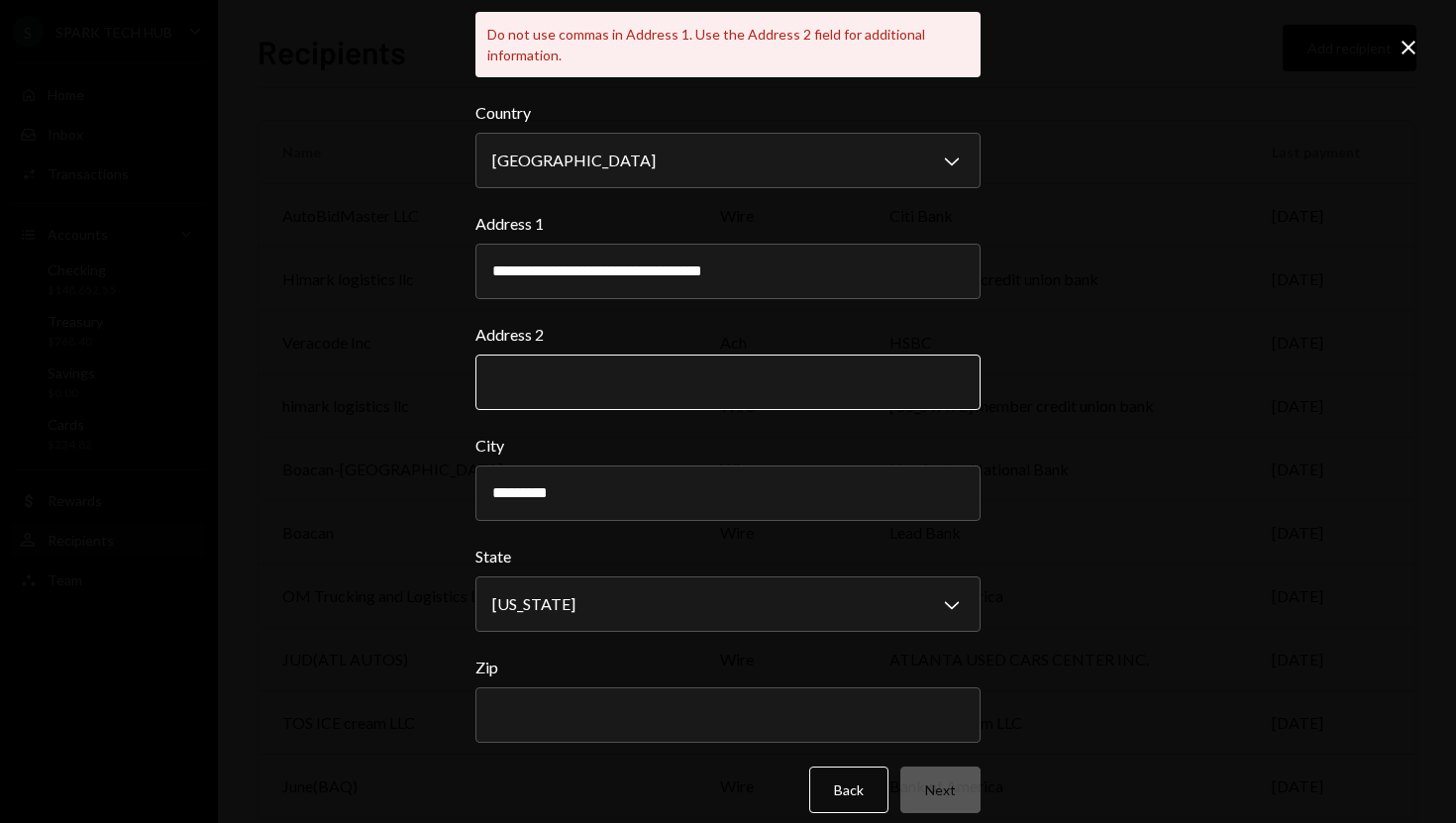 click on "Address 2" at bounding box center [728, 382] 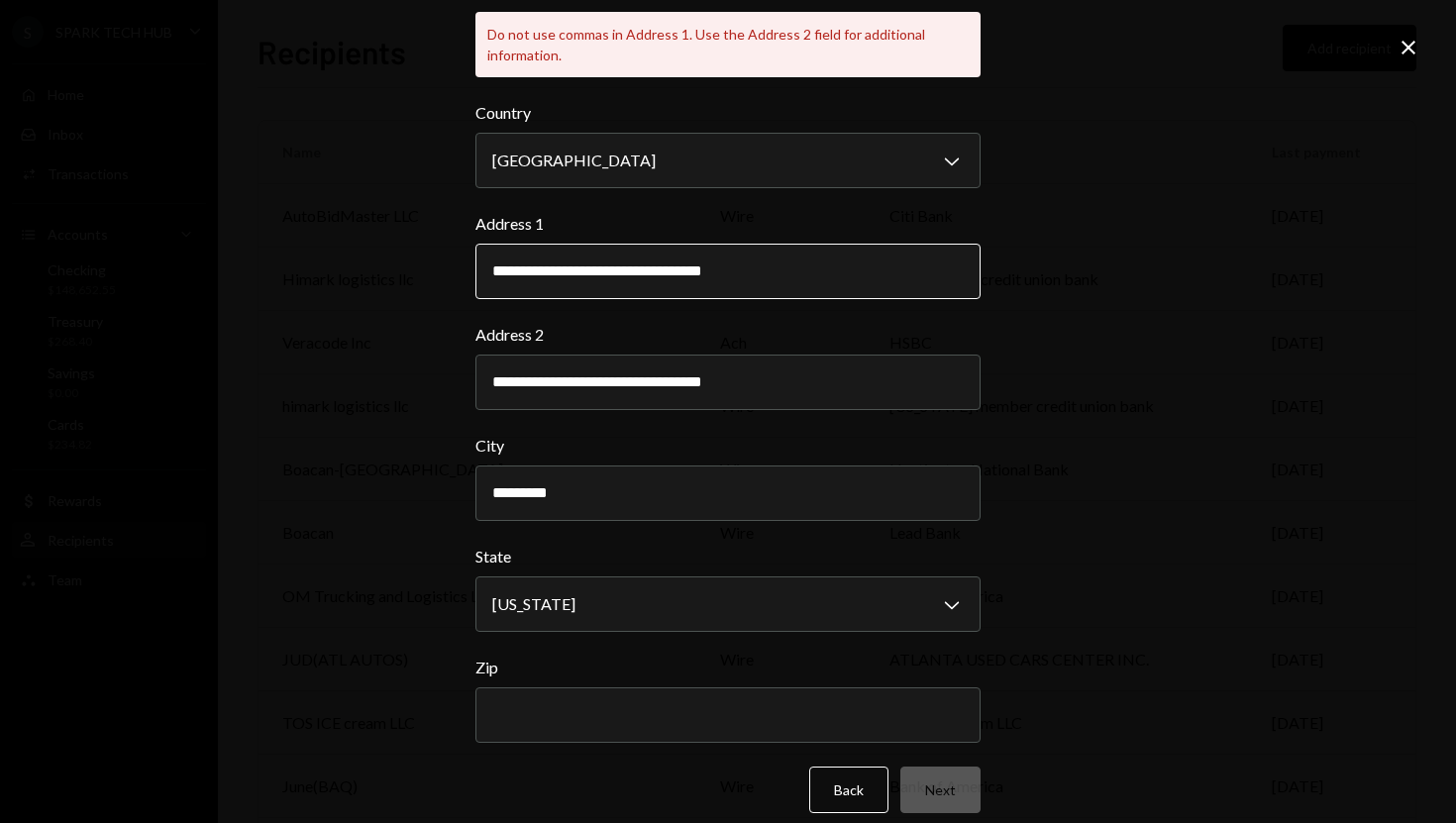 type on "**********" 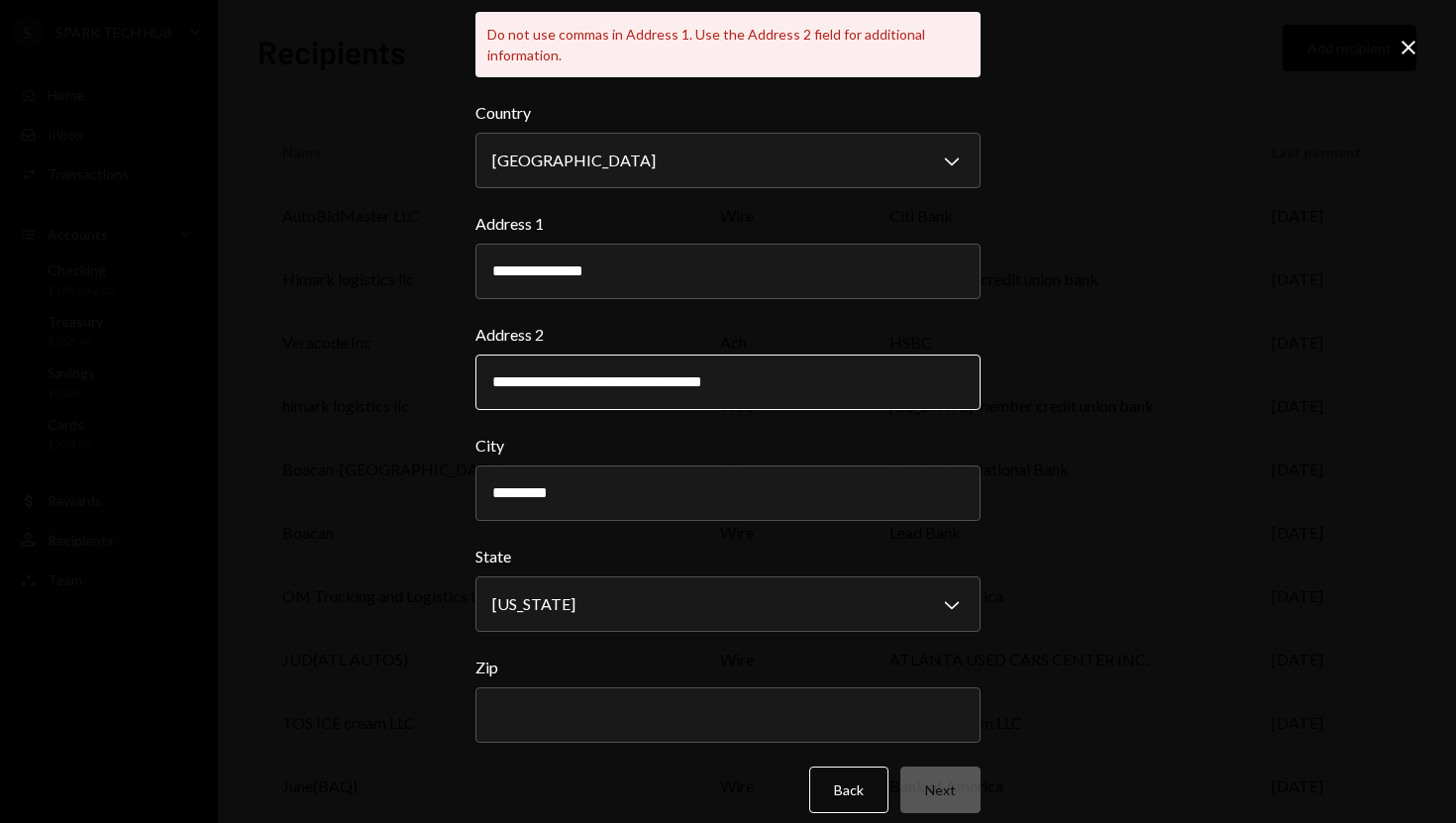 type on "**********" 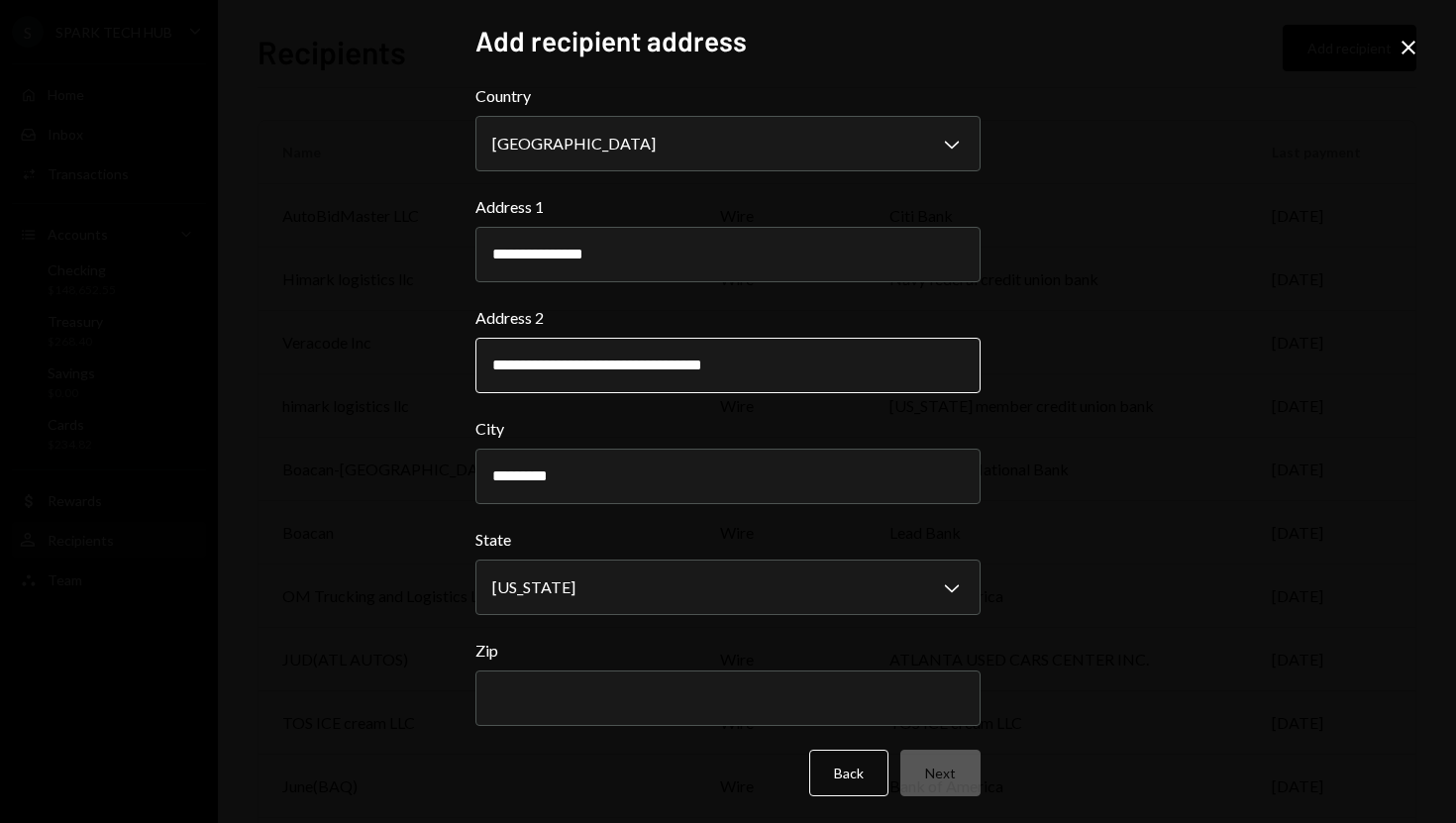 click on "**********" at bounding box center (728, 365) 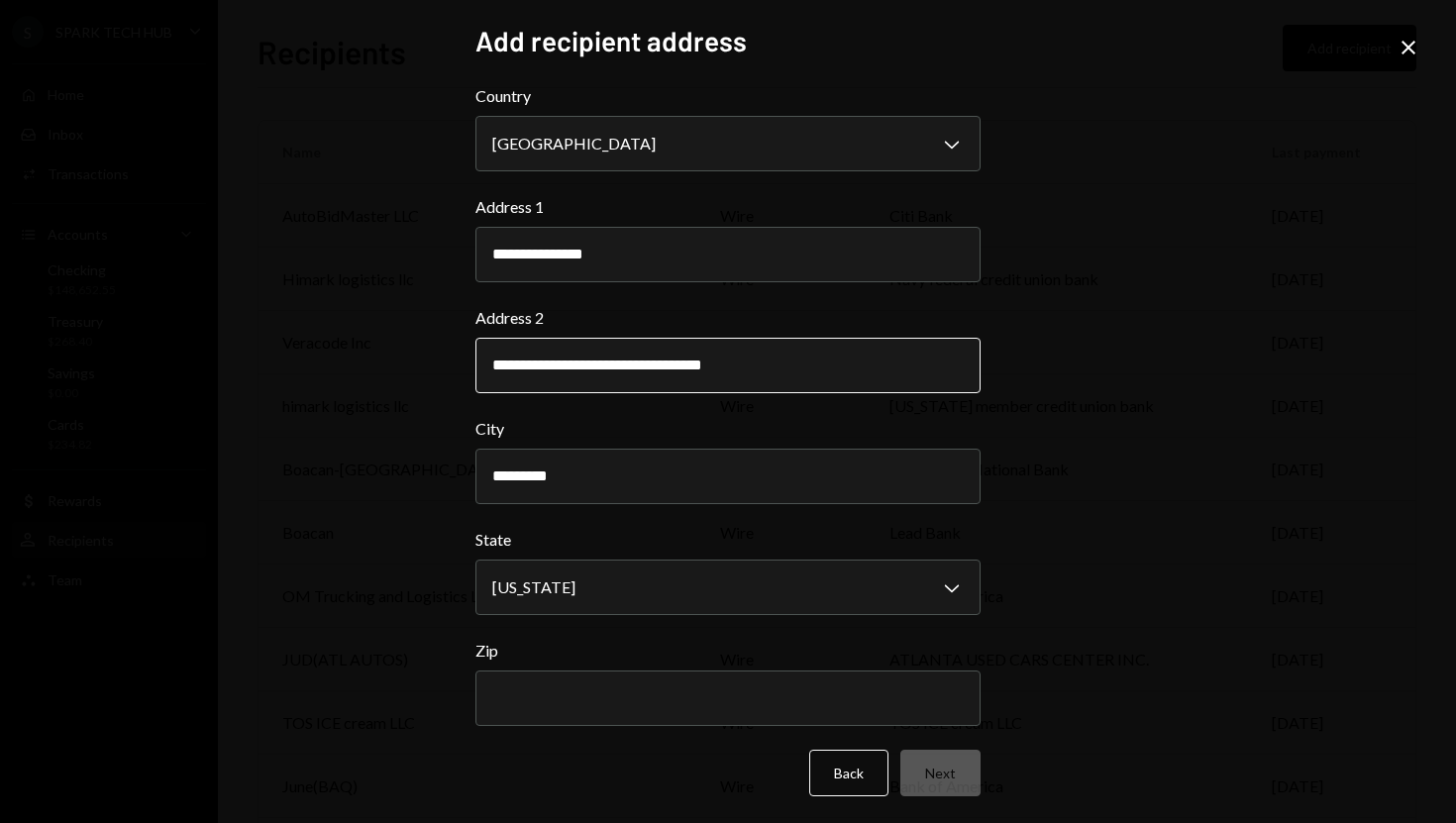click on "**********" at bounding box center [728, 365] 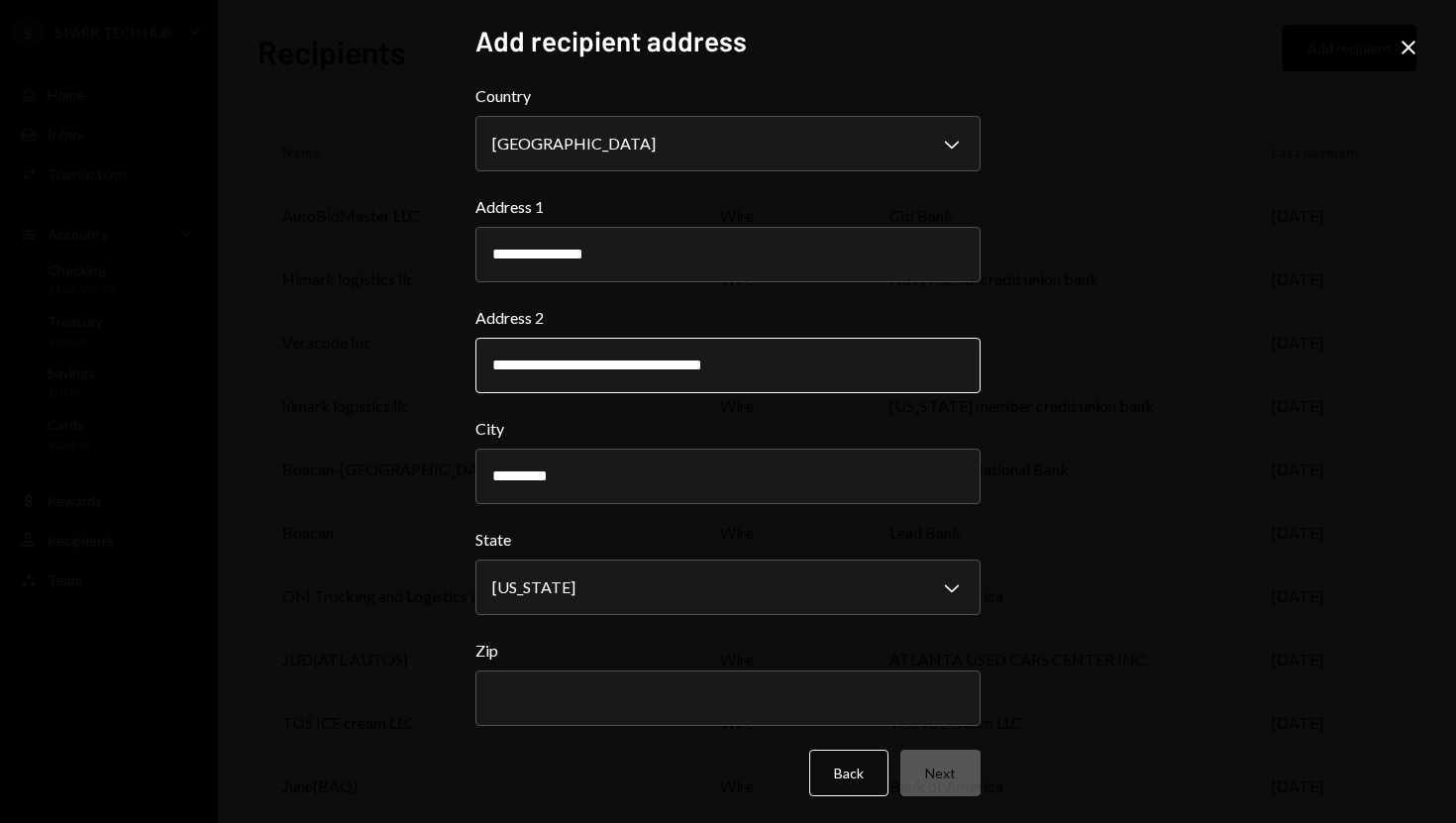 click on "**********" at bounding box center [728, 365] 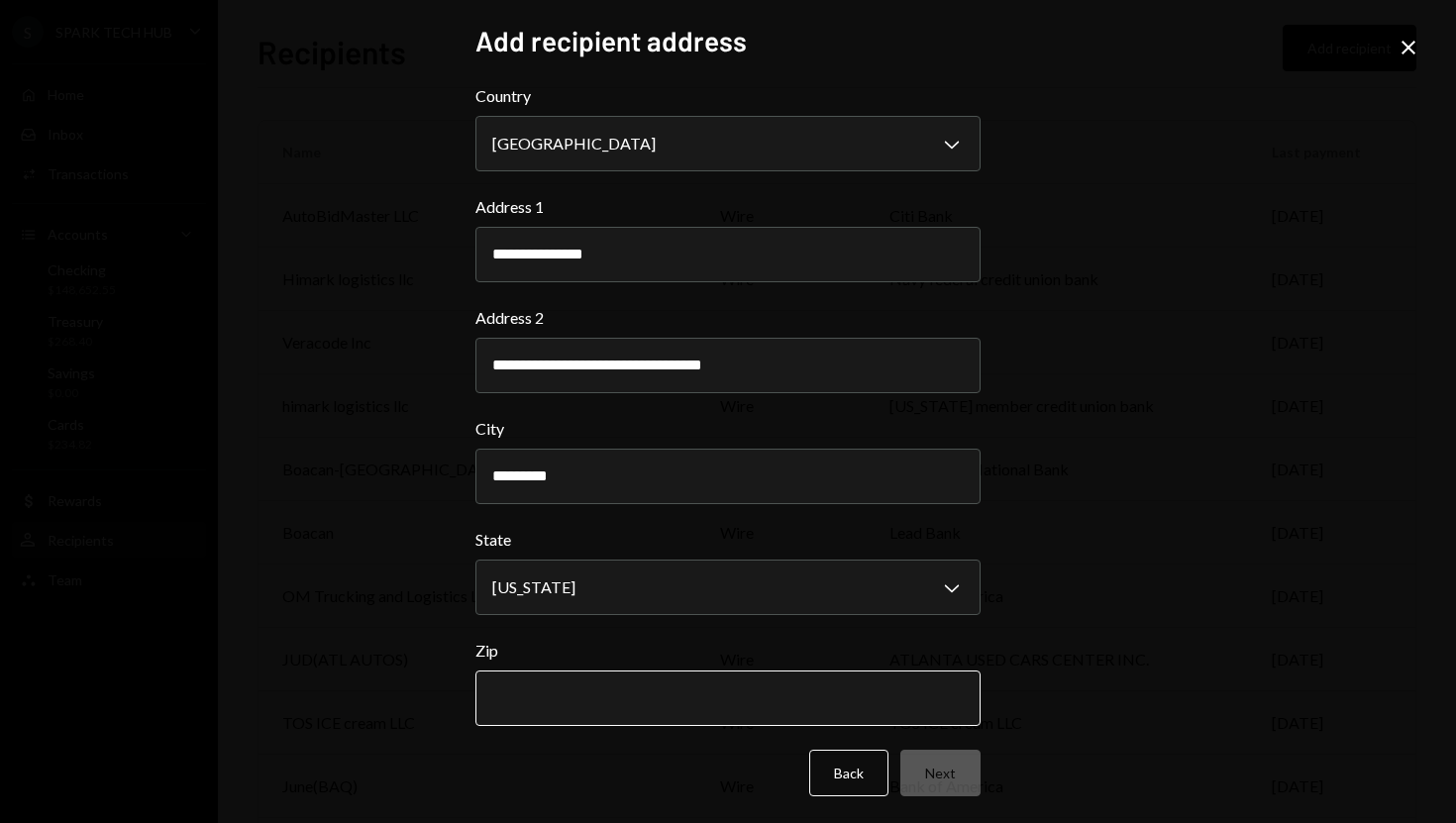 click on "Zip" at bounding box center [728, 698] 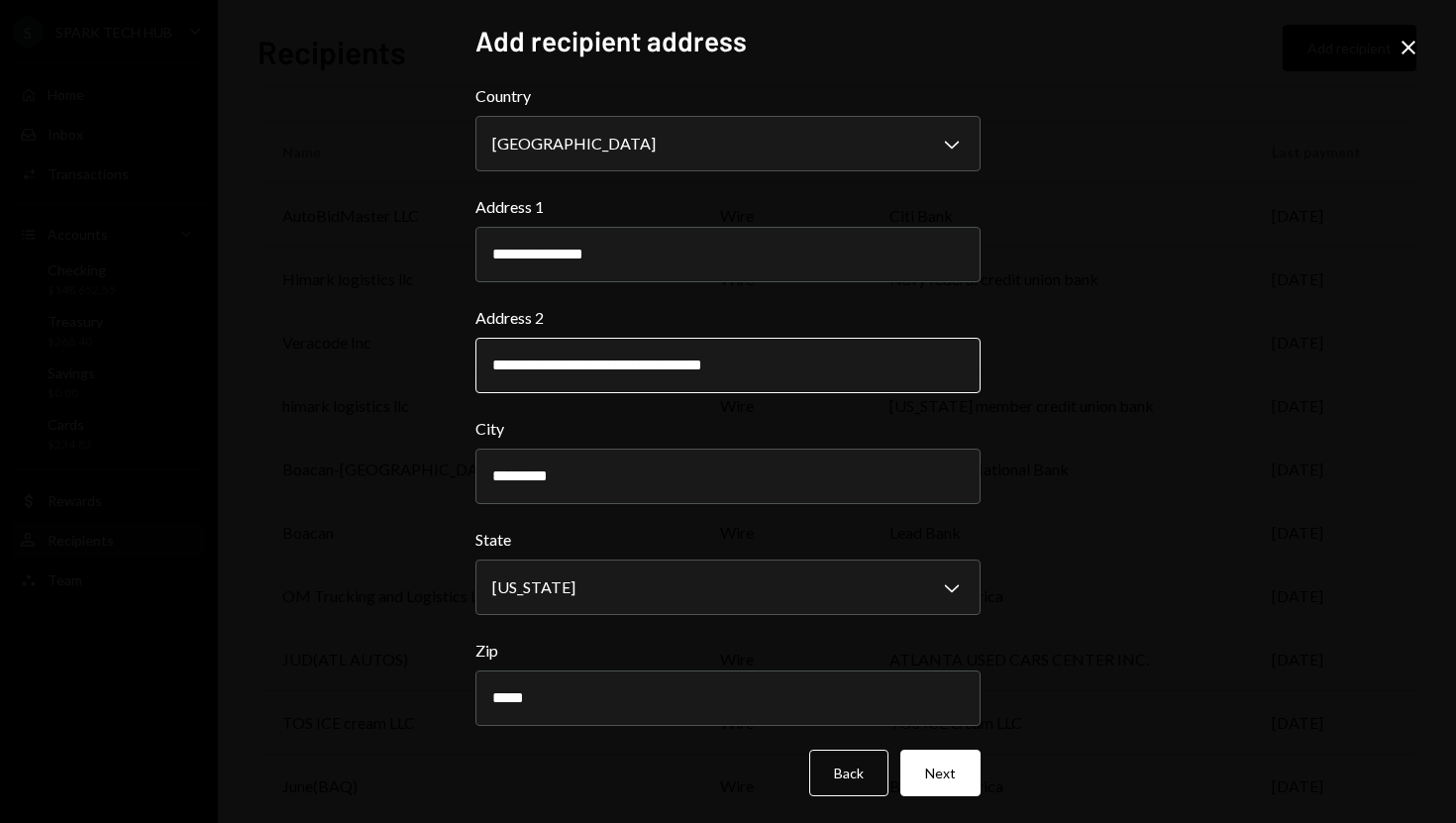 type on "*****" 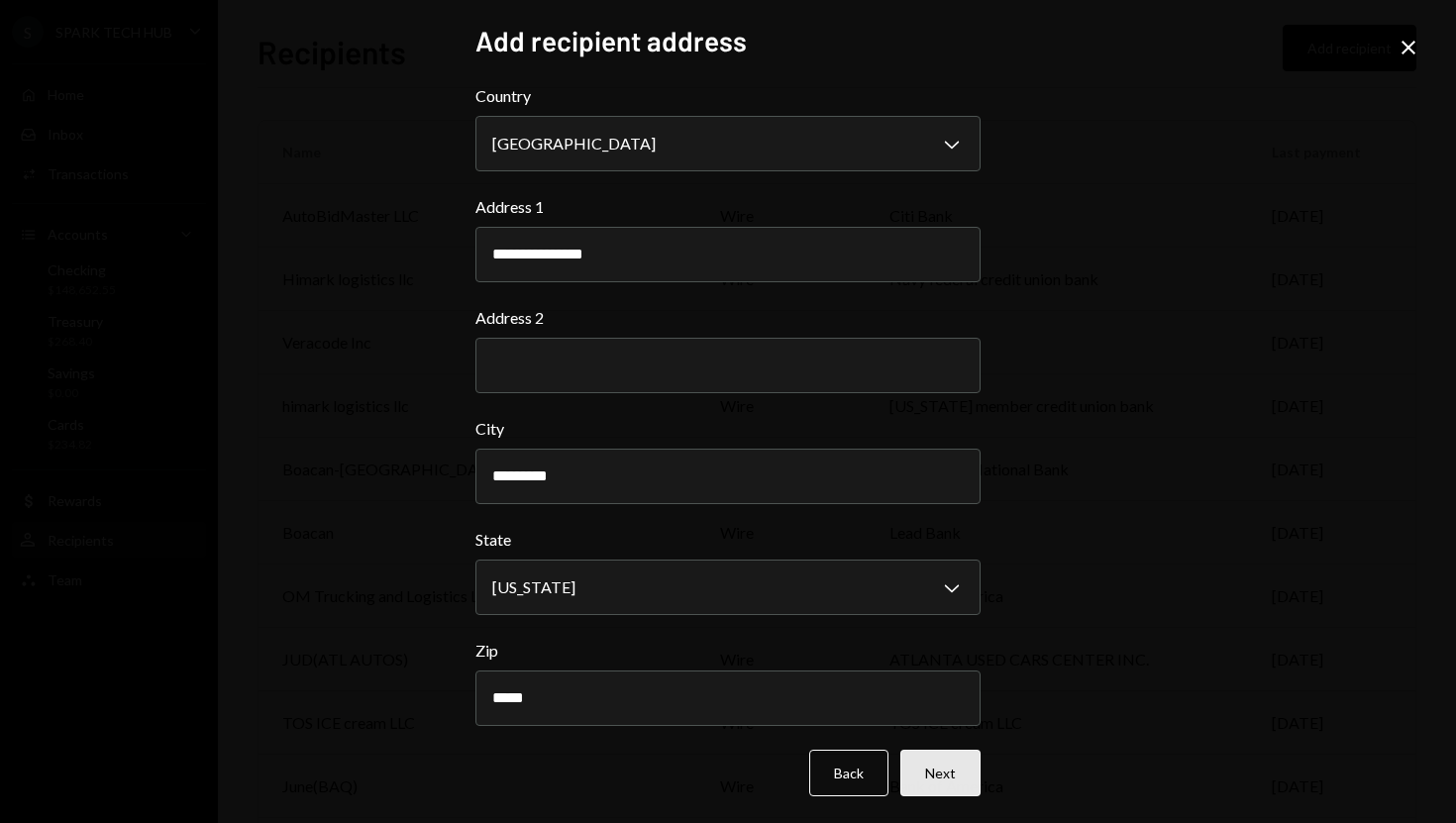 click on "Next" at bounding box center [940, 772] 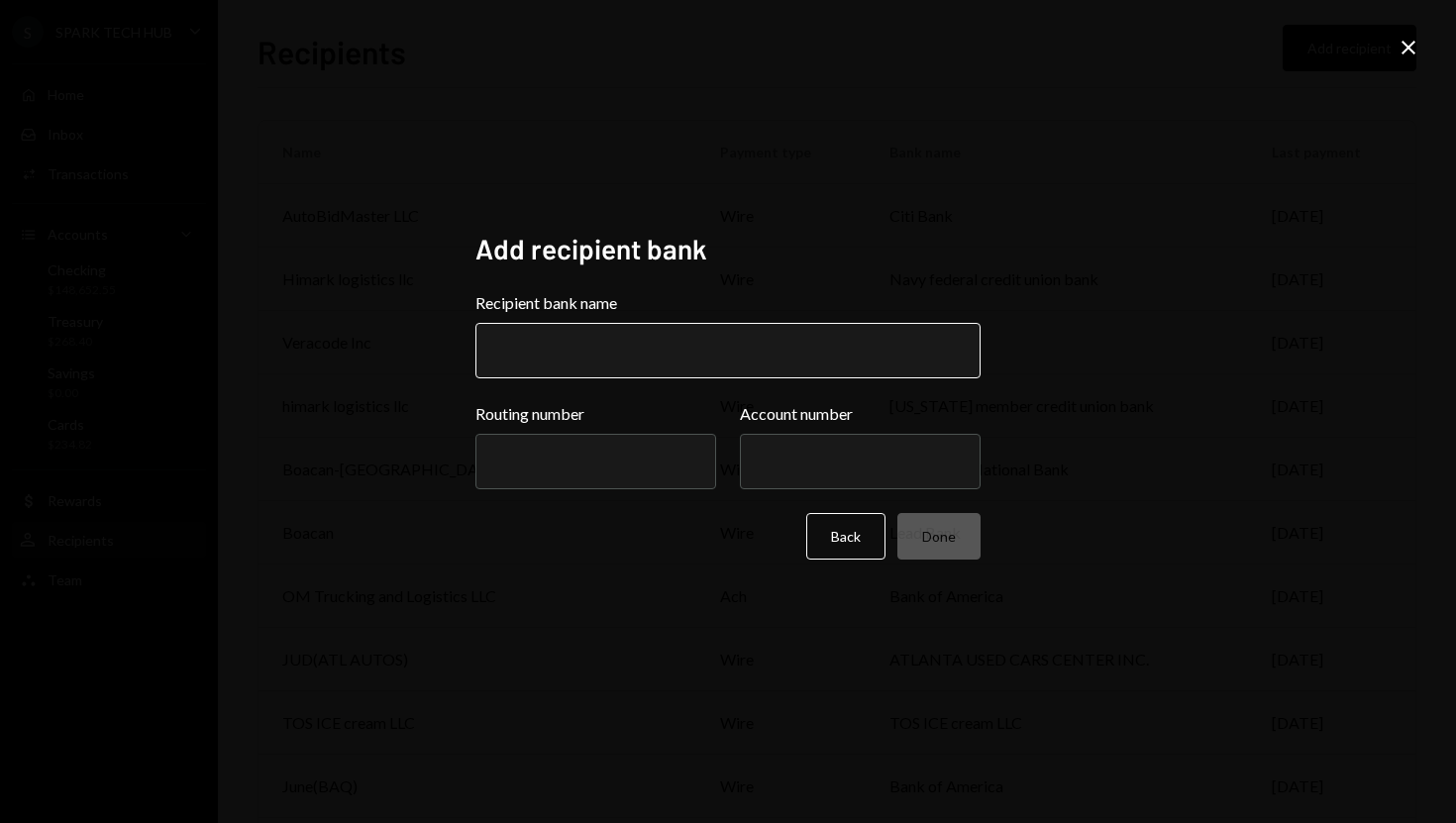 click on "Recipient bank name" at bounding box center [728, 351] 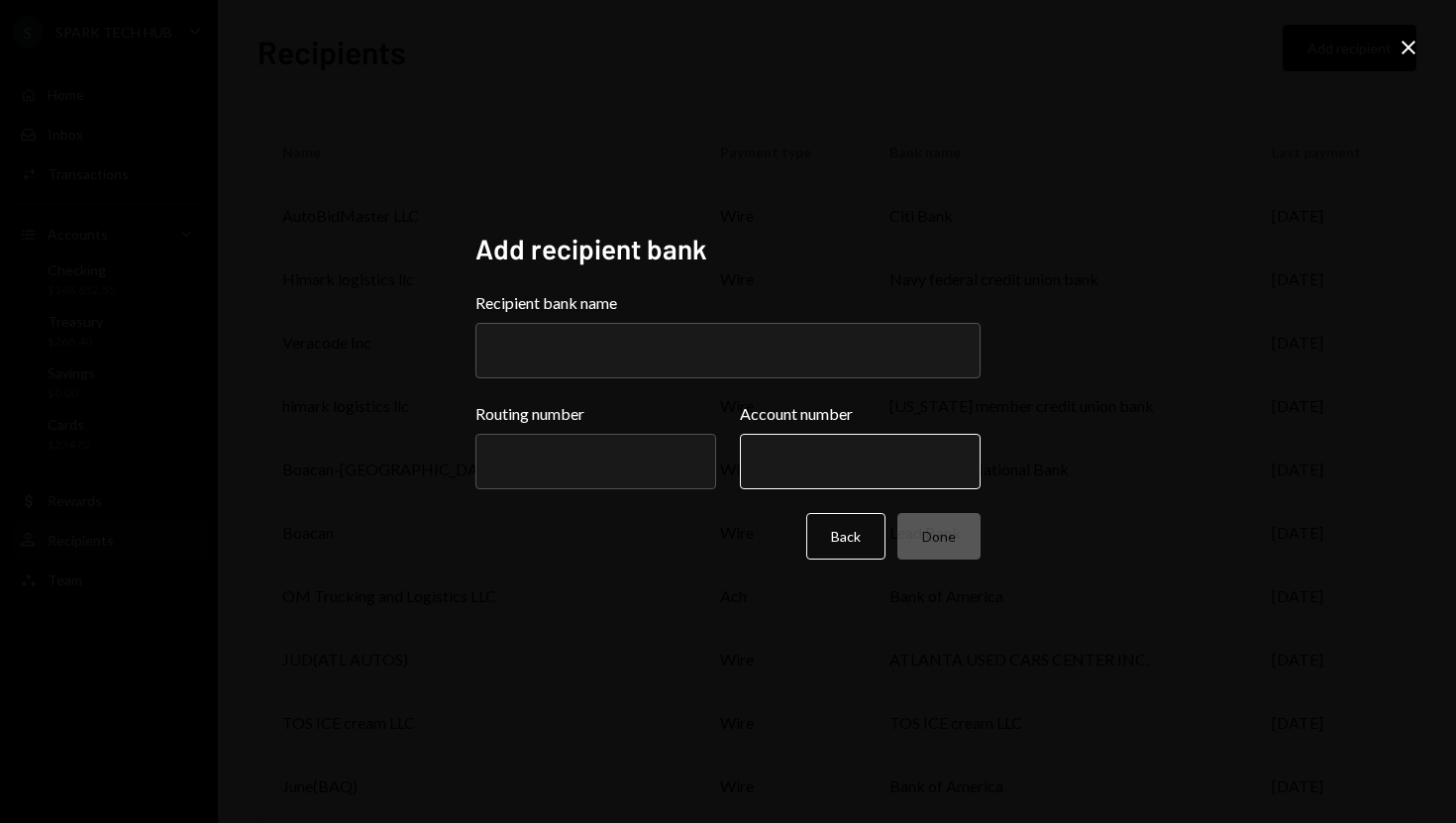 click on "Account number" at bounding box center [860, 462] 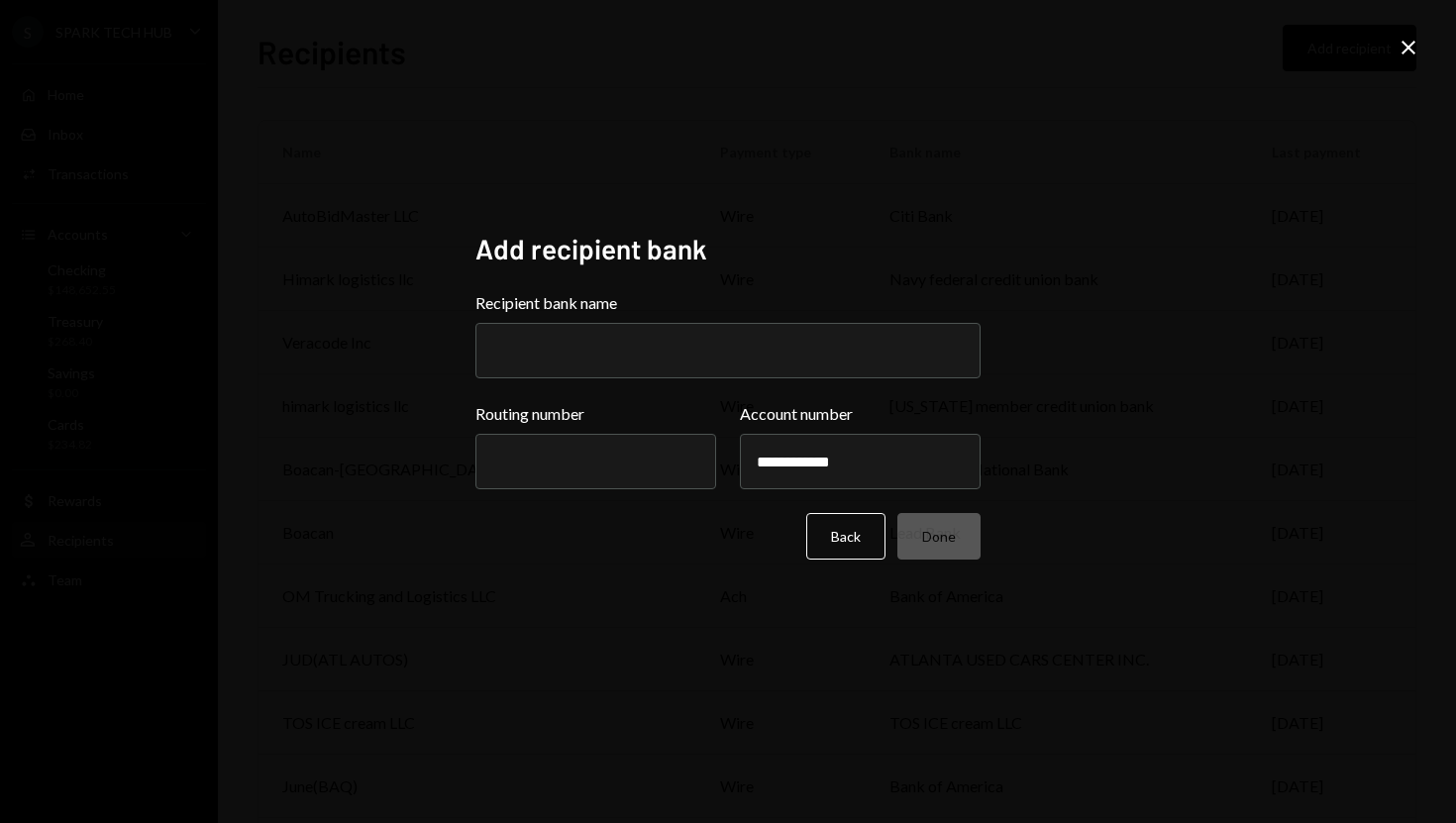 type on "**********" 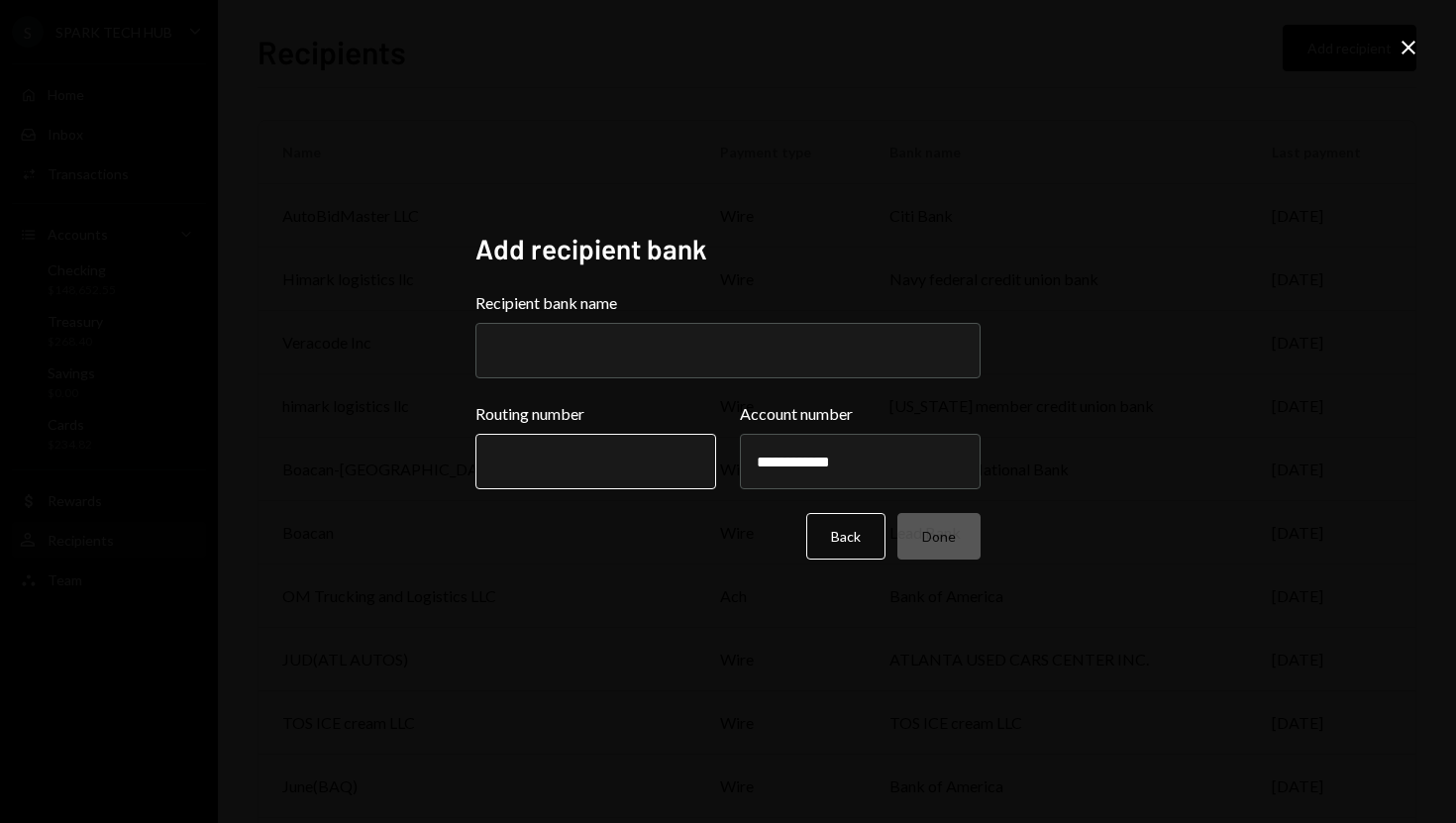 click on "Routing number" at bounding box center [595, 462] 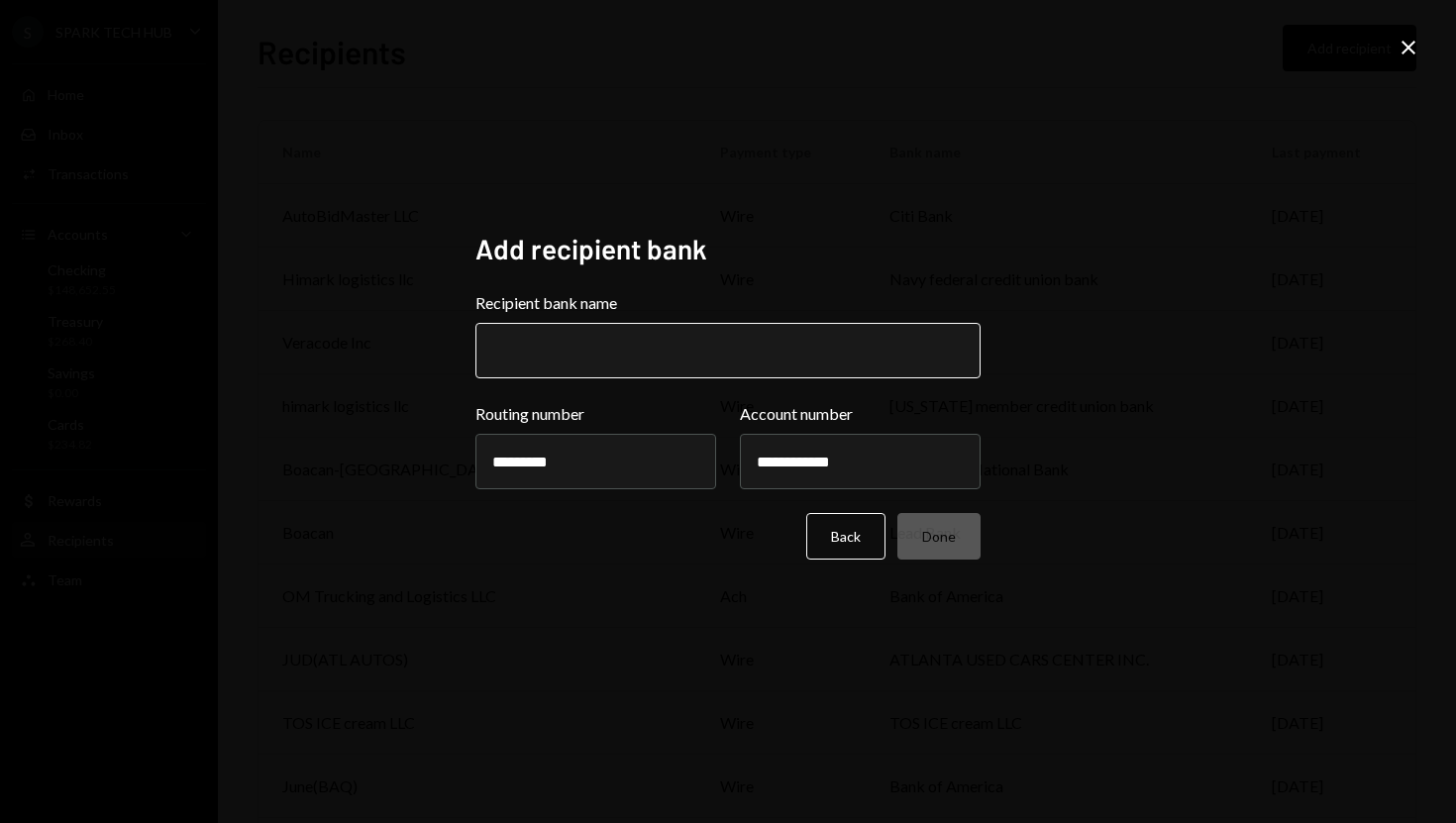 type on "*********" 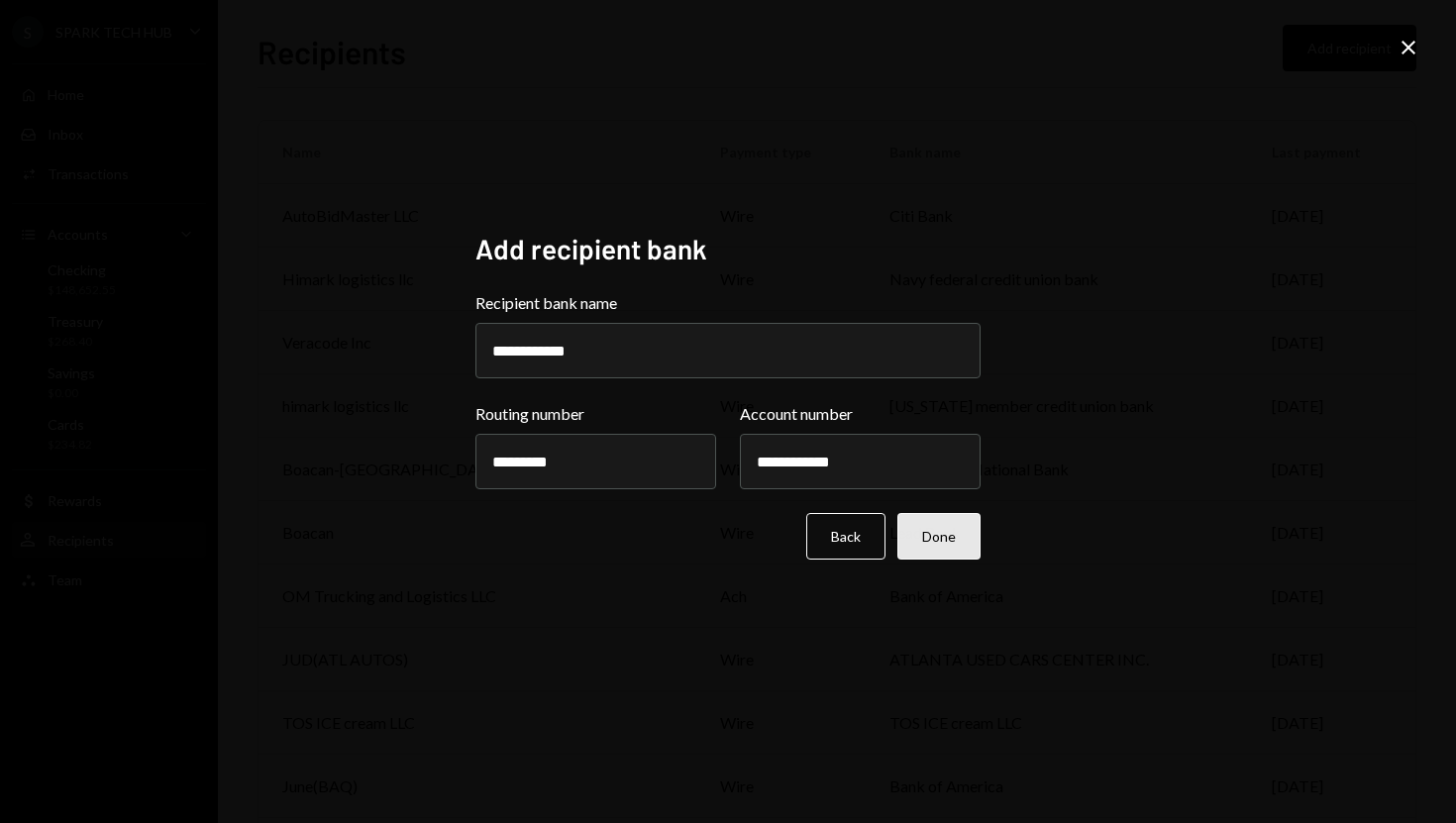 type on "**********" 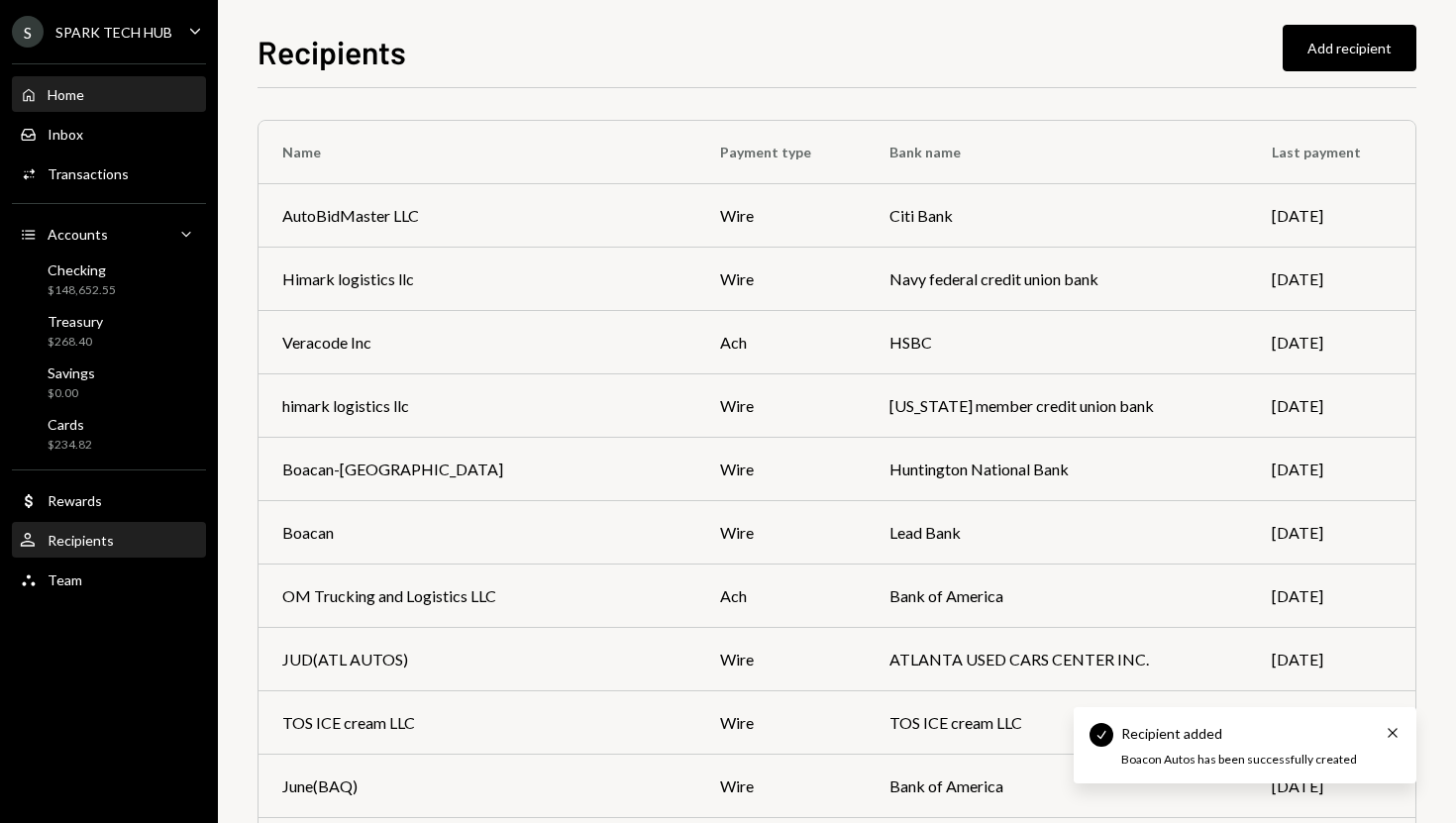 click on "Home Home" at bounding box center (109, 95) 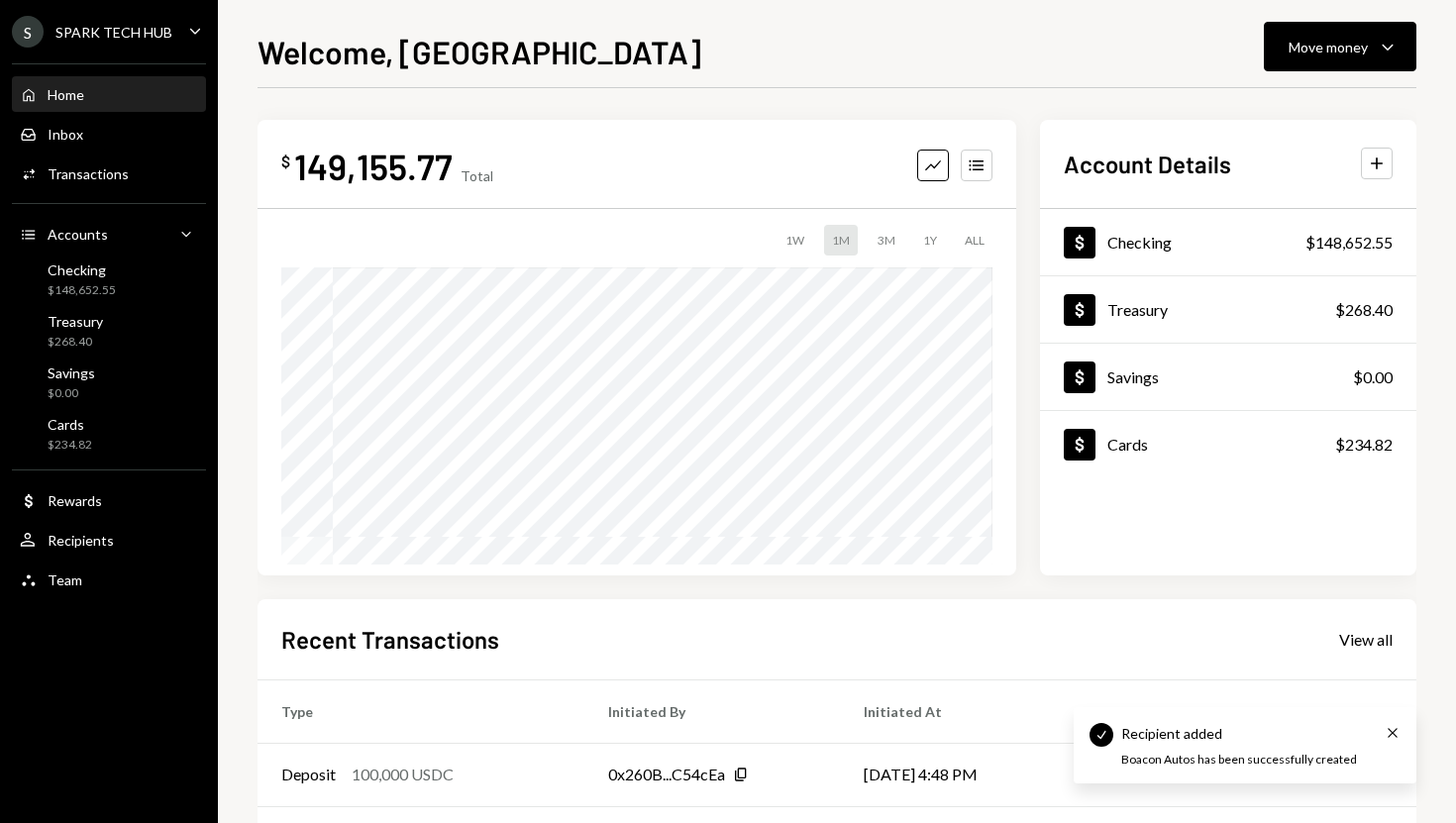 click on "Welcome, Olusola Move money Caret Down $ 149,155.77 Total Graph Accounts 1W 1M 3M 1Y ALL Account Details Plus Dollar Checking $148,652.55 Dollar Treasury $268.40 Dollar Savings $0.00 Dollar Cards $234.82 Recent Transactions View all Type Initiated By Initiated At Account Status Deposit 100,000  USDC 0x260B...C54cEa Copy 07/24/25 4:48 PM Checking Completed Bank Payment $1,959.95 Adewumi Hammed 07/24/25 1:25 PM Checking Completed Bank Payment $5,005.00 Adewumi Hammed 07/24/25 1:24 PM Checking Completed Withdrawal 33,000  USDC Adewumi Hammed 07/24/25 10:58 AM Checking Completed Deposit 54,986.571  USDC 0xAe4F...eF6Ab4 Copy 07/24/25 10:56 AM Checking Completed" at bounding box center (837, 425) 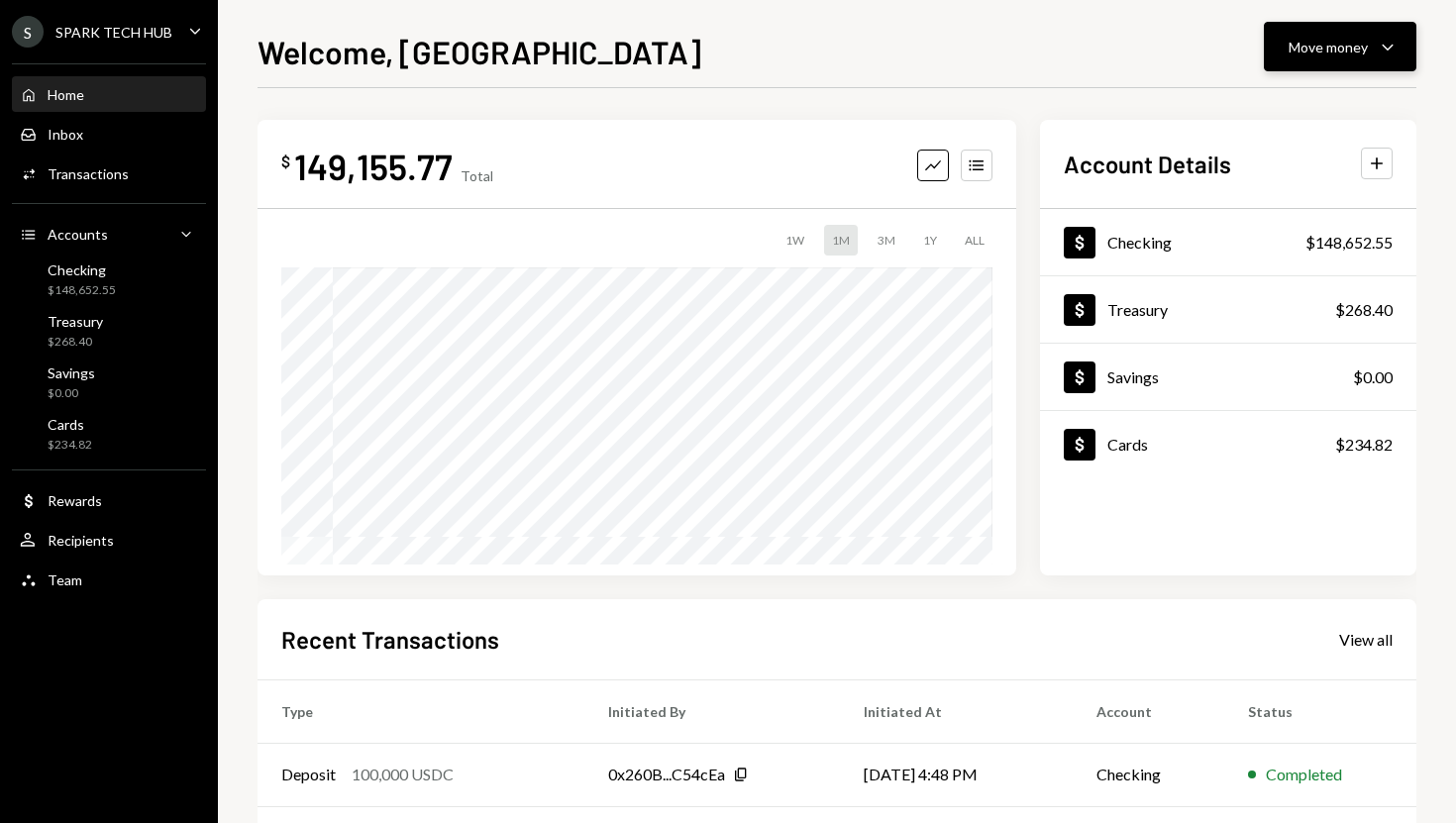 click on "Move money" at bounding box center (1328, 47) 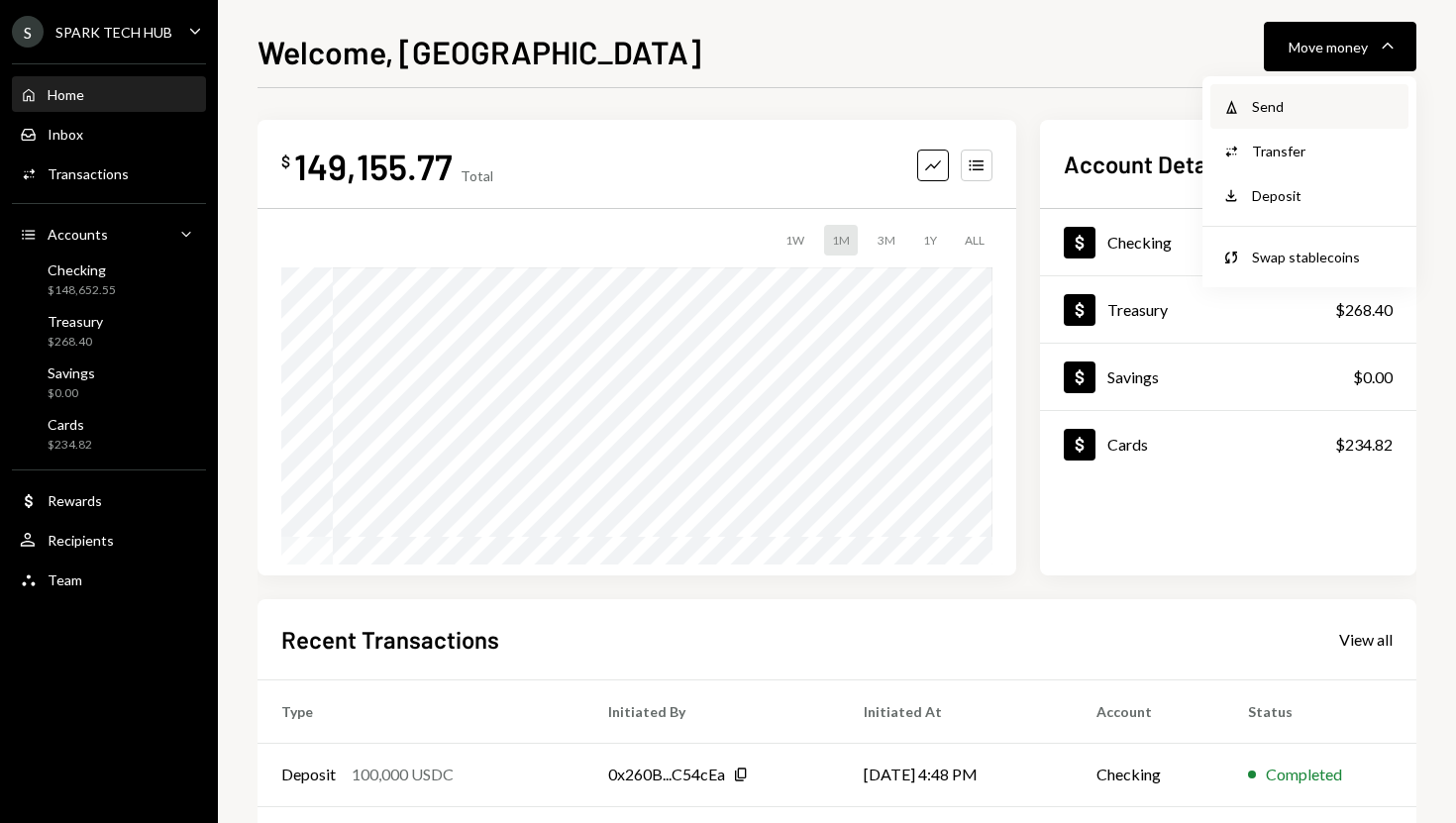 click on "Withdraw Send" at bounding box center (1309, 106) 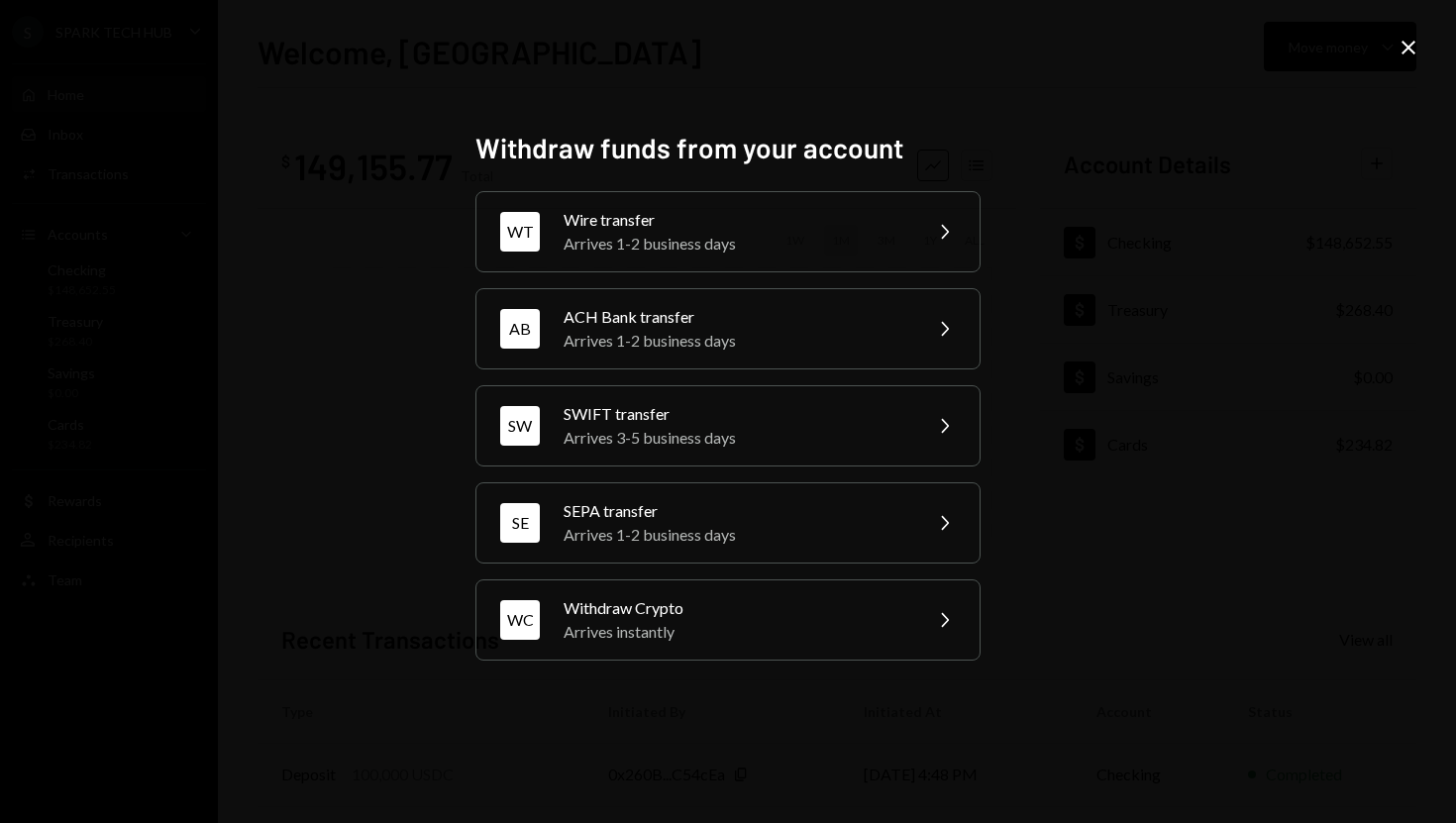 scroll, scrollTop: 0, scrollLeft: 0, axis: both 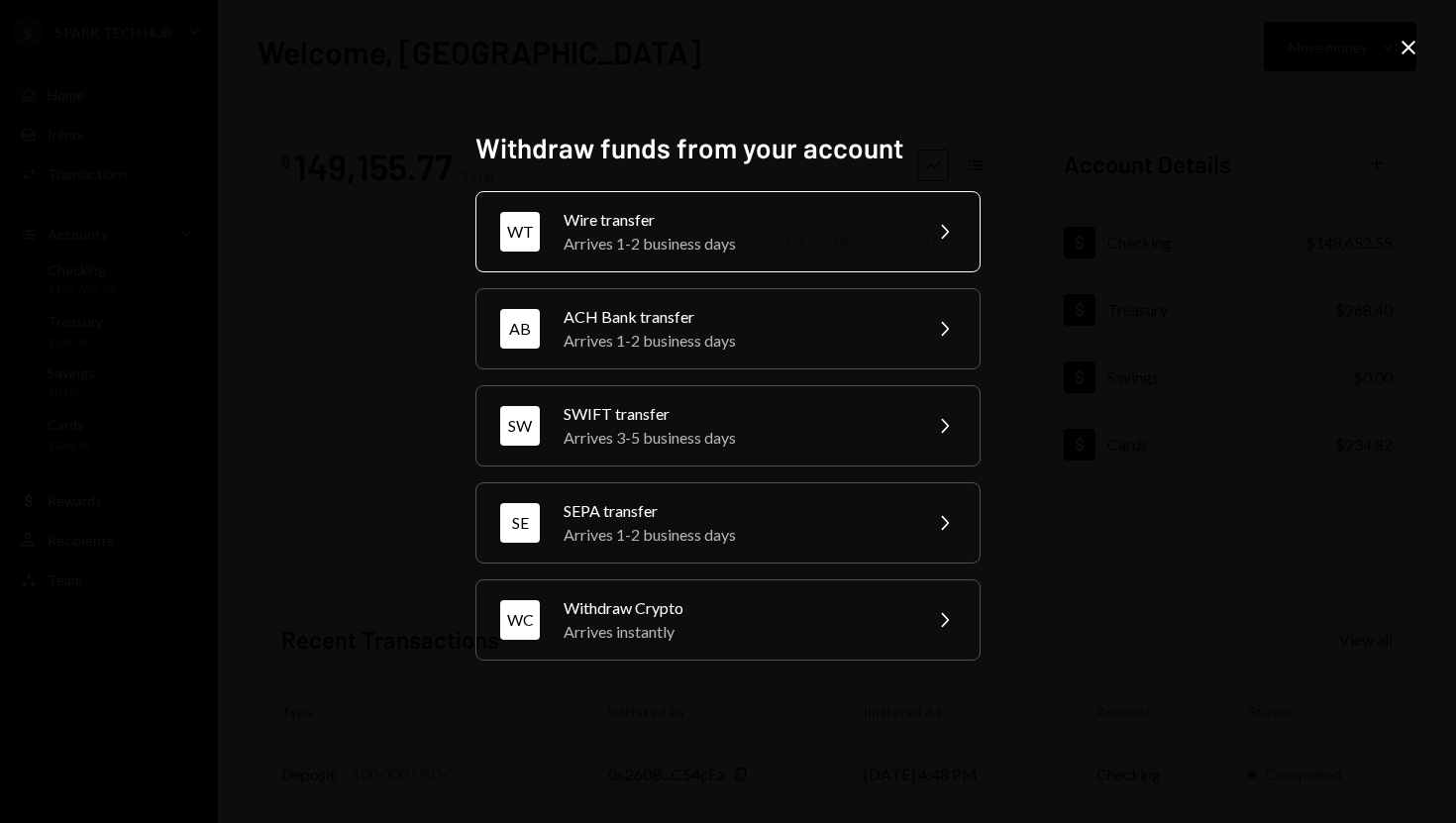 click on "WT Wire transfer Arrives 1-2 business days Chevron Right" at bounding box center [728, 232] 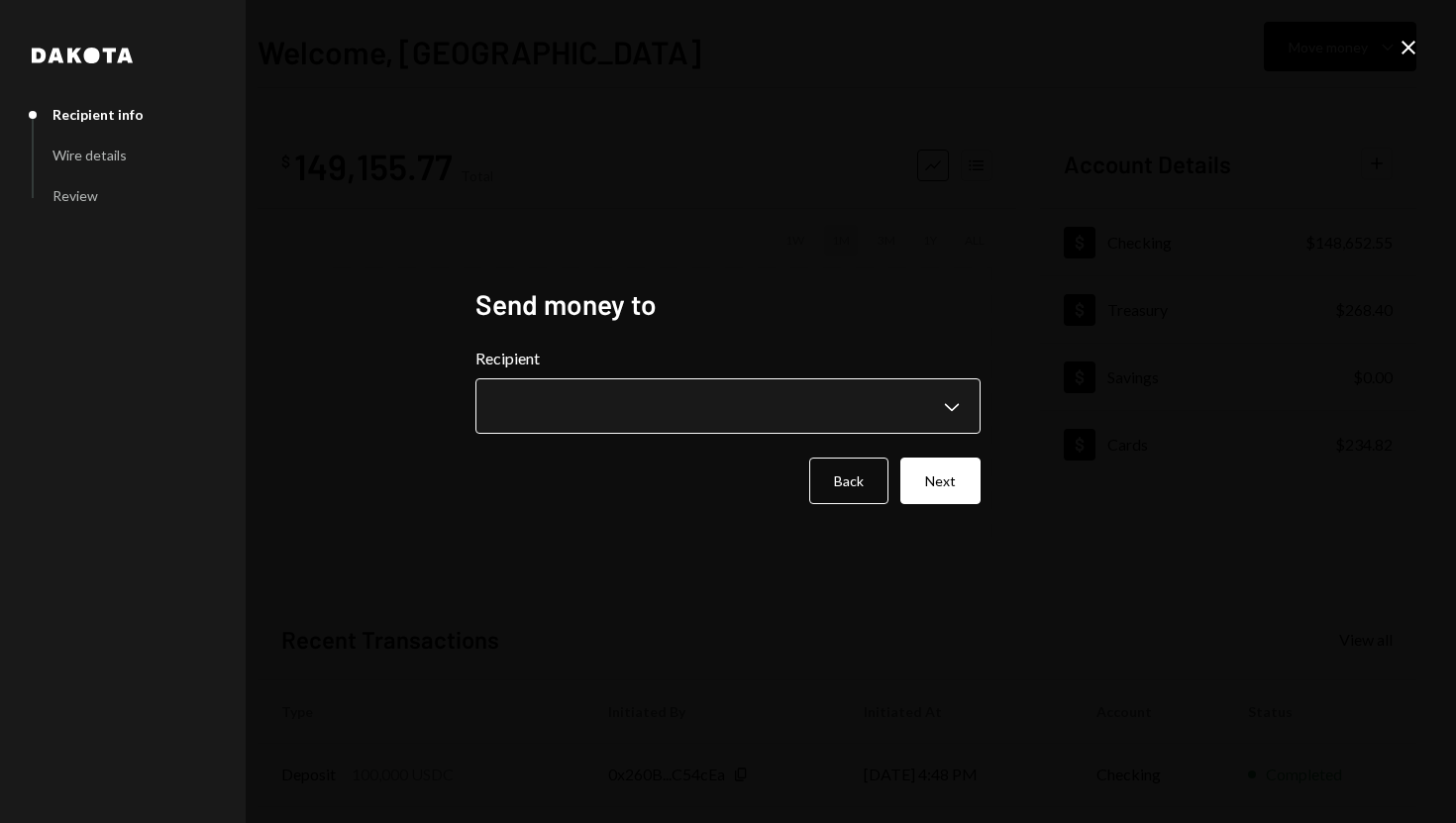 click on "**********" at bounding box center (728, 411) 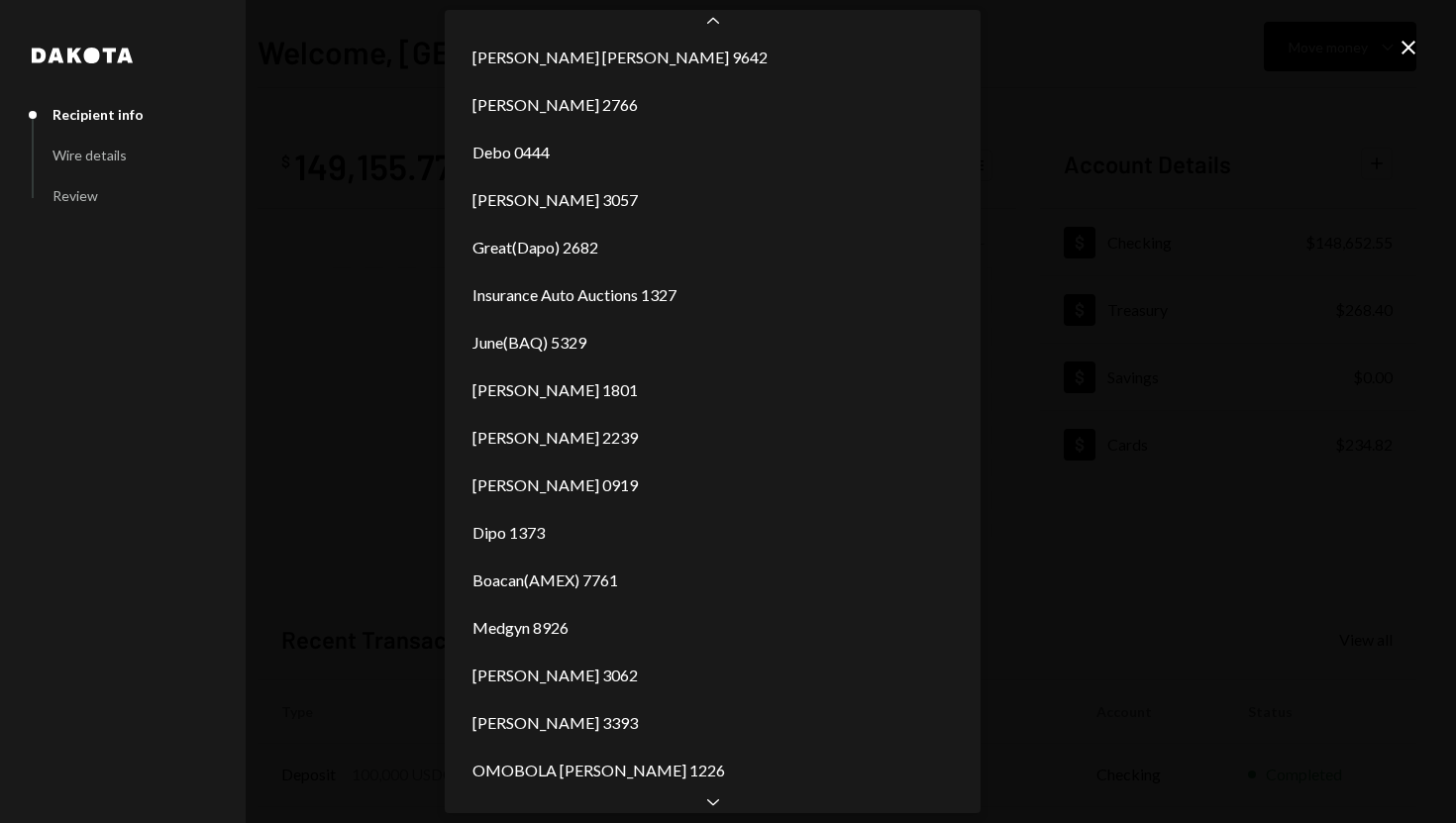 scroll, scrollTop: 293, scrollLeft: 0, axis: vertical 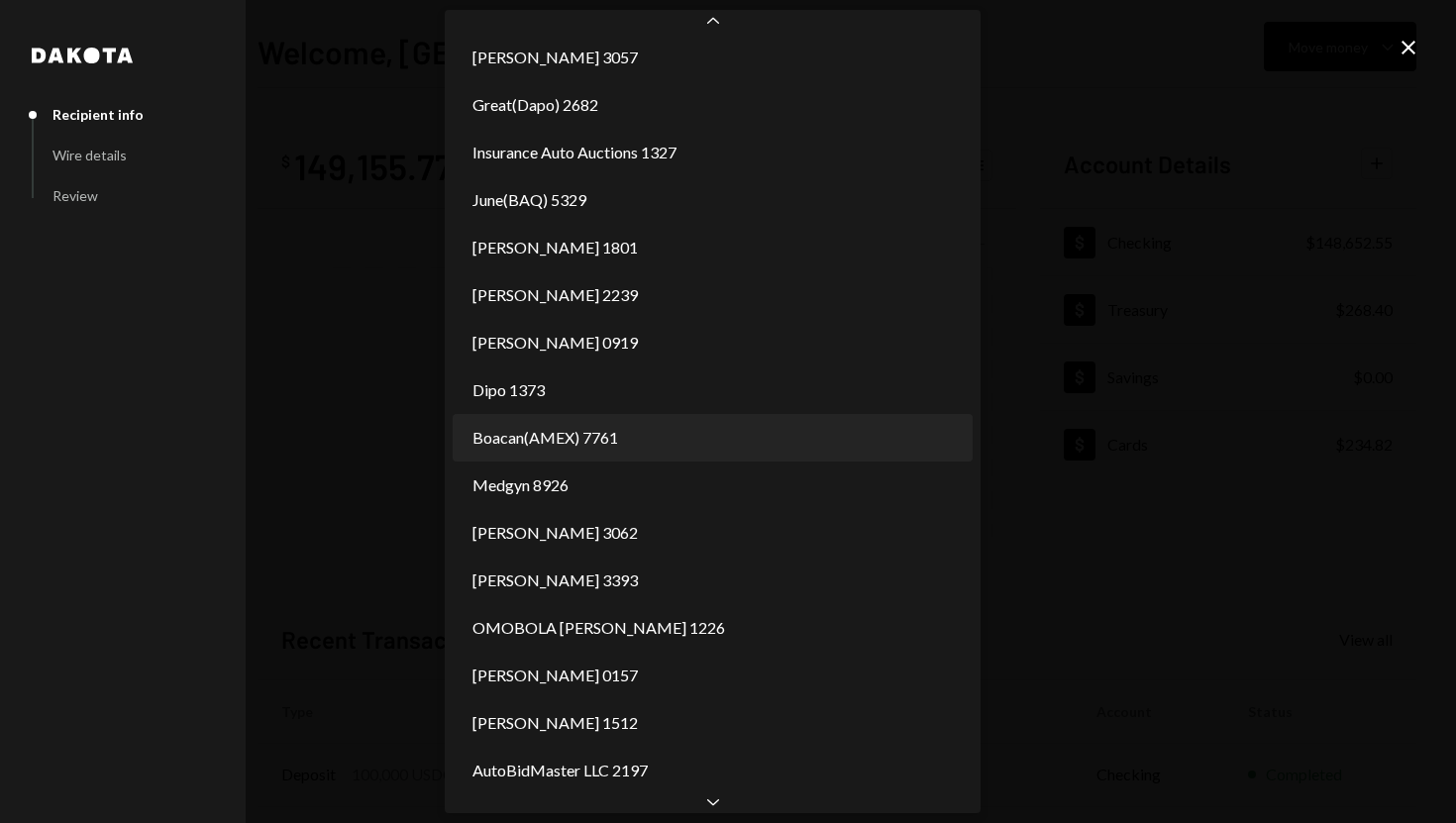 select on "**********" 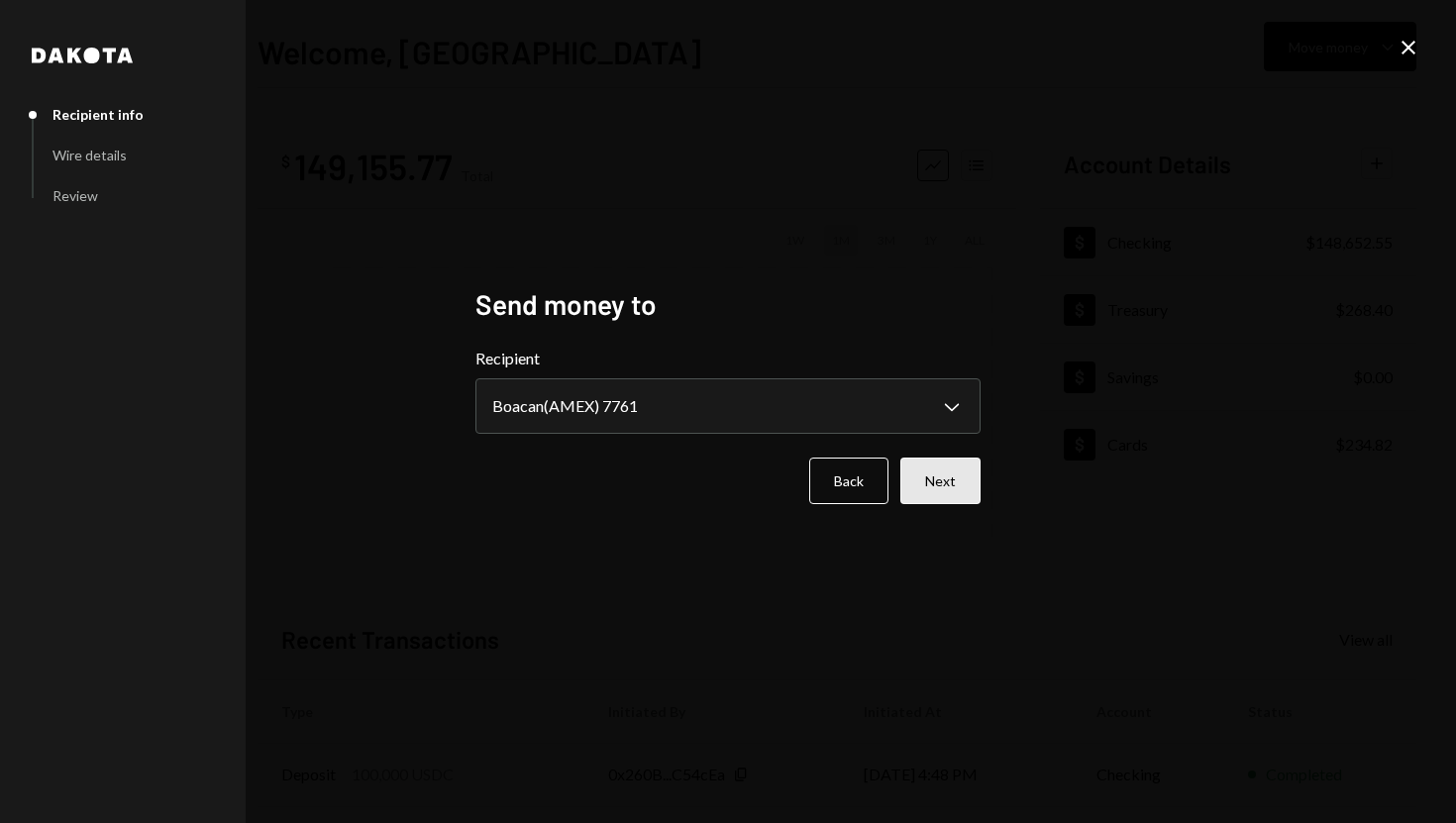 click on "Next" at bounding box center [940, 480] 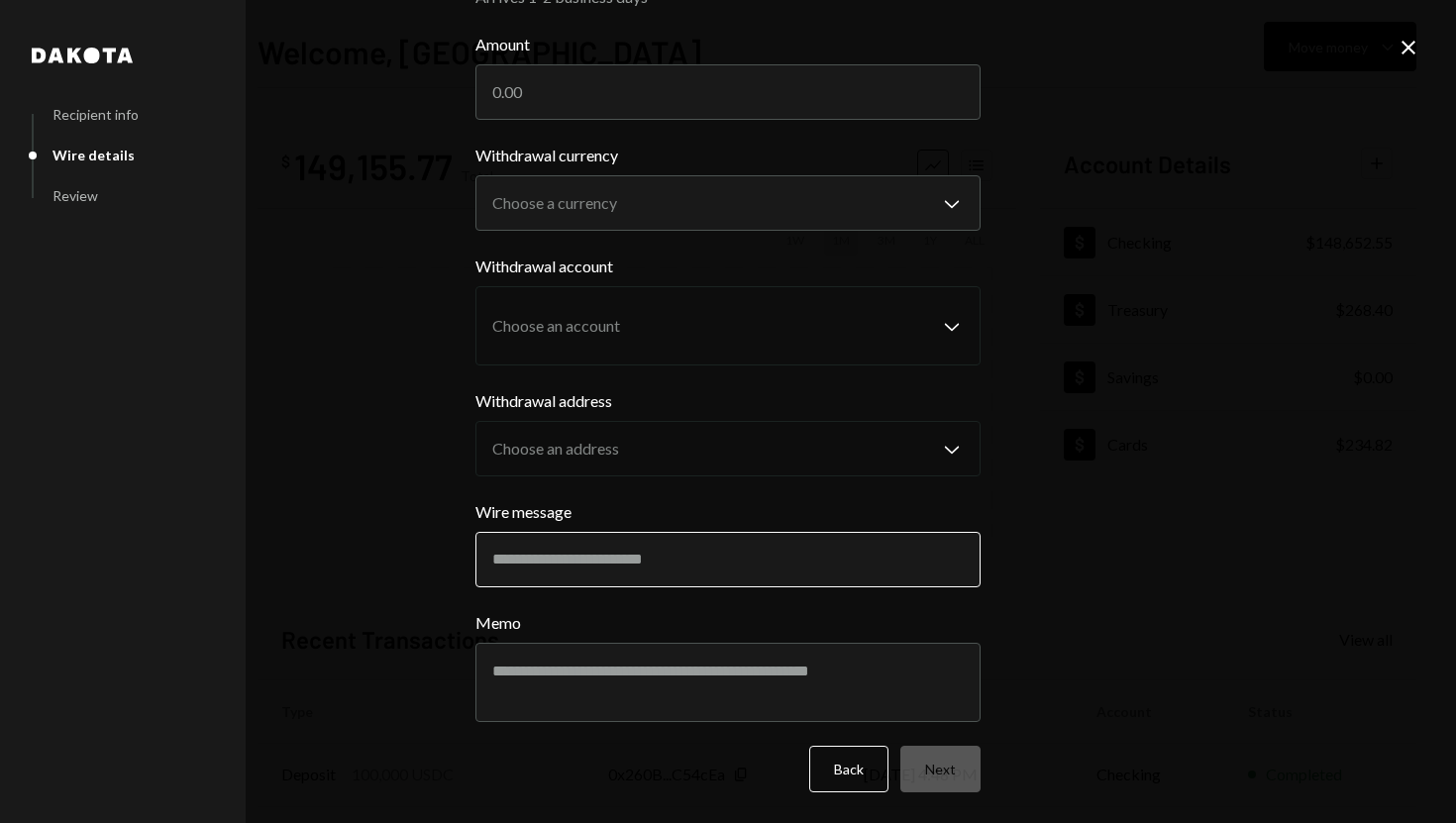 scroll, scrollTop: 0, scrollLeft: 0, axis: both 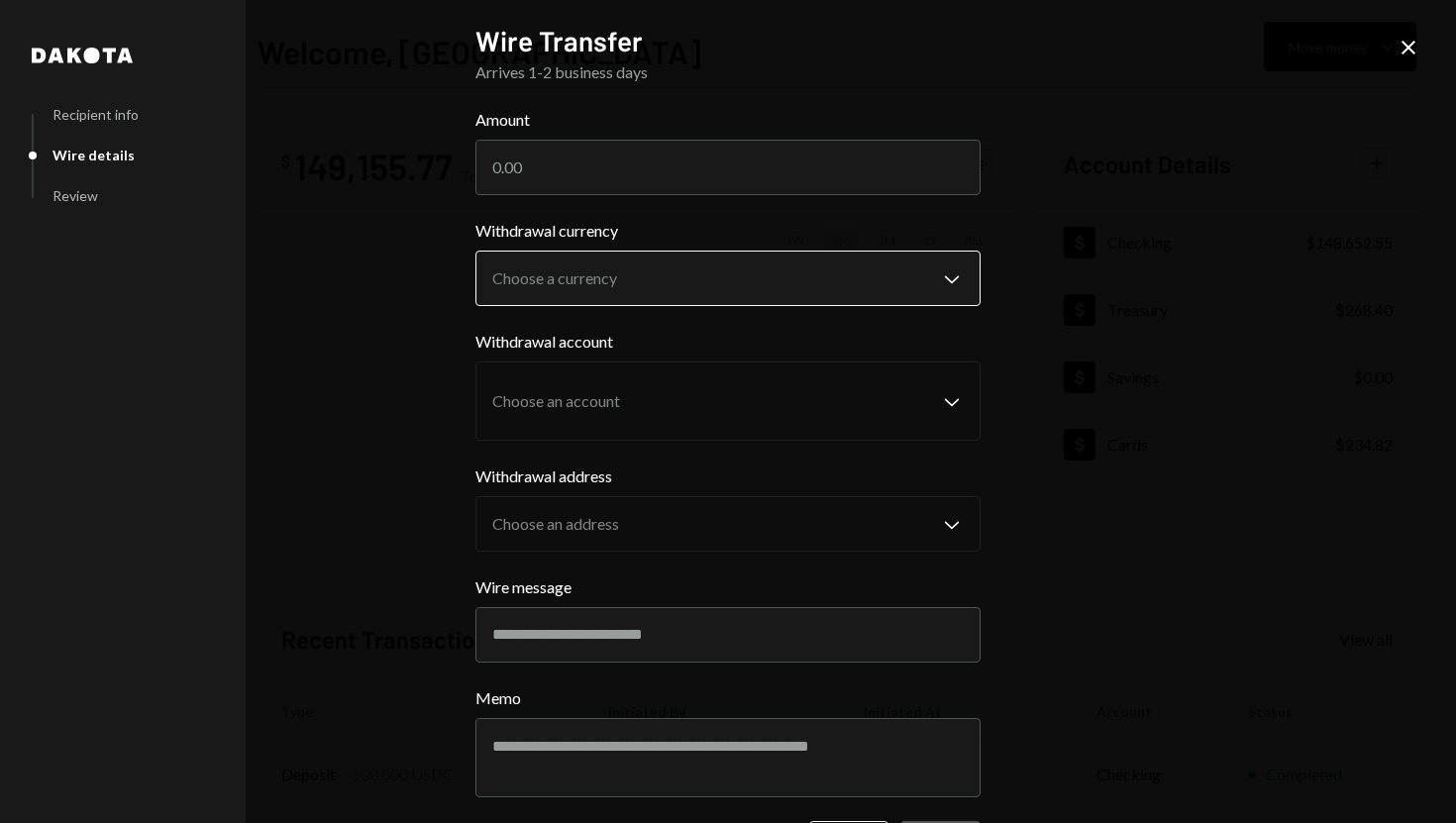 click on "S SPARK TECH HUB Caret Down Home Home Inbox Inbox Activities Transactions Accounts Accounts Caret Down Checking $148,652.55 Treasury $268.40 Savings $0.00 Cards $234.82 Dollar Rewards User Recipients Team Team Welcome, Olusola Move money Caret Down $ 149,155.77 Total Graph Accounts 1W 1M 3M 1Y ALL Account Details Plus Dollar Checking $148,652.55 Dollar Treasury $268.40 Dollar Savings $0.00 Dollar Cards $234.82 Recent Transactions View all Type Initiated By Initiated At Account Status Deposit 100,000  USDC 0x260B...C54cEa Copy 07/24/25 4:48 PM Checking Completed Bank Payment $1,959.95 Adewumi Hammed 07/24/25 1:25 PM Checking Completed Bank Payment $5,005.00 Adewumi Hammed 07/24/25 1:24 PM Checking Completed Withdrawal 33,000  USDC Adewumi Hammed 07/24/25 10:58 AM Checking Completed Deposit 54,986.571  USDC 0xAe4F...eF6Ab4 Copy 07/24/25 10:56 AM Checking Completed /dashboard   Dakota Recipient info Wire details Review Wire Transfer Arrives 1-2 business days Amount Withdrawal currency Choose a currency ********" at bounding box center (728, 411) 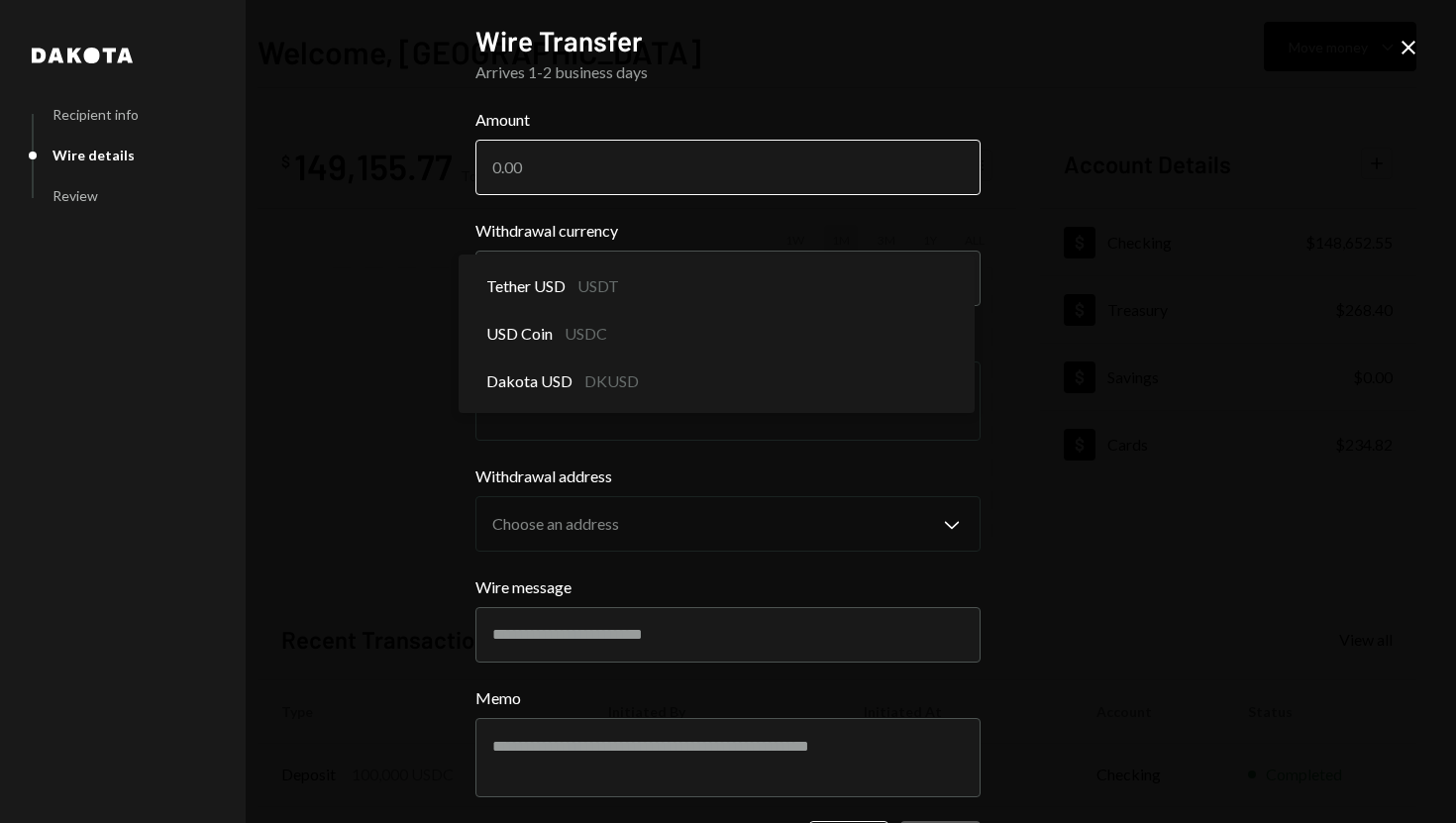 click on "Amount" at bounding box center [728, 167] 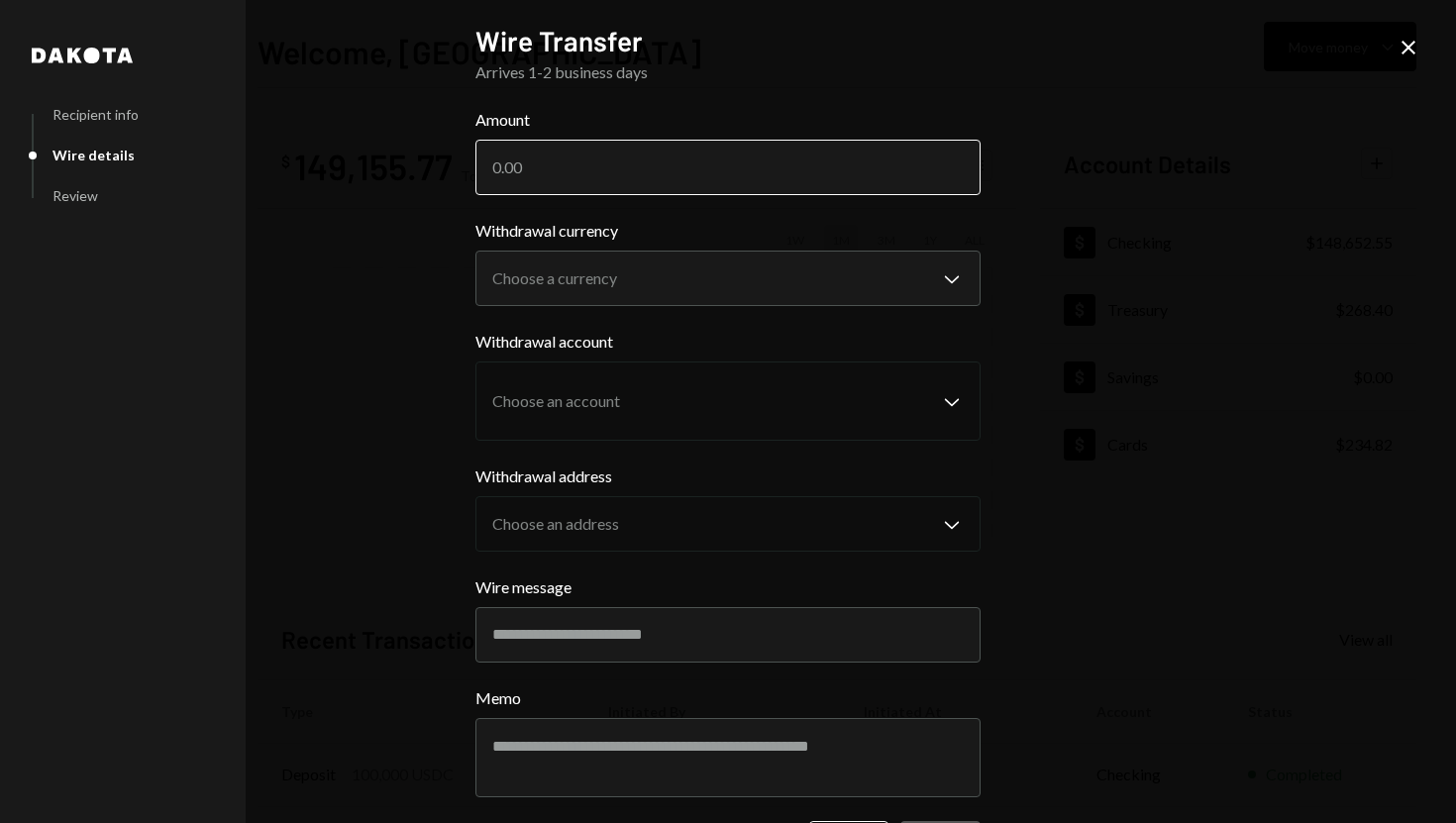 type 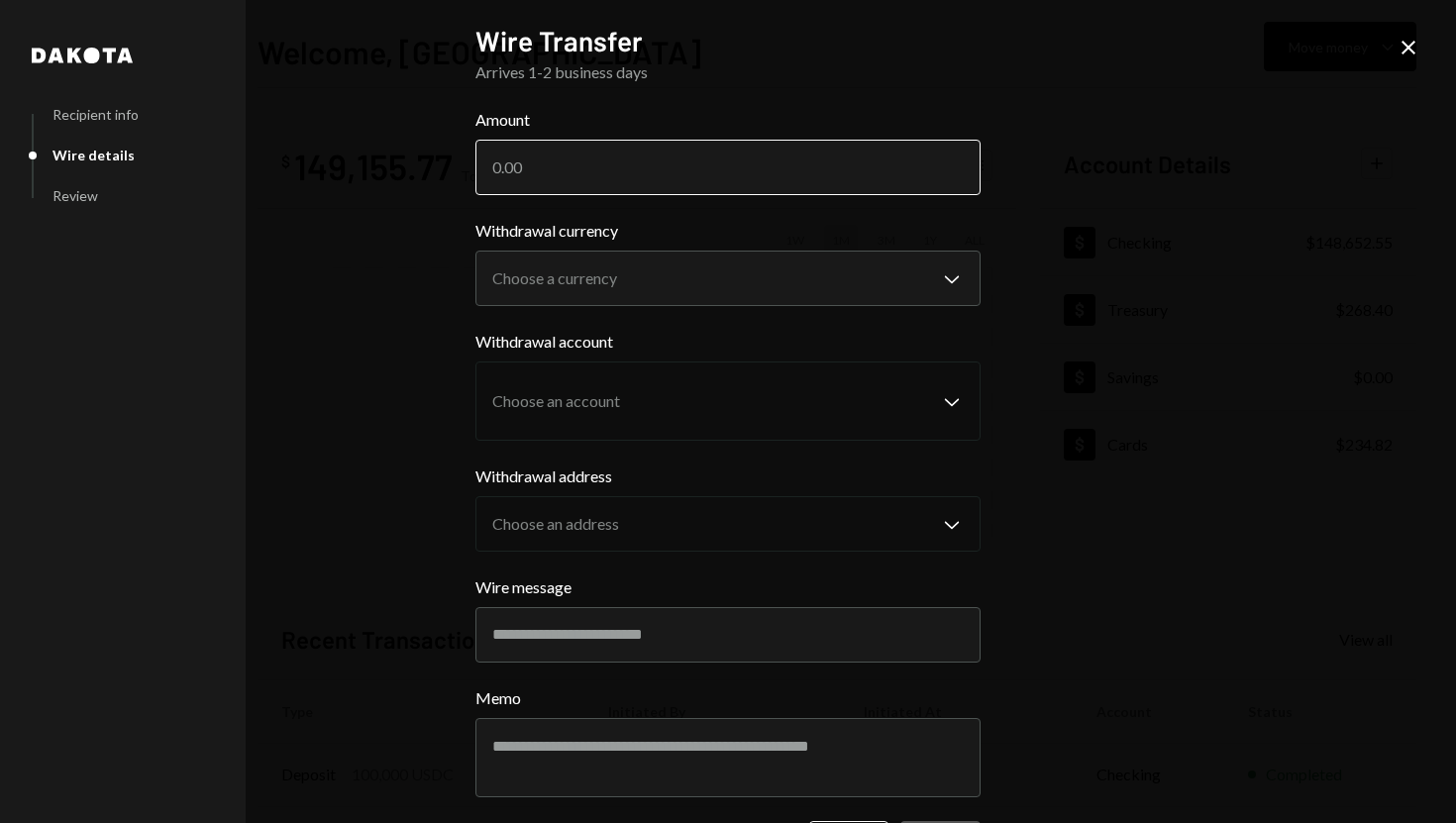 click on "Amount" at bounding box center [728, 167] 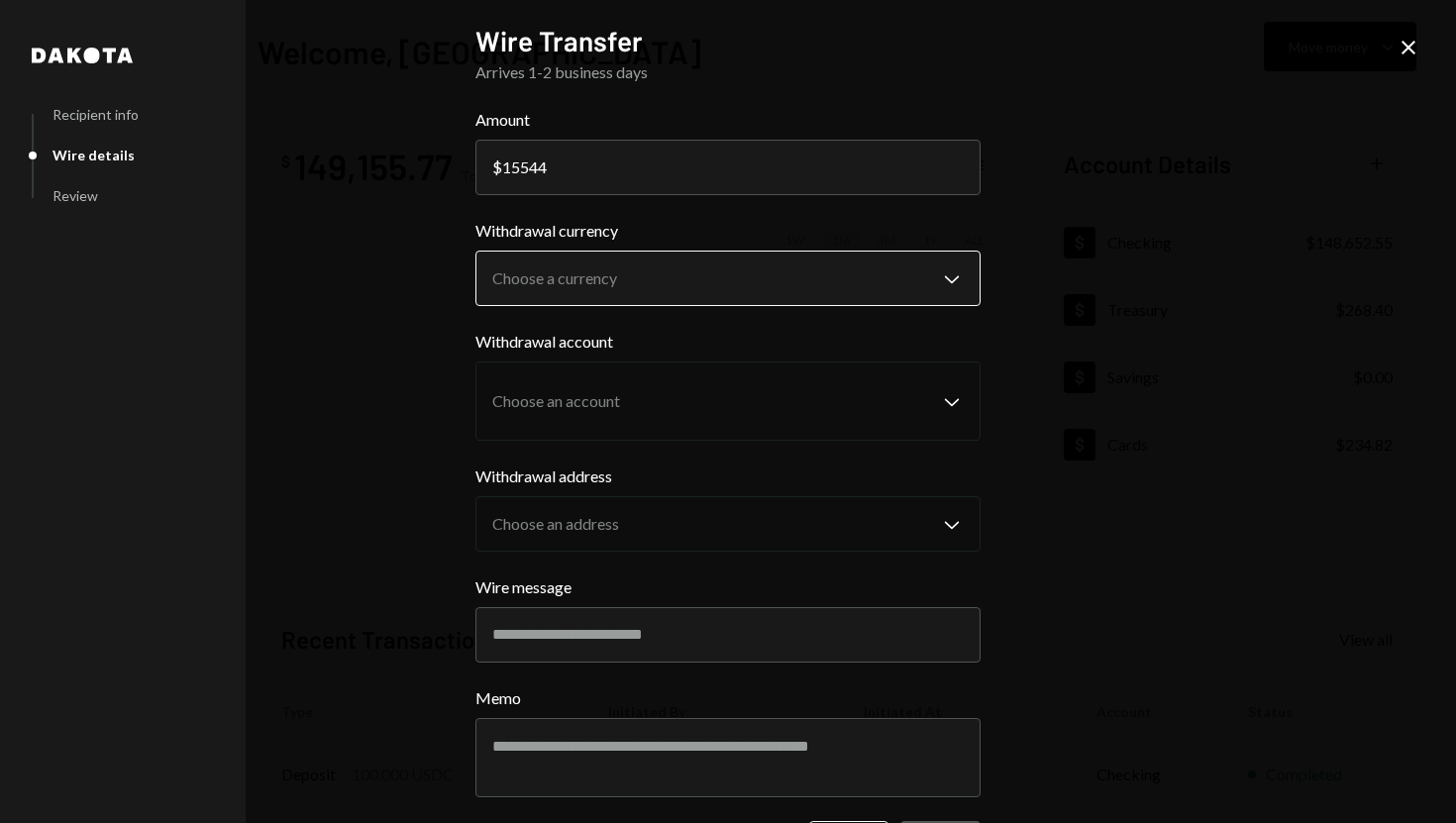 type on "15544" 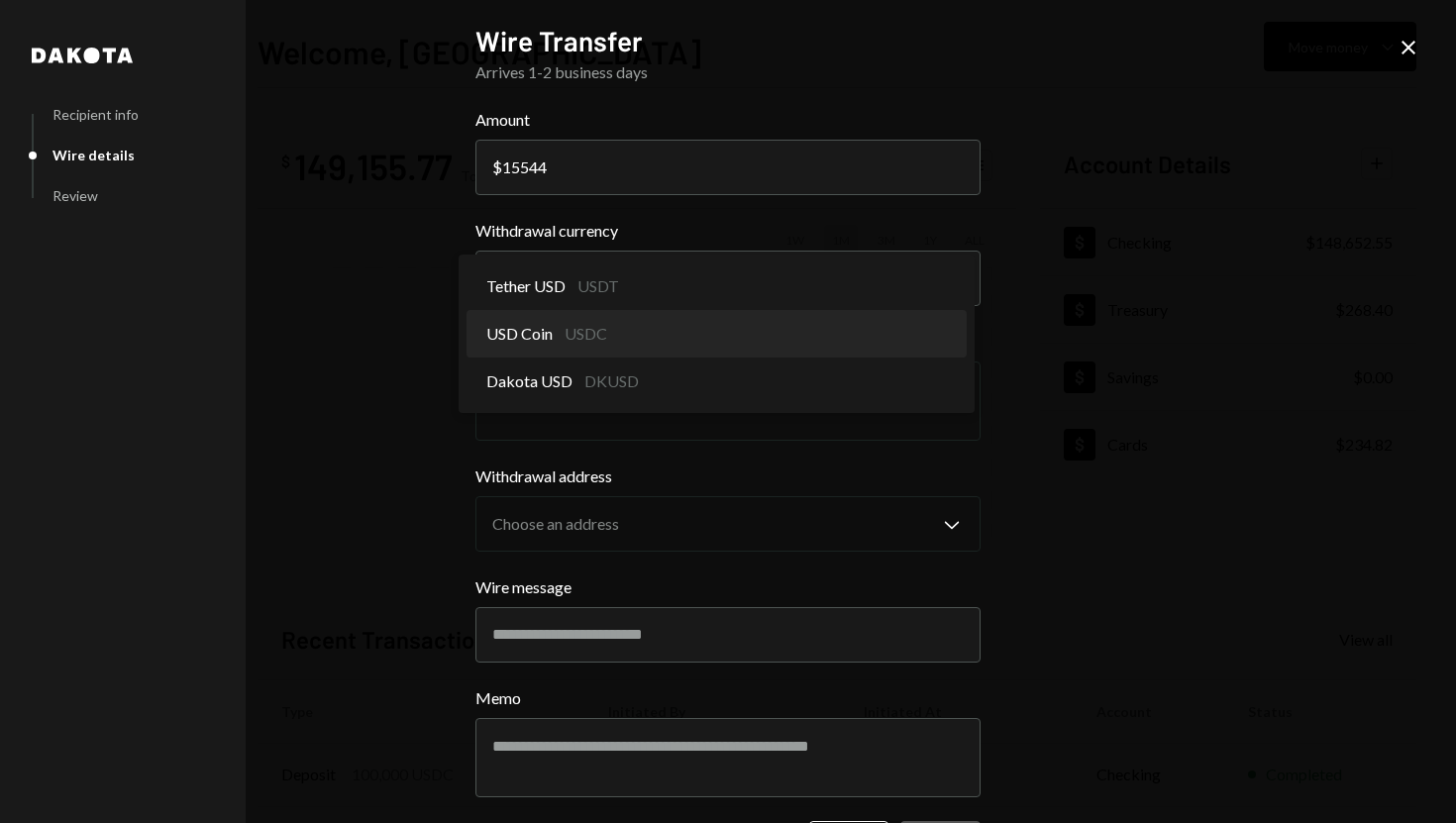 select on "****" 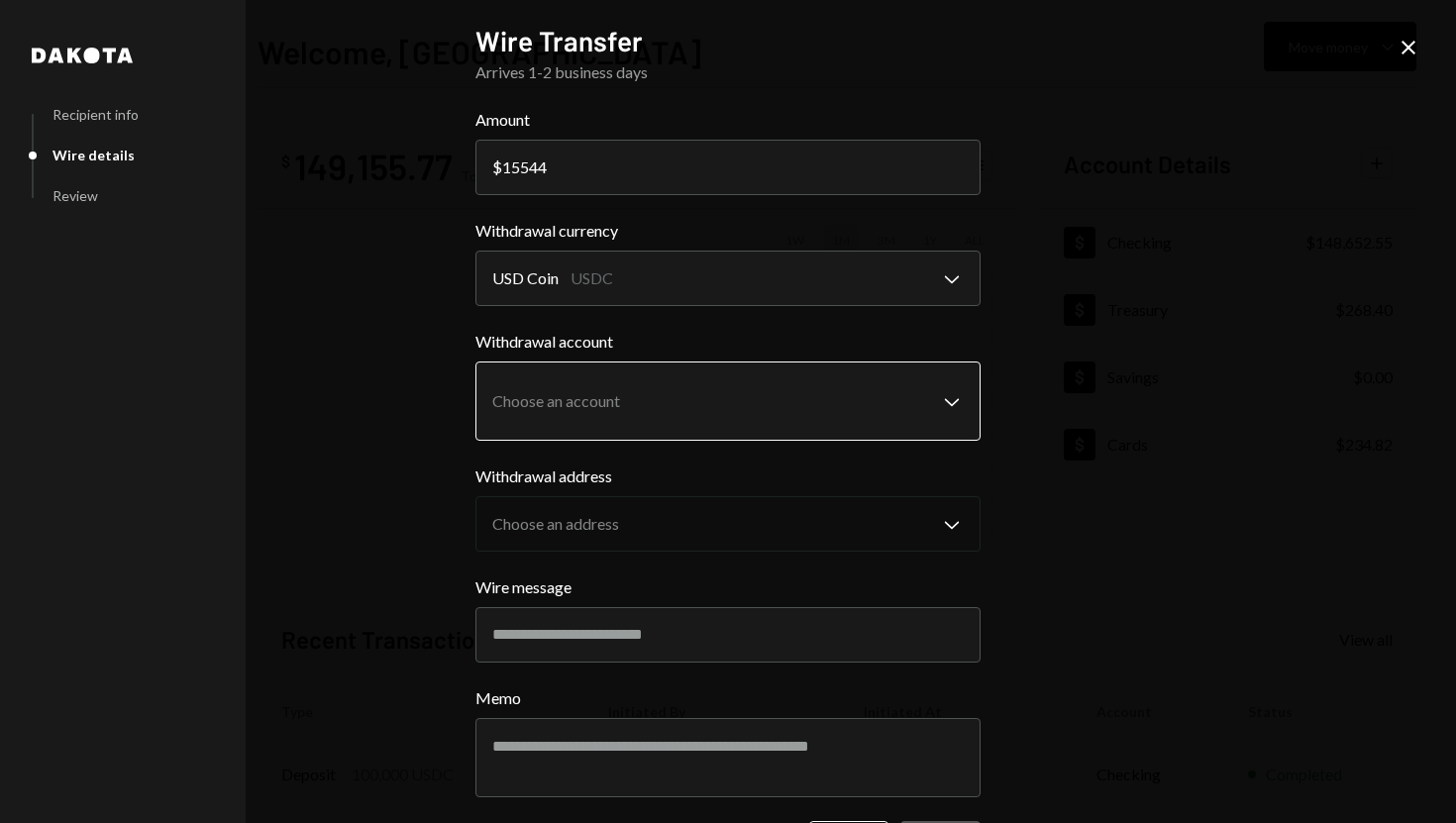click on "S SPARK TECH HUB Caret Down Home Home Inbox Inbox Activities Transactions Accounts Accounts Caret Down Checking $148,652.55 Treasury $268.40 Savings $0.00 Cards $234.82 Dollar Rewards User Recipients Team Team Welcome, Olusola Move money Caret Down $ 149,155.77 Total Graph Accounts 1W 1M 3M 1Y ALL Account Details Plus Dollar Checking $148,652.55 Dollar Treasury $268.40 Dollar Savings $0.00 Dollar Cards $234.82 Recent Transactions View all Type Initiated By Initiated At Account Status Deposit 100,000  USDC 0x260B...C54cEa Copy 07/24/25 4:48 PM Checking Completed Bank Payment $1,959.95 Adewumi Hammed 07/24/25 1:25 PM Checking Completed Bank Payment $5,005.00 Adewumi Hammed 07/24/25 1:24 PM Checking Completed Withdrawal 33,000  USDC Adewumi Hammed 07/24/25 10:58 AM Checking Completed Deposit 54,986.571  USDC 0xAe4F...eF6Ab4 Copy 07/24/25 10:56 AM Checking Completed /dashboard   Dakota Recipient info Wire details Review Wire Transfer Arrives 1-2 business days Amount $ 15544 Withdrawal currency USD Coin USDC Memo" at bounding box center [728, 411] 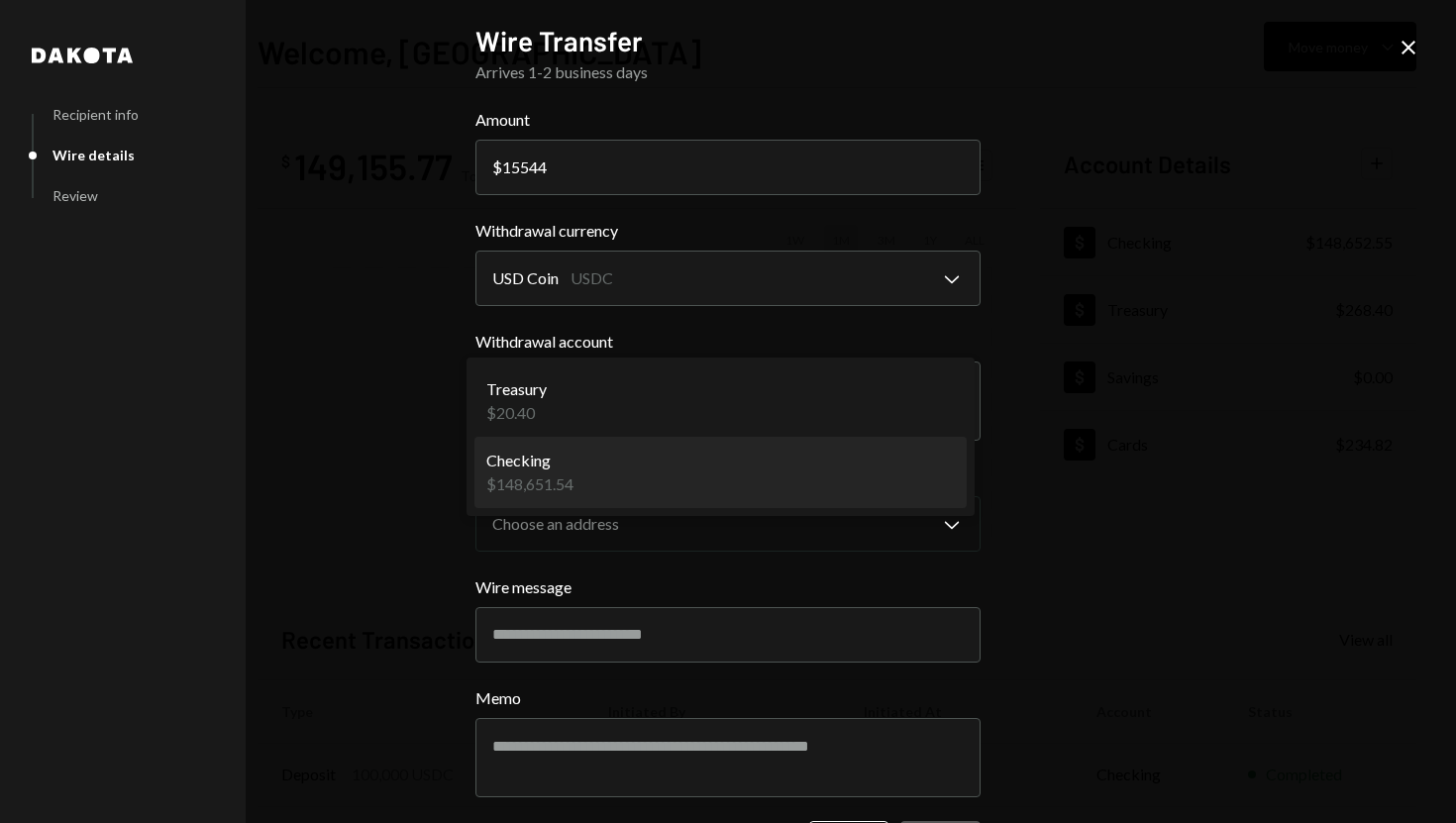 select on "**********" 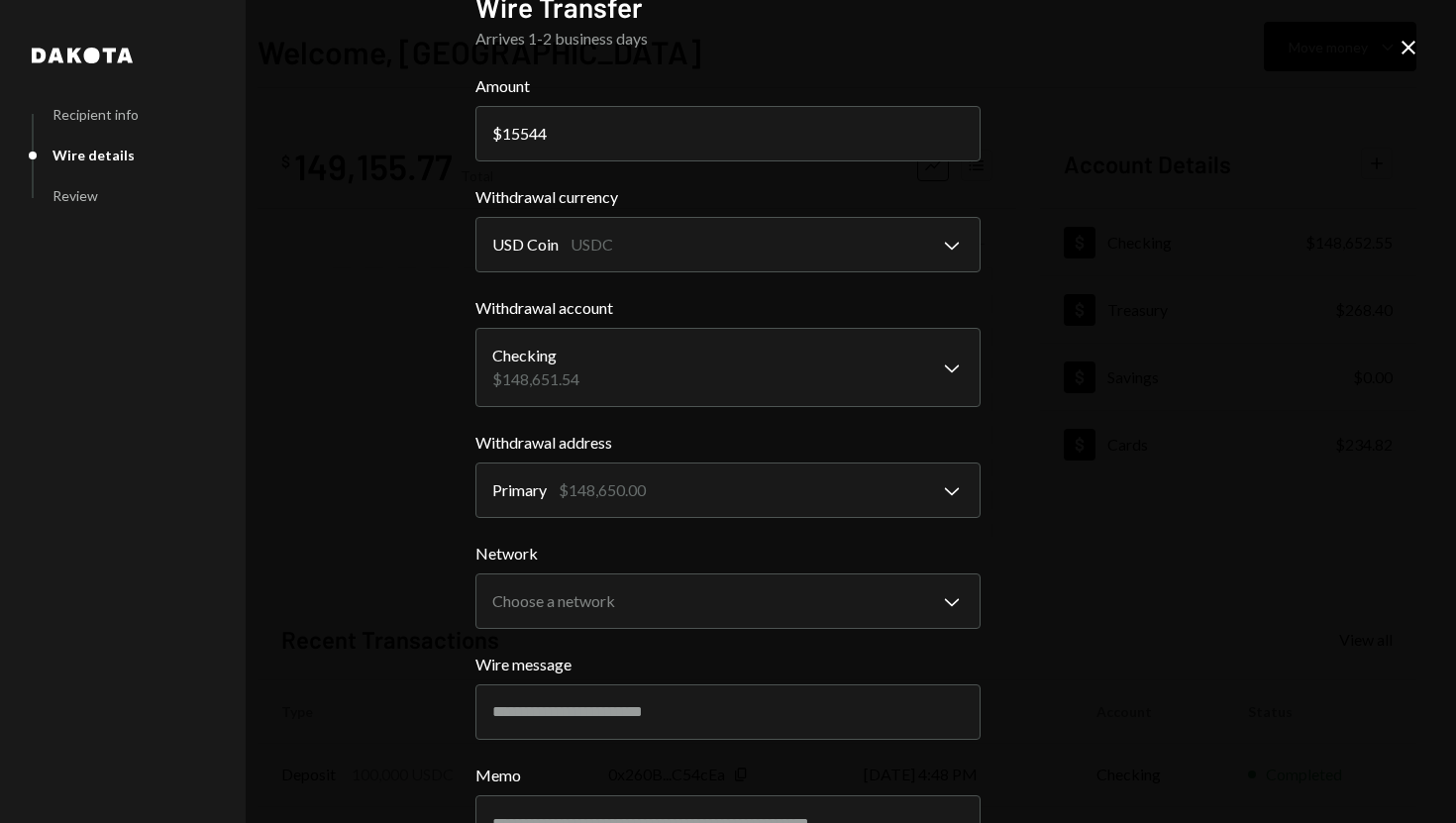 scroll, scrollTop: 58, scrollLeft: 0, axis: vertical 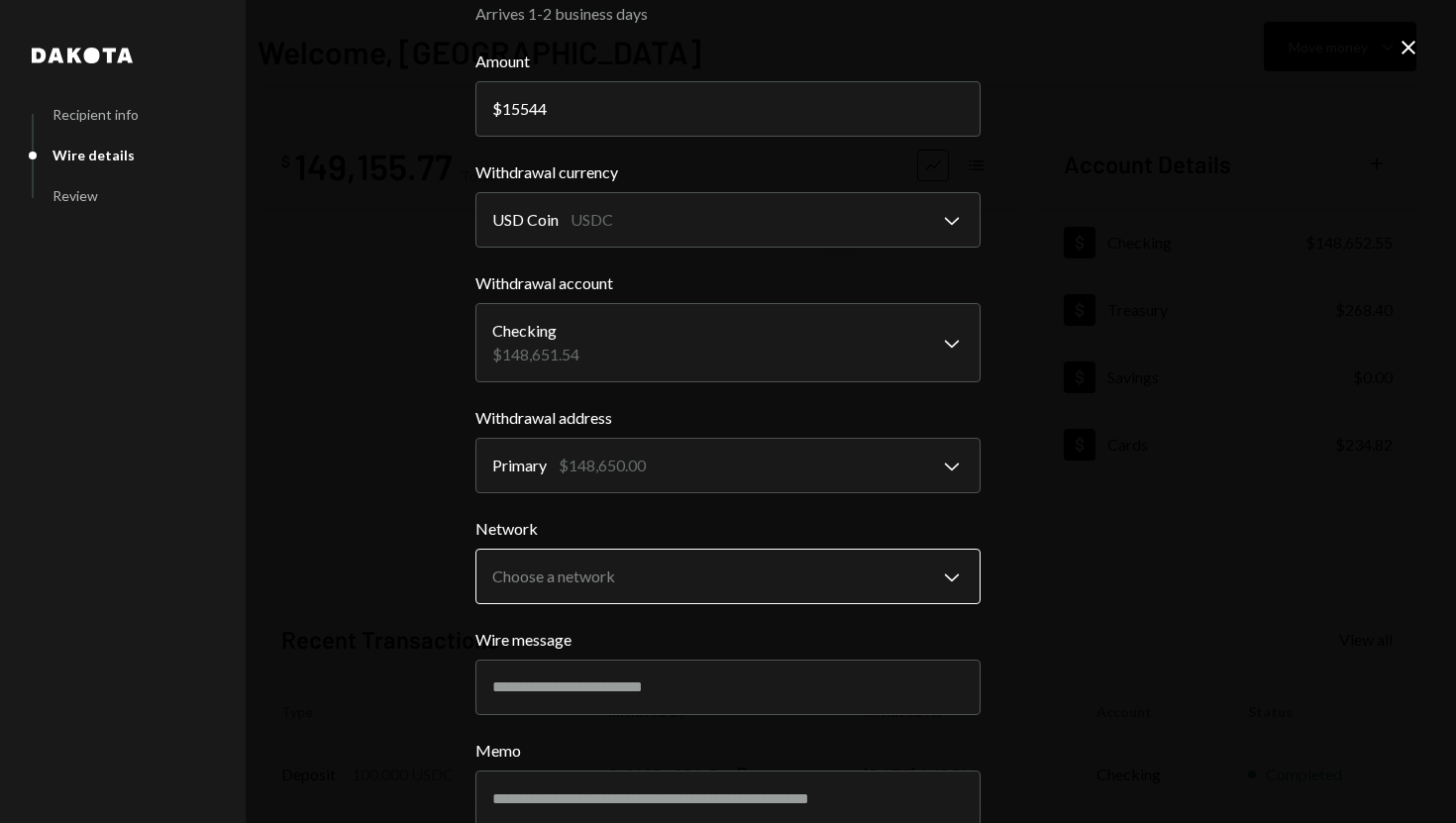 click on "S SPARK TECH HUB Caret Down Home Home Inbox Inbox Activities Transactions Accounts Accounts Caret Down Checking $148,652.55 Treasury $268.40 Savings $0.00 Cards $234.82 Dollar Rewards User Recipients Team Team Welcome, Olusola Move money Caret Down $ 149,155.77 Total Graph Accounts 1W 1M 3M 1Y ALL Account Details Plus Dollar Checking $148,652.55 Dollar Treasury $268.40 Dollar Savings $0.00 Dollar Cards $234.82 Recent Transactions View all Type Initiated By Initiated At Account Status Deposit 100,000  USDC 0x260B...C54cEa Copy 07/24/25 4:48 PM Checking Completed Bank Payment $1,959.95 Adewumi Hammed 07/24/25 1:25 PM Checking Completed Bank Payment $5,005.00 Adewumi Hammed 07/24/25 1:24 PM Checking Completed Withdrawal 33,000  USDC Adewumi Hammed 07/24/25 10:58 AM Checking Completed Deposit 54,986.571  USDC 0xAe4F...eF6Ab4 Copy 07/24/25 10:56 AM Checking Completed /dashboard   Dakota Recipient info Wire details Review Wire Transfer Arrives 1-2 business days Amount $ 15544 Withdrawal currency USD Coin USDC ****" at bounding box center [728, 411] 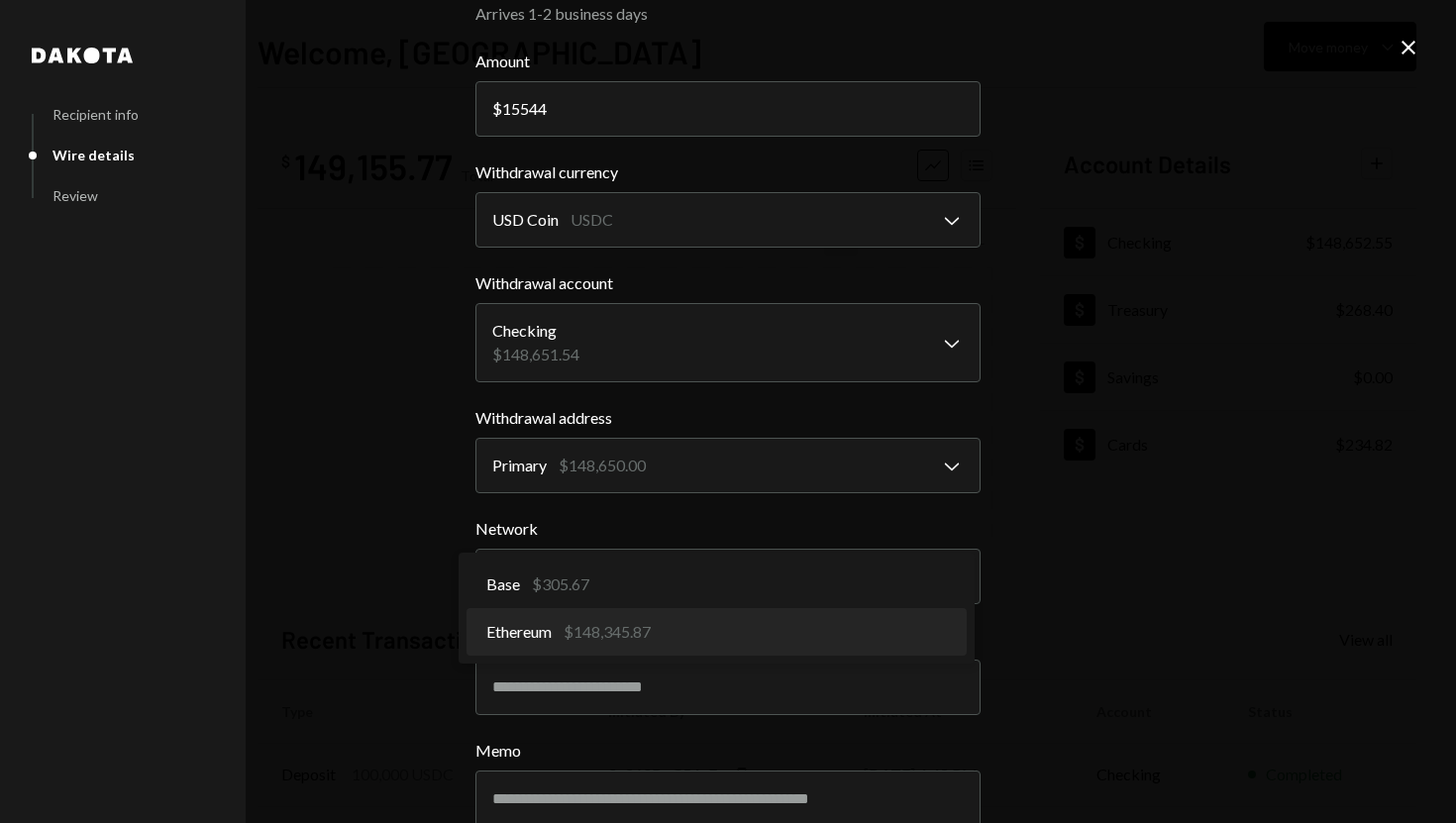 select on "**********" 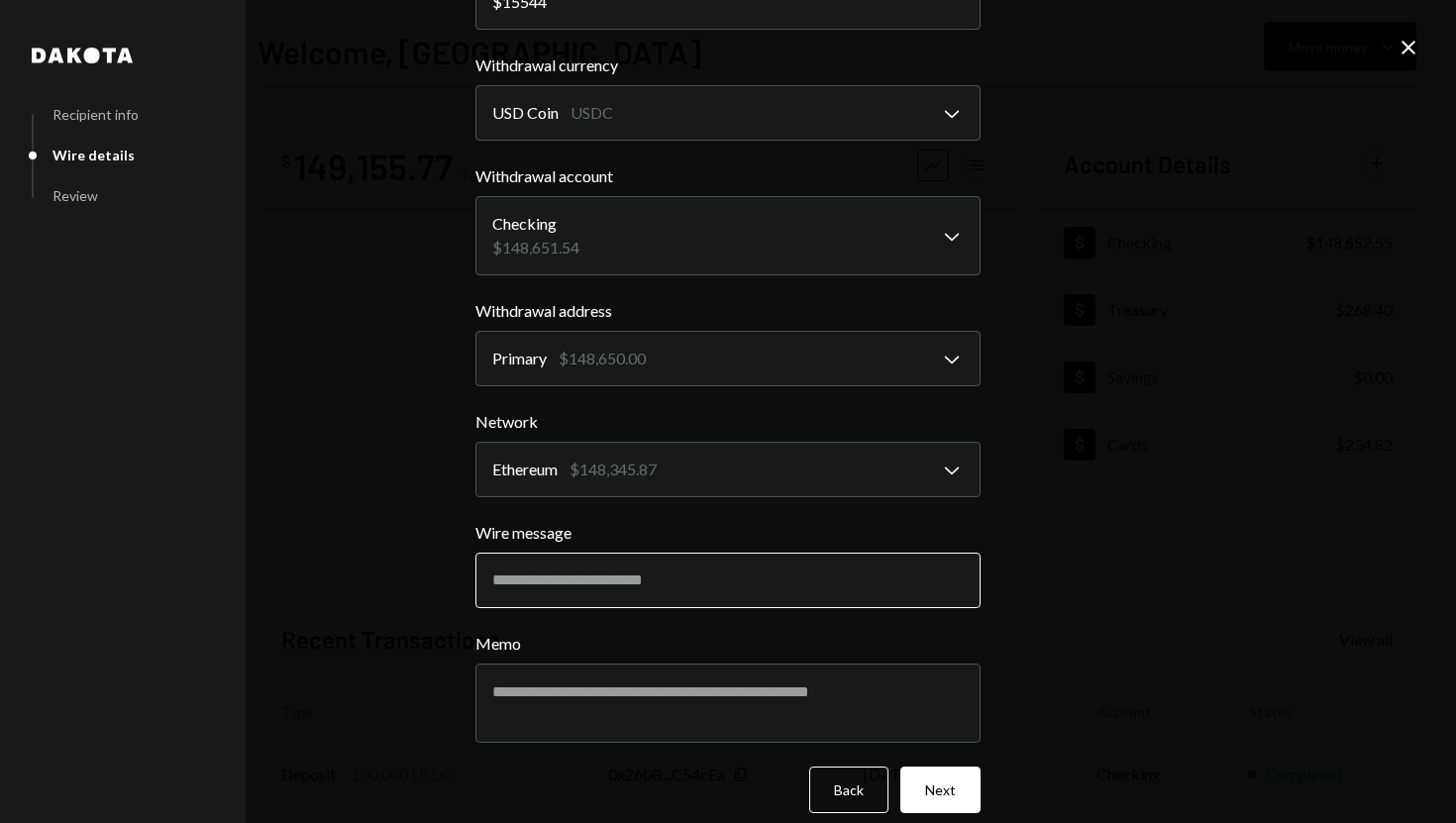 scroll, scrollTop: 169, scrollLeft: 0, axis: vertical 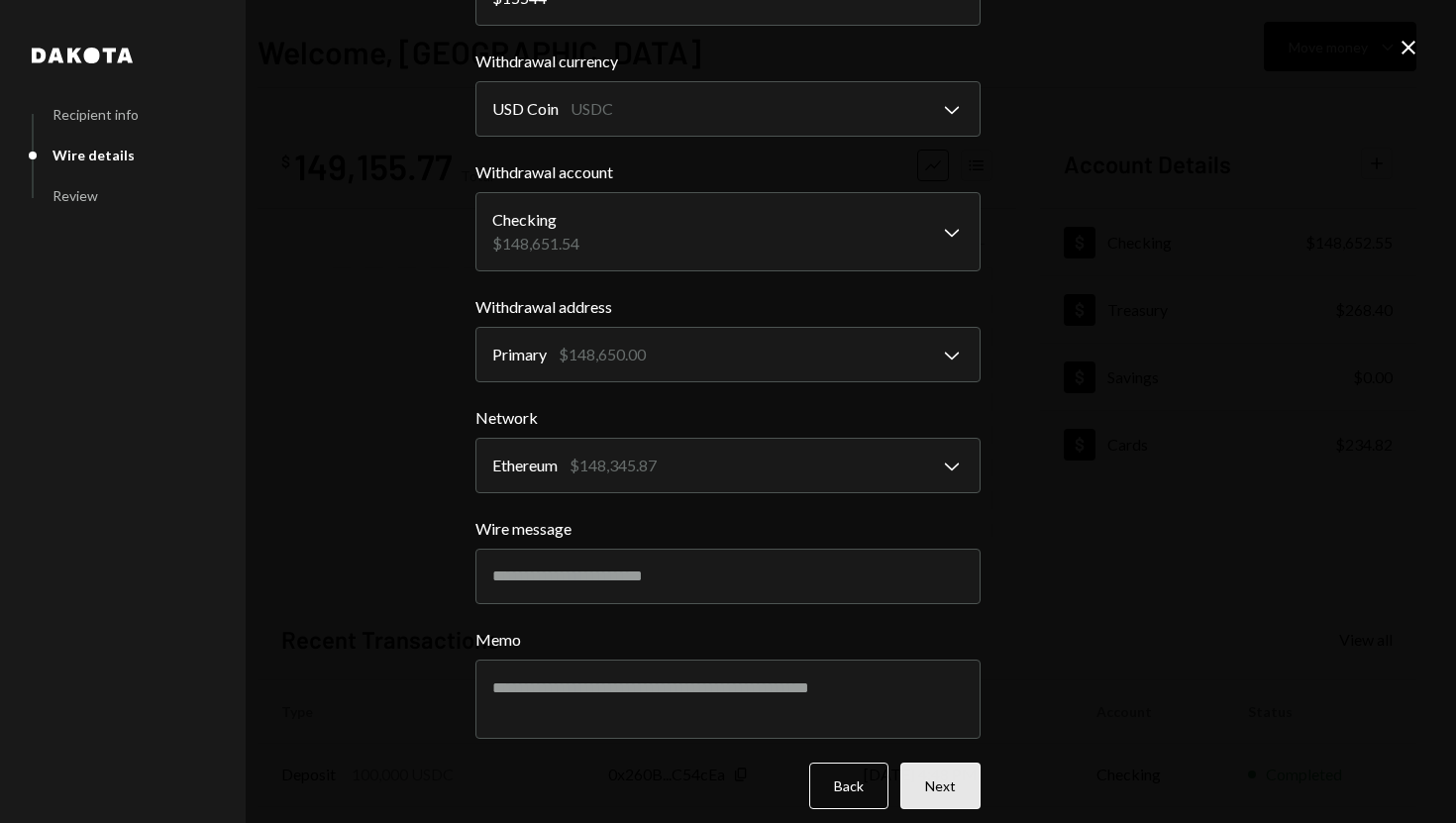 click on "Next" at bounding box center (940, 785) 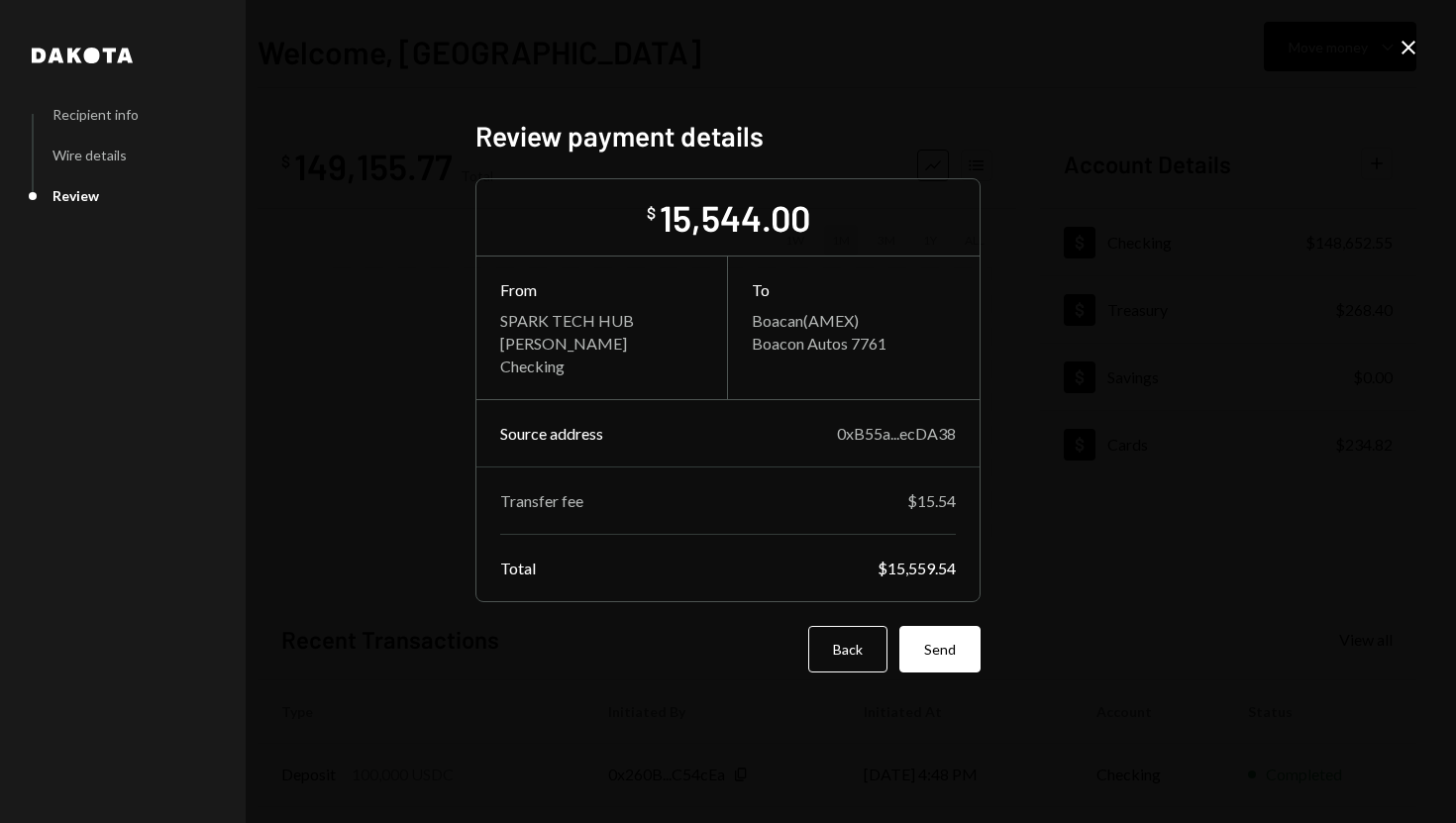 scroll, scrollTop: 0, scrollLeft: 0, axis: both 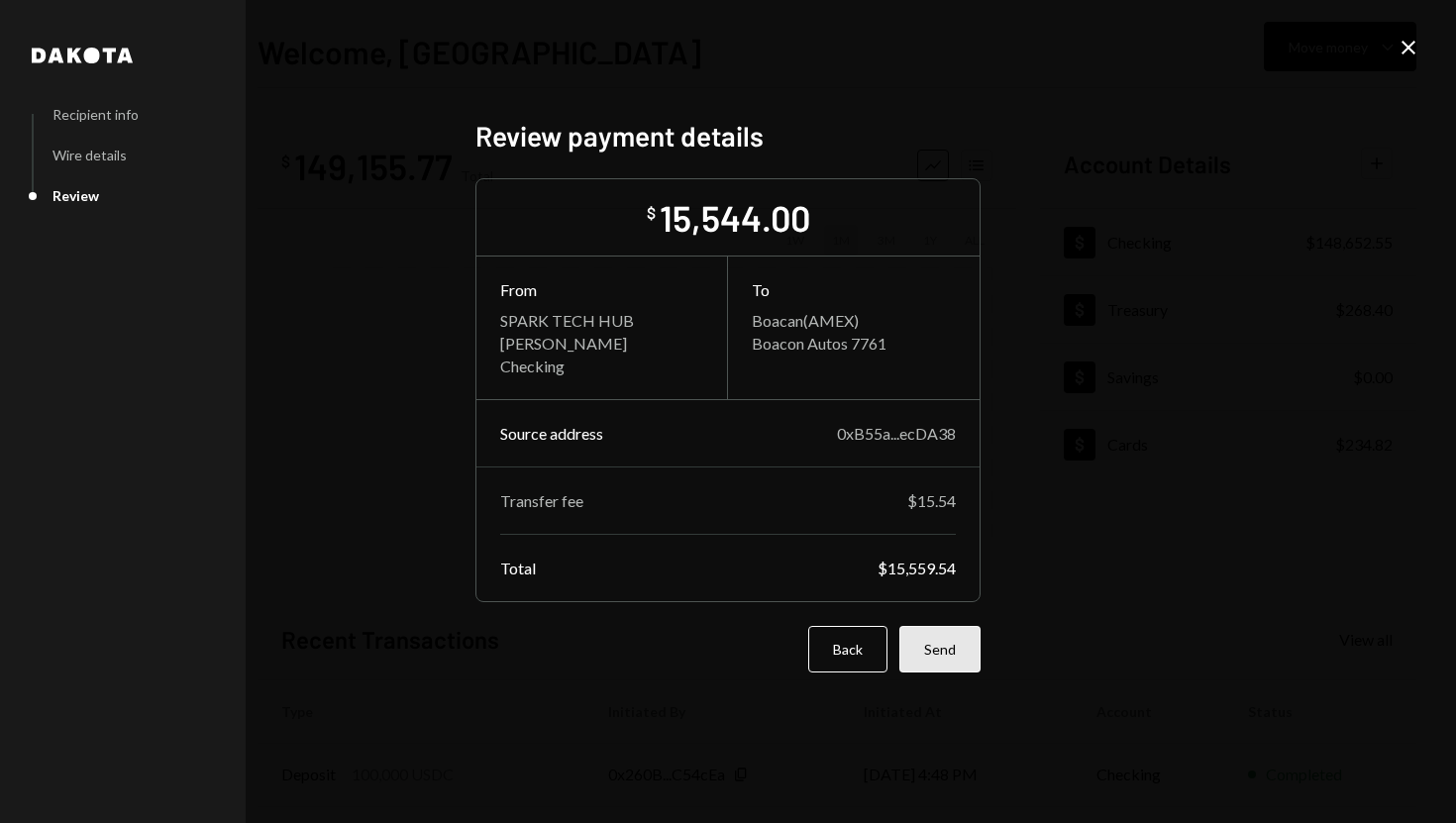 click on "Send" at bounding box center [940, 649] 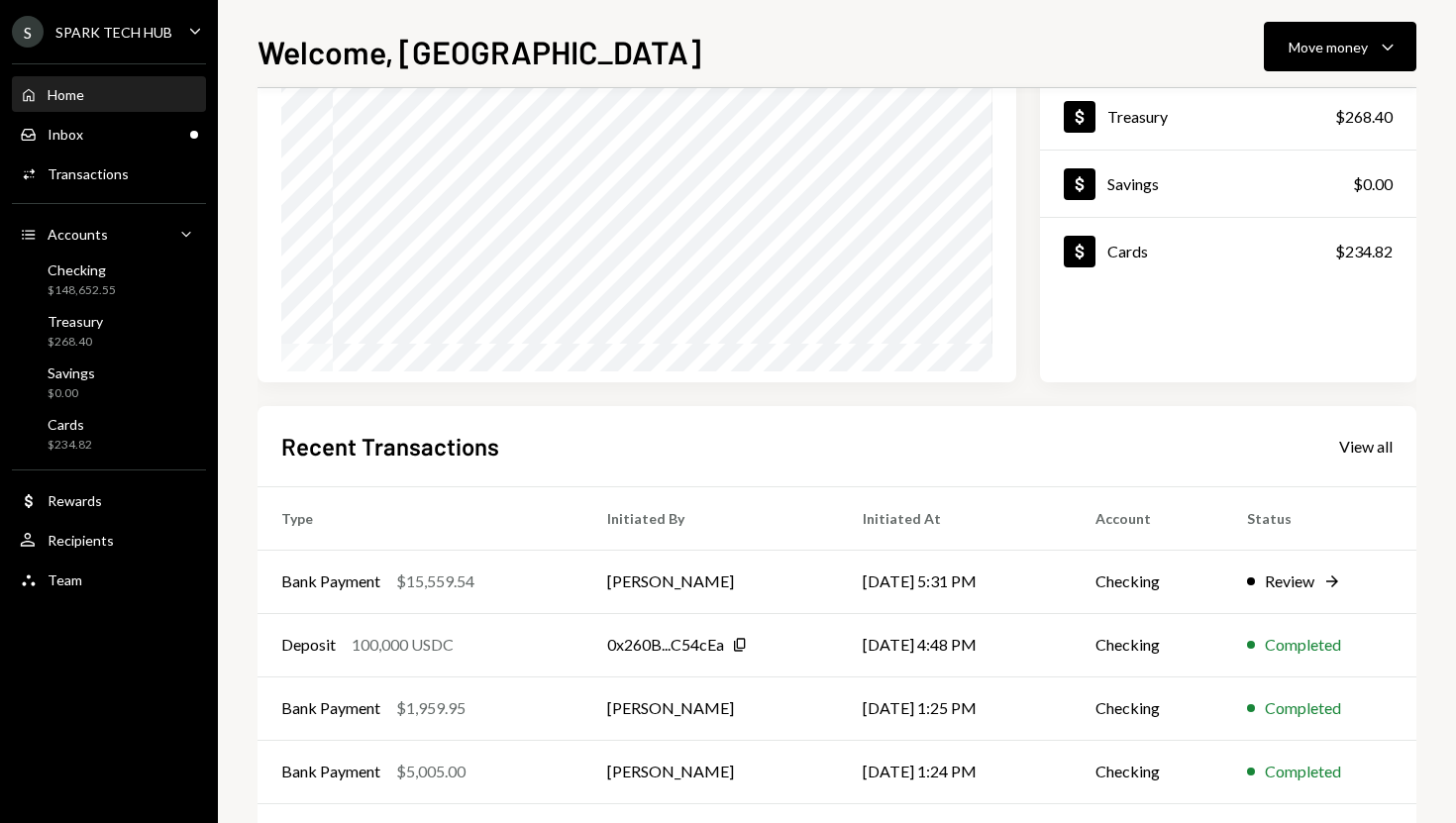 scroll, scrollTop: 194, scrollLeft: 0, axis: vertical 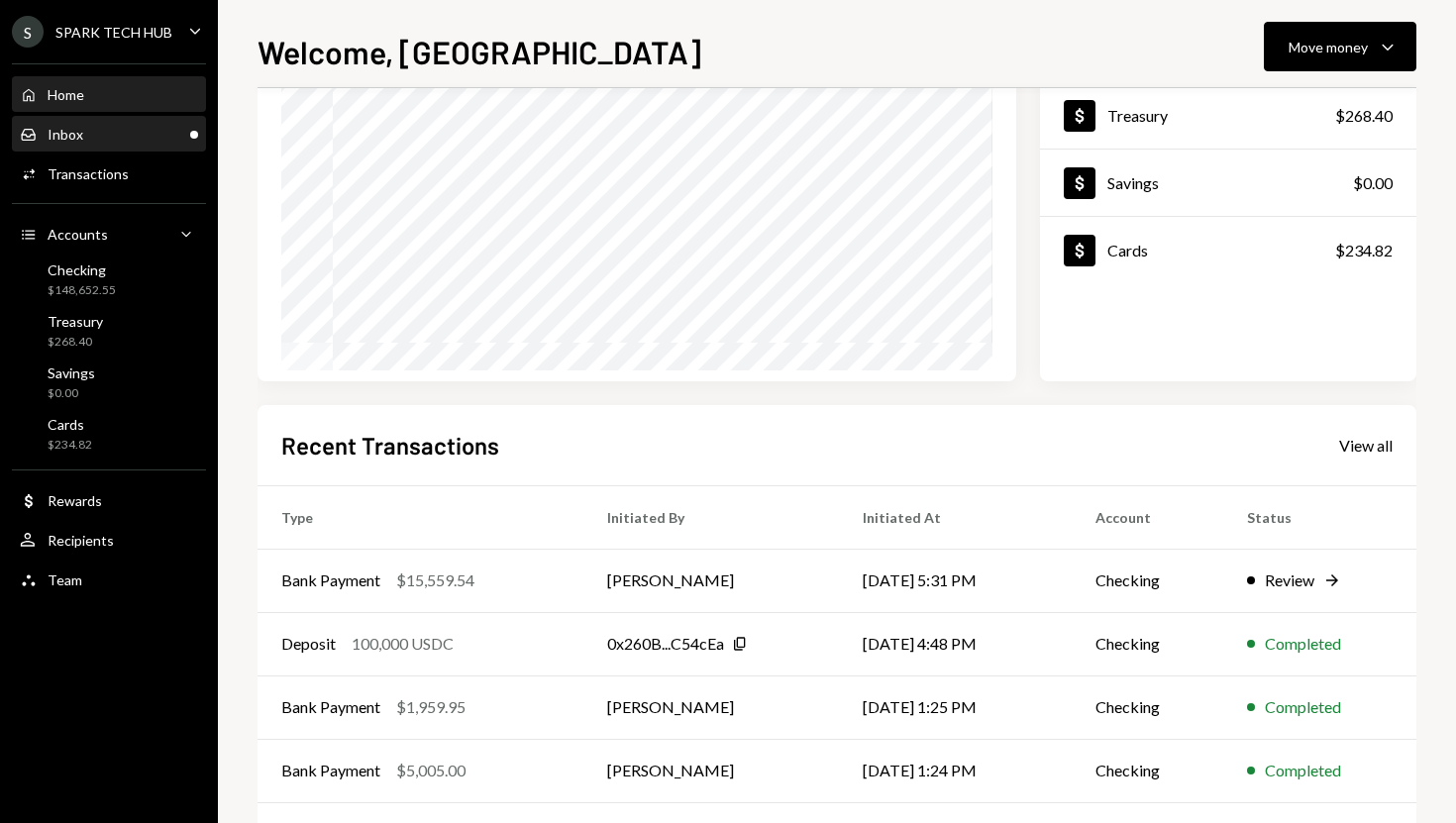 click on "Inbox Inbox" at bounding box center [109, 135] 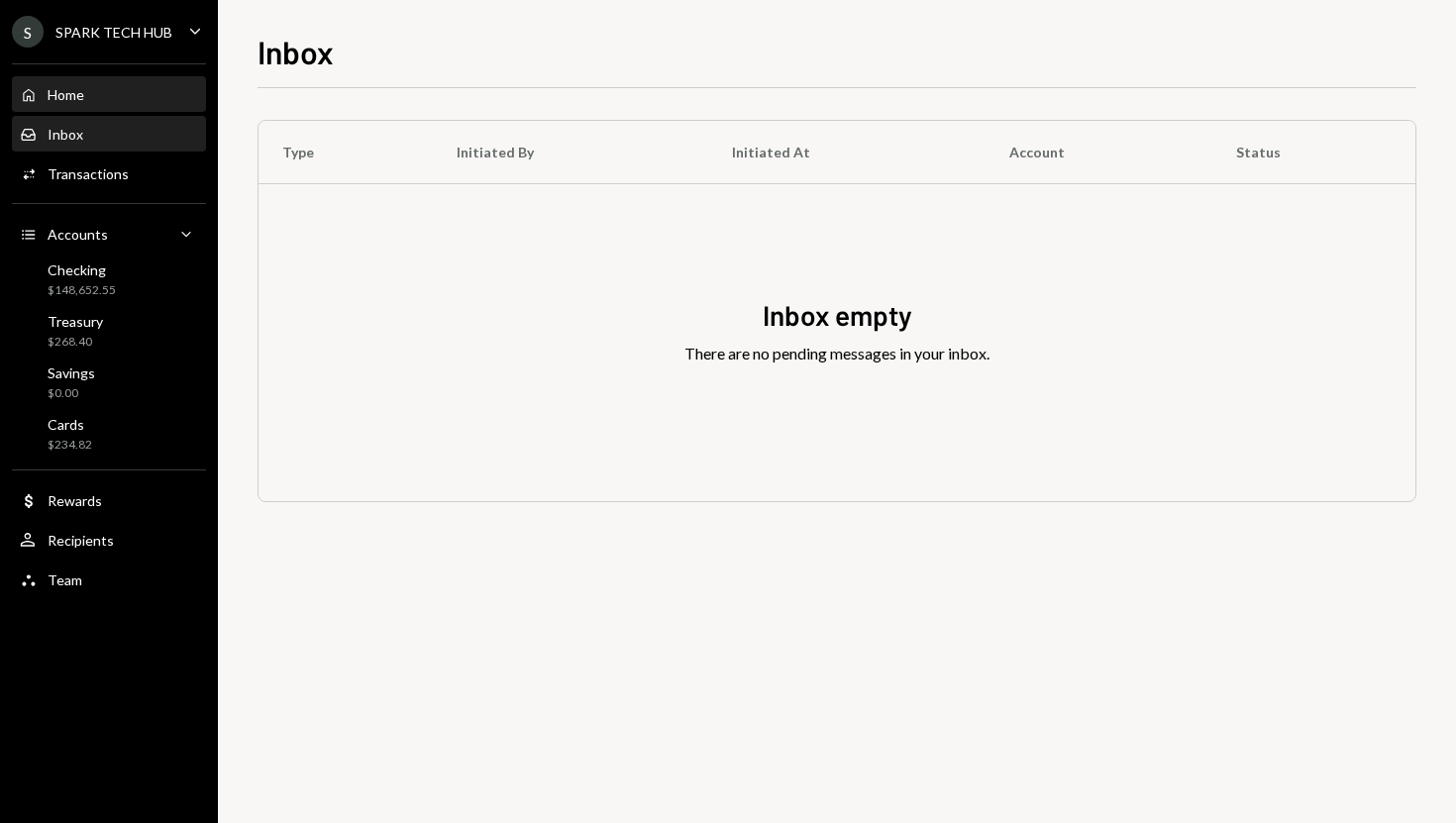 click on "Home Home" at bounding box center (109, 95) 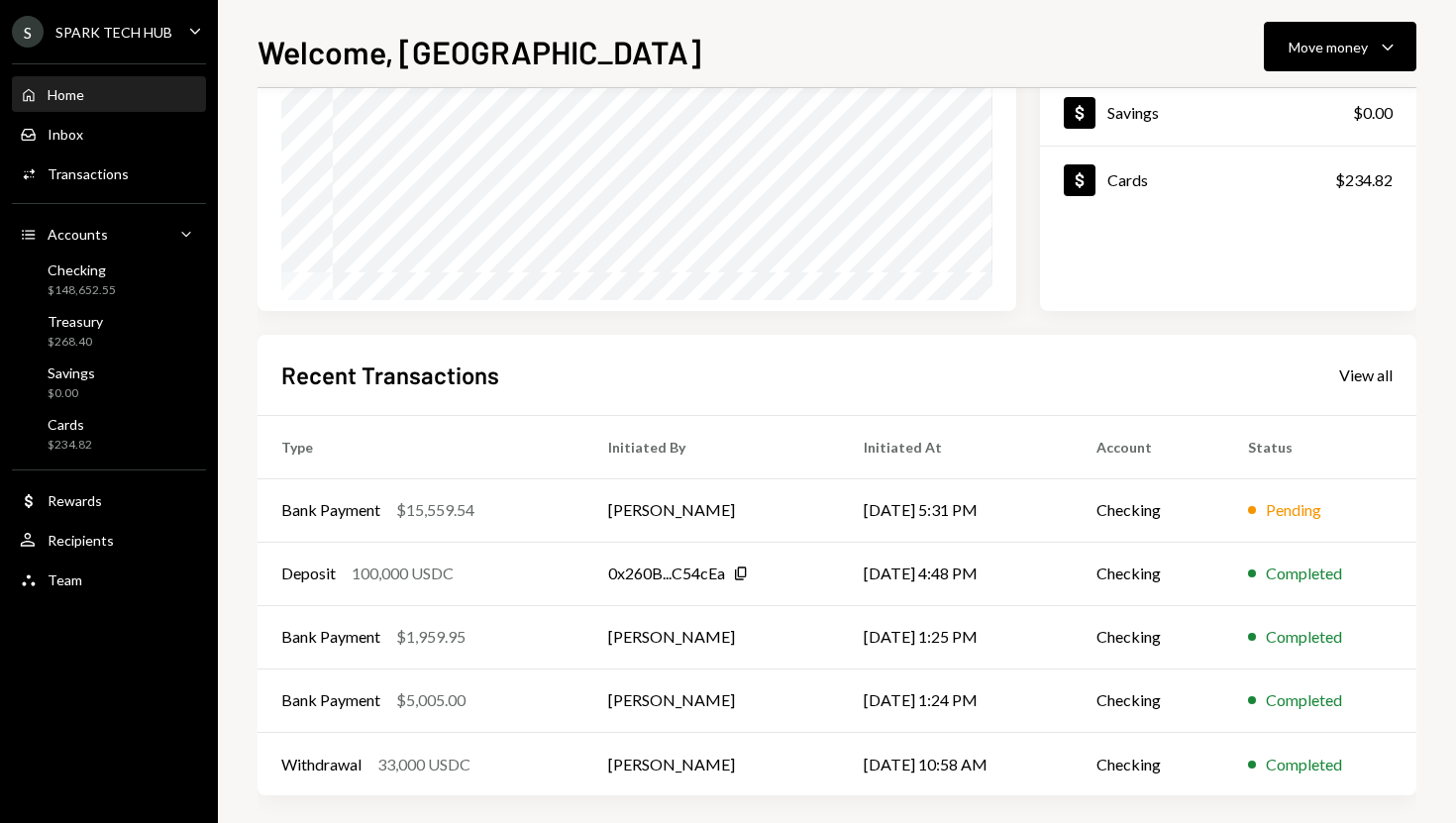 scroll, scrollTop: 276, scrollLeft: 0, axis: vertical 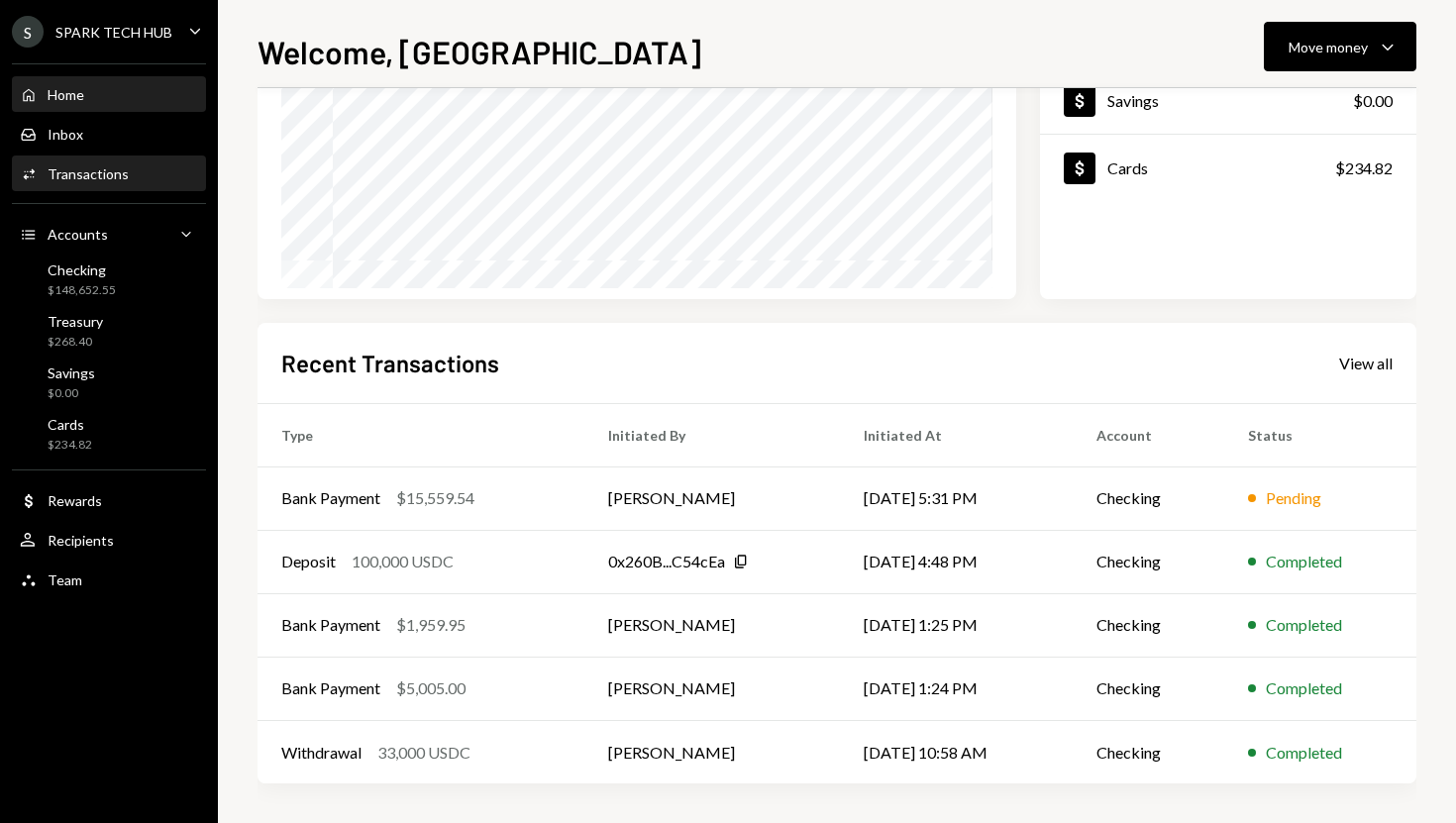 click on "Transactions" at bounding box center [88, 173] 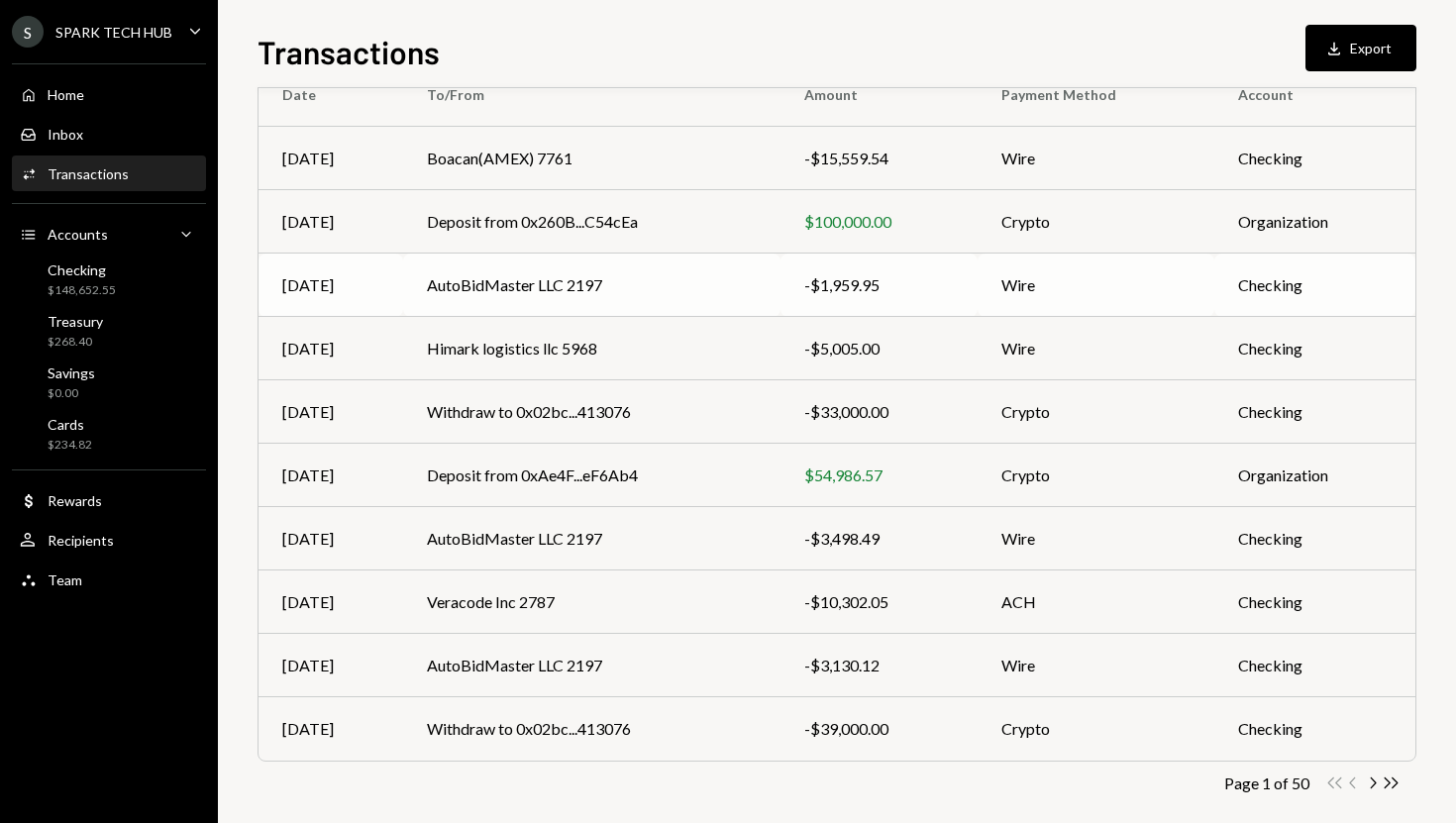 scroll, scrollTop: 211, scrollLeft: 0, axis: vertical 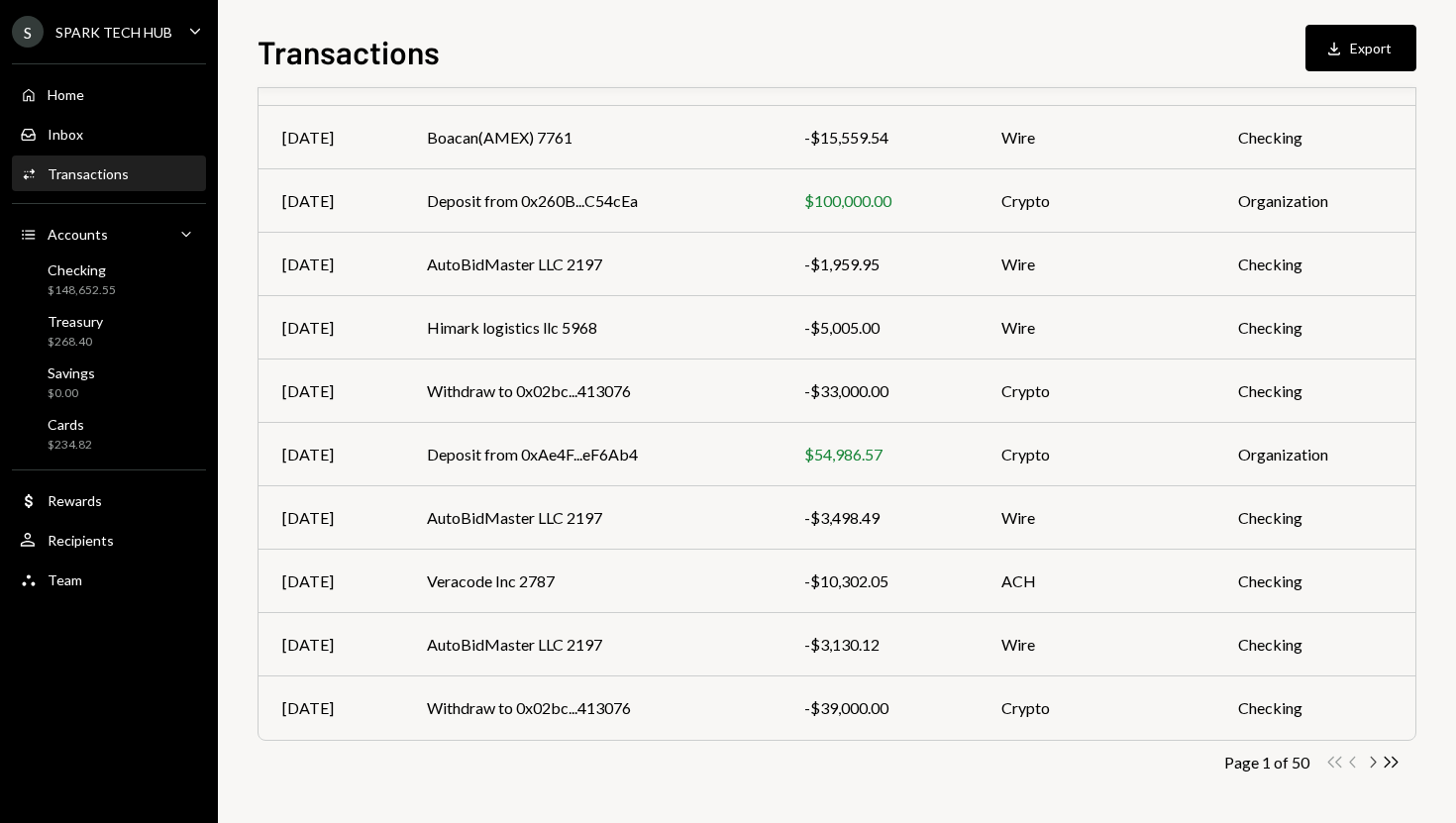 click on "Chevron Right" 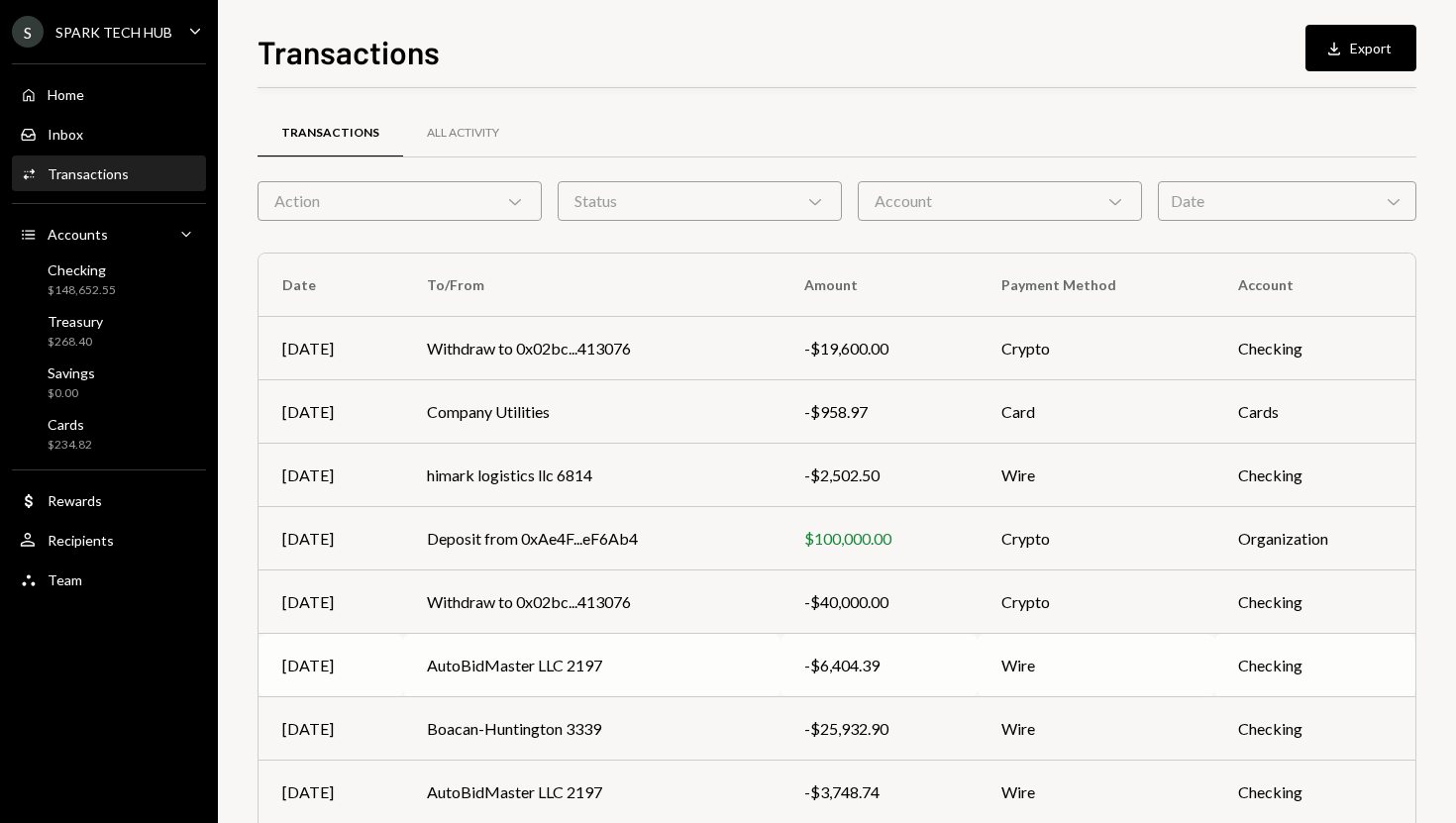 scroll, scrollTop: 211, scrollLeft: 0, axis: vertical 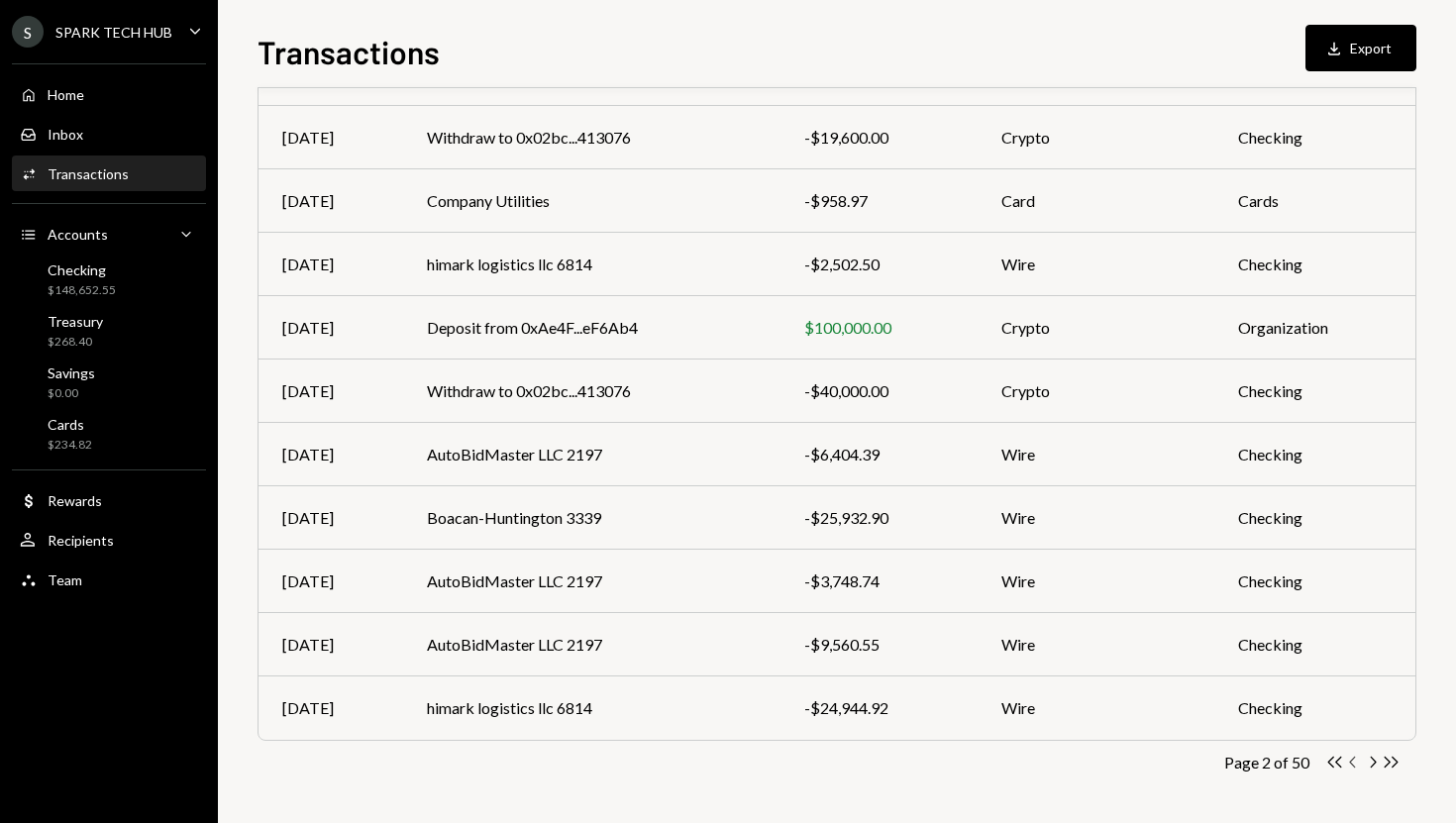 click 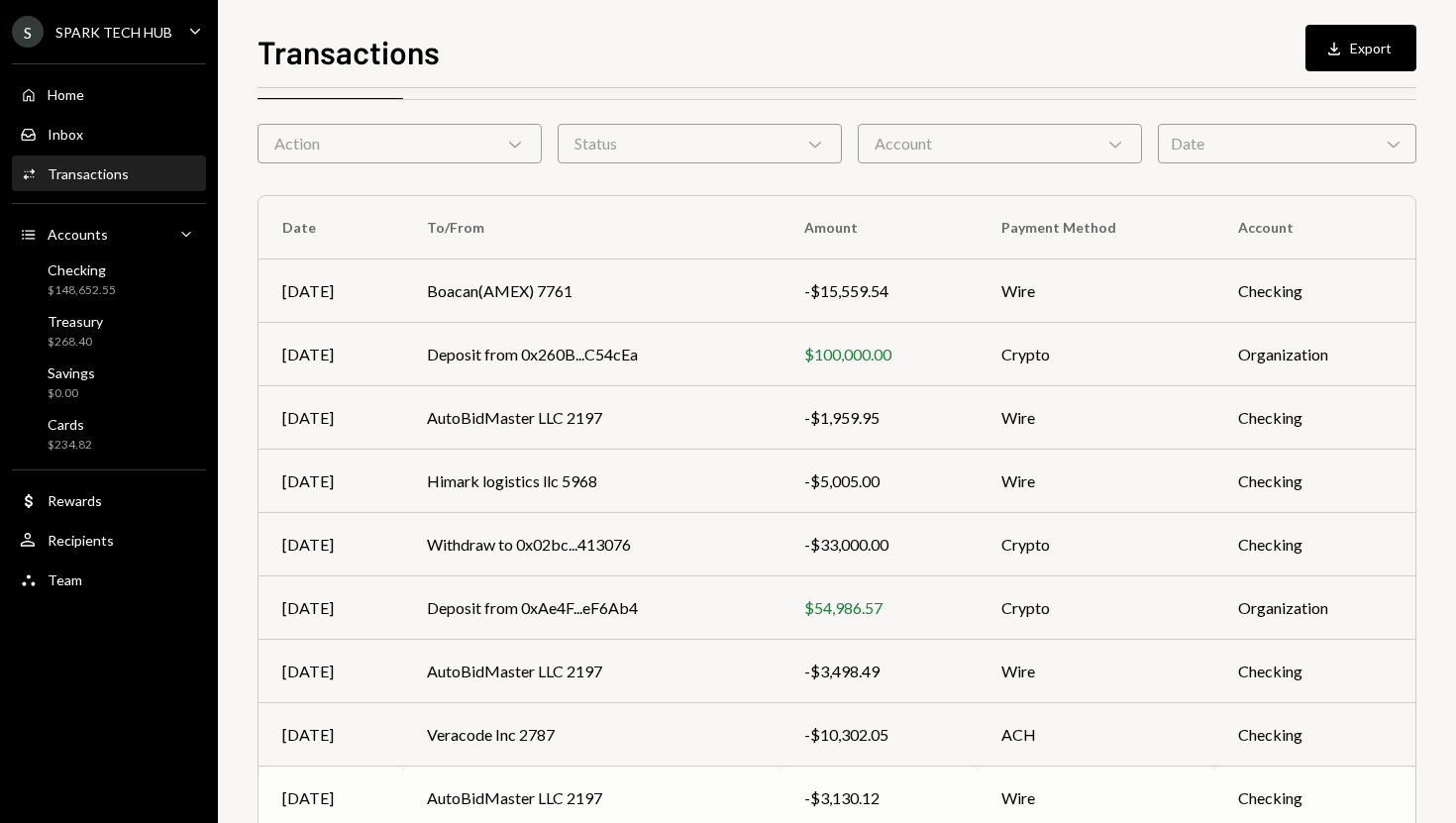 scroll, scrollTop: 0, scrollLeft: 0, axis: both 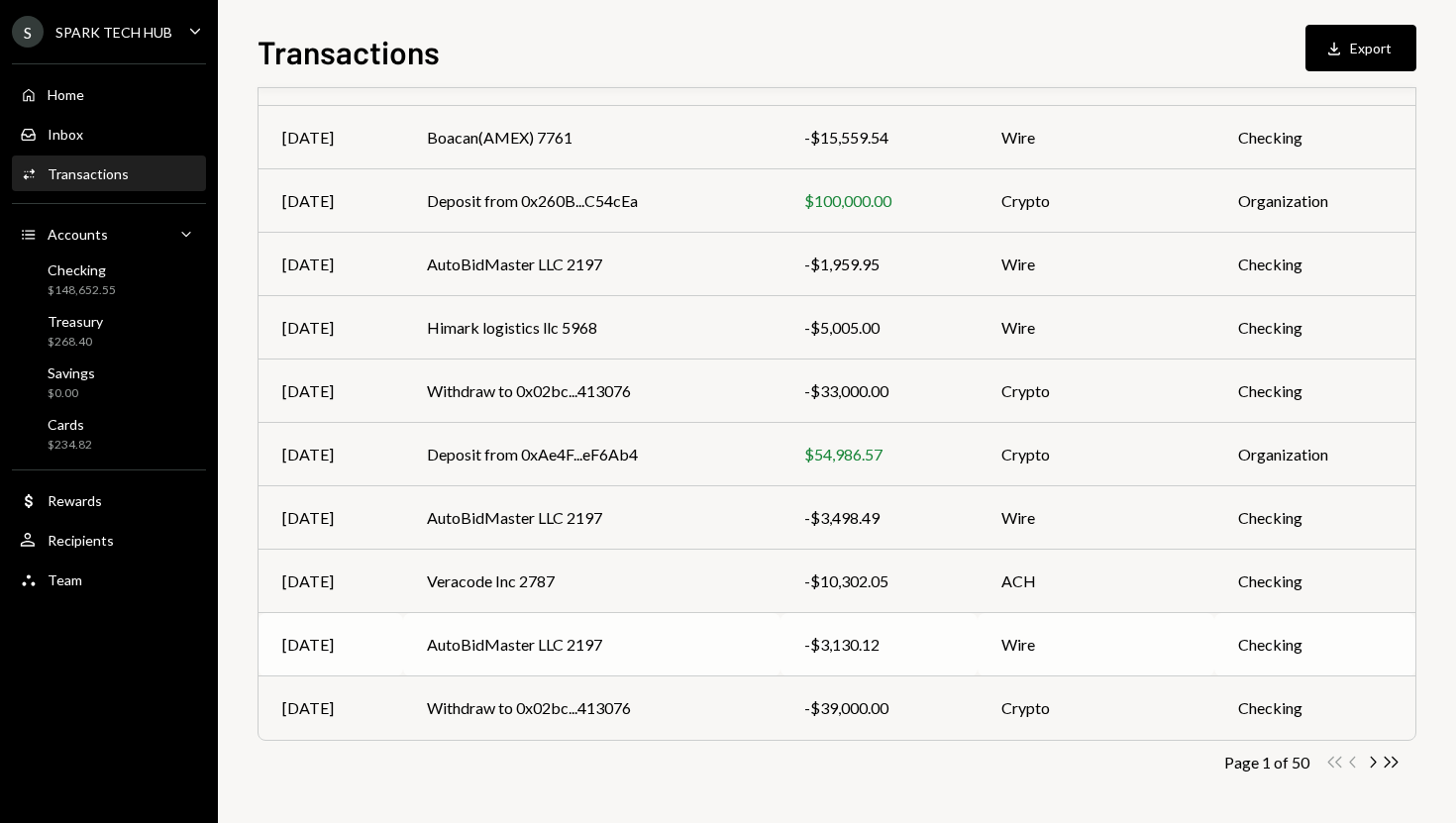 click on "AutoBidMaster LLC 2197" at bounding box center (591, 645) 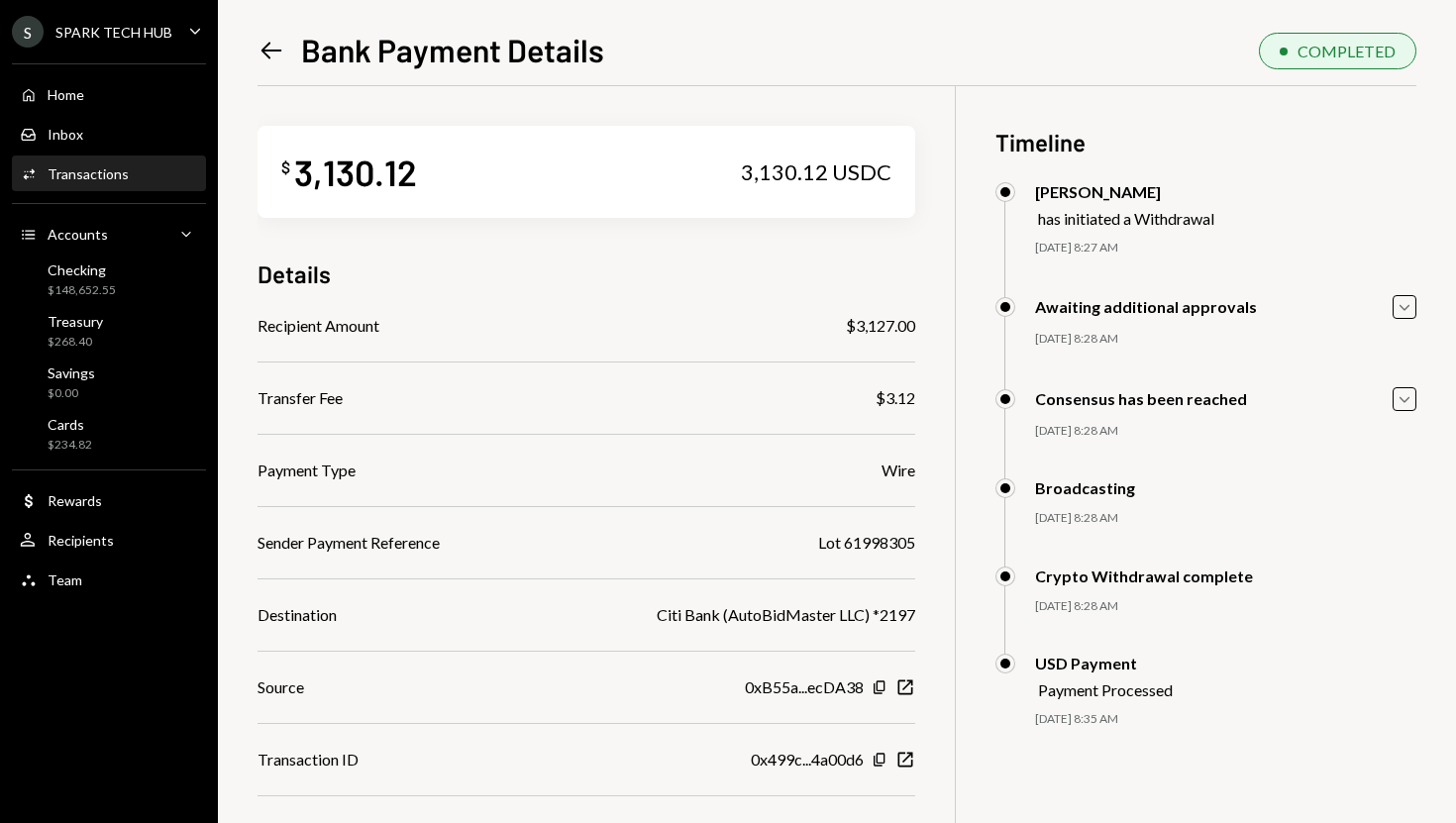 click on "3,130.12" at bounding box center (356, 171) 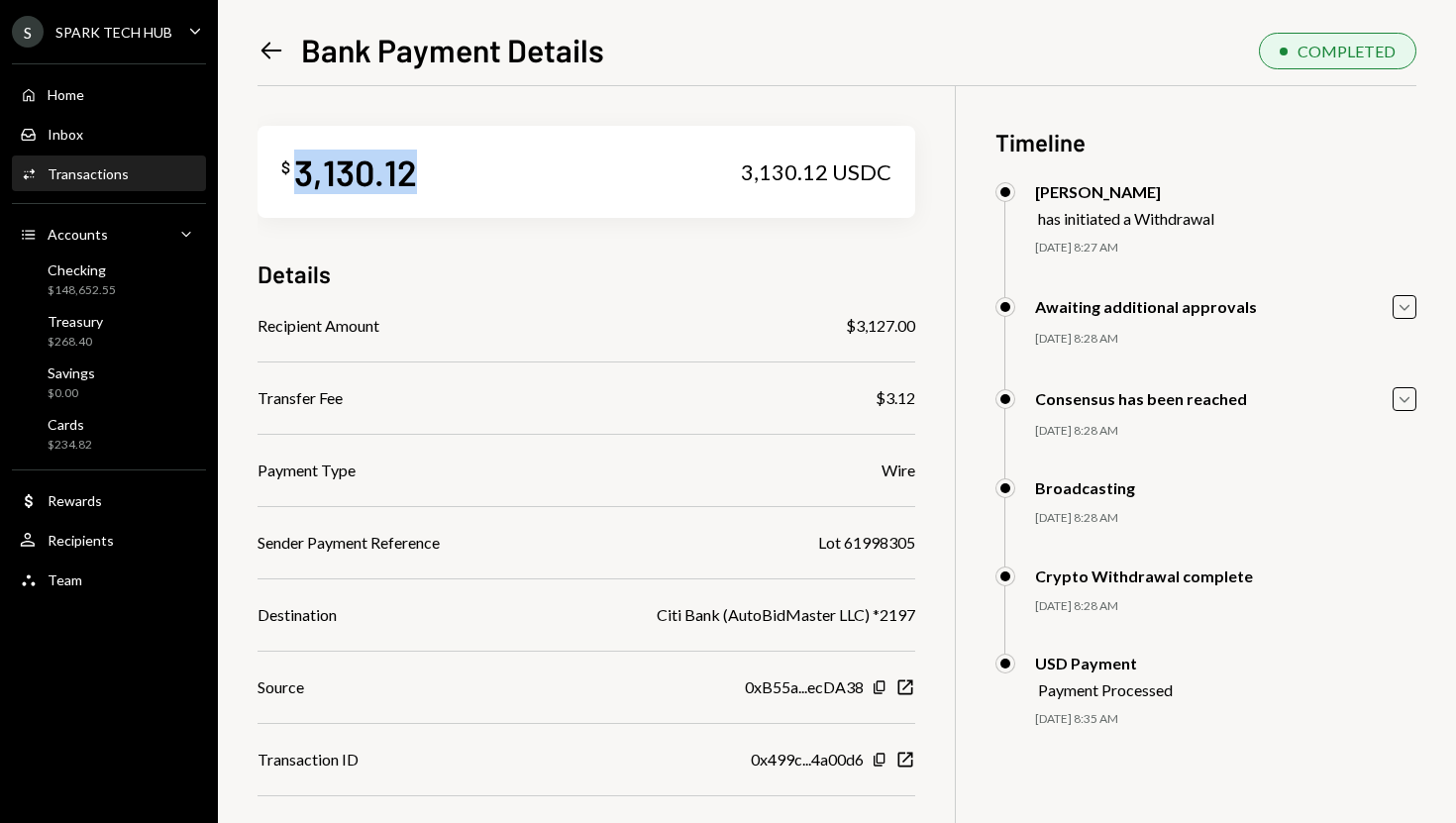 copy on "3,130.12" 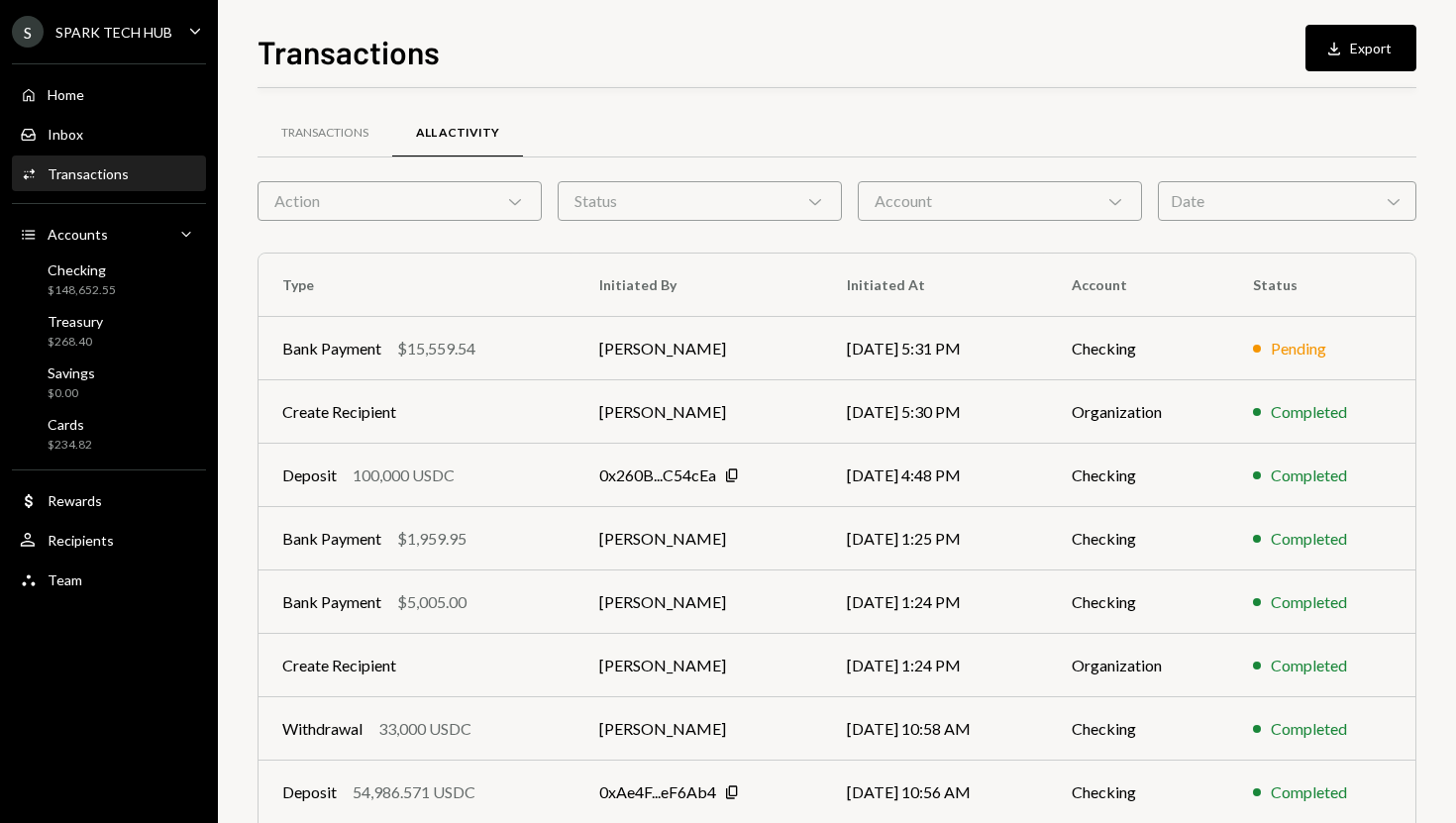 scroll, scrollTop: 0, scrollLeft: 0, axis: both 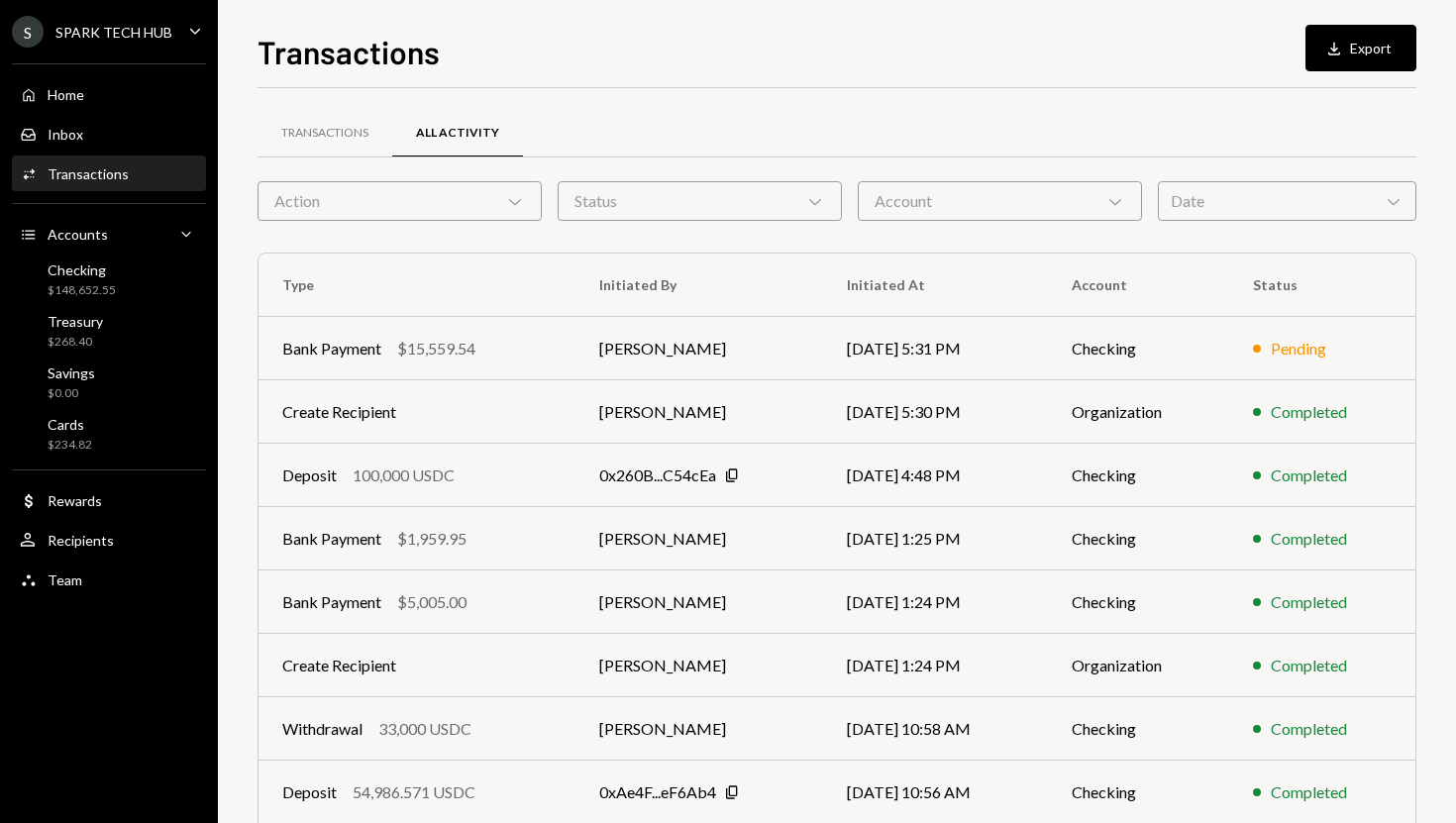 click on "Chevron Down" 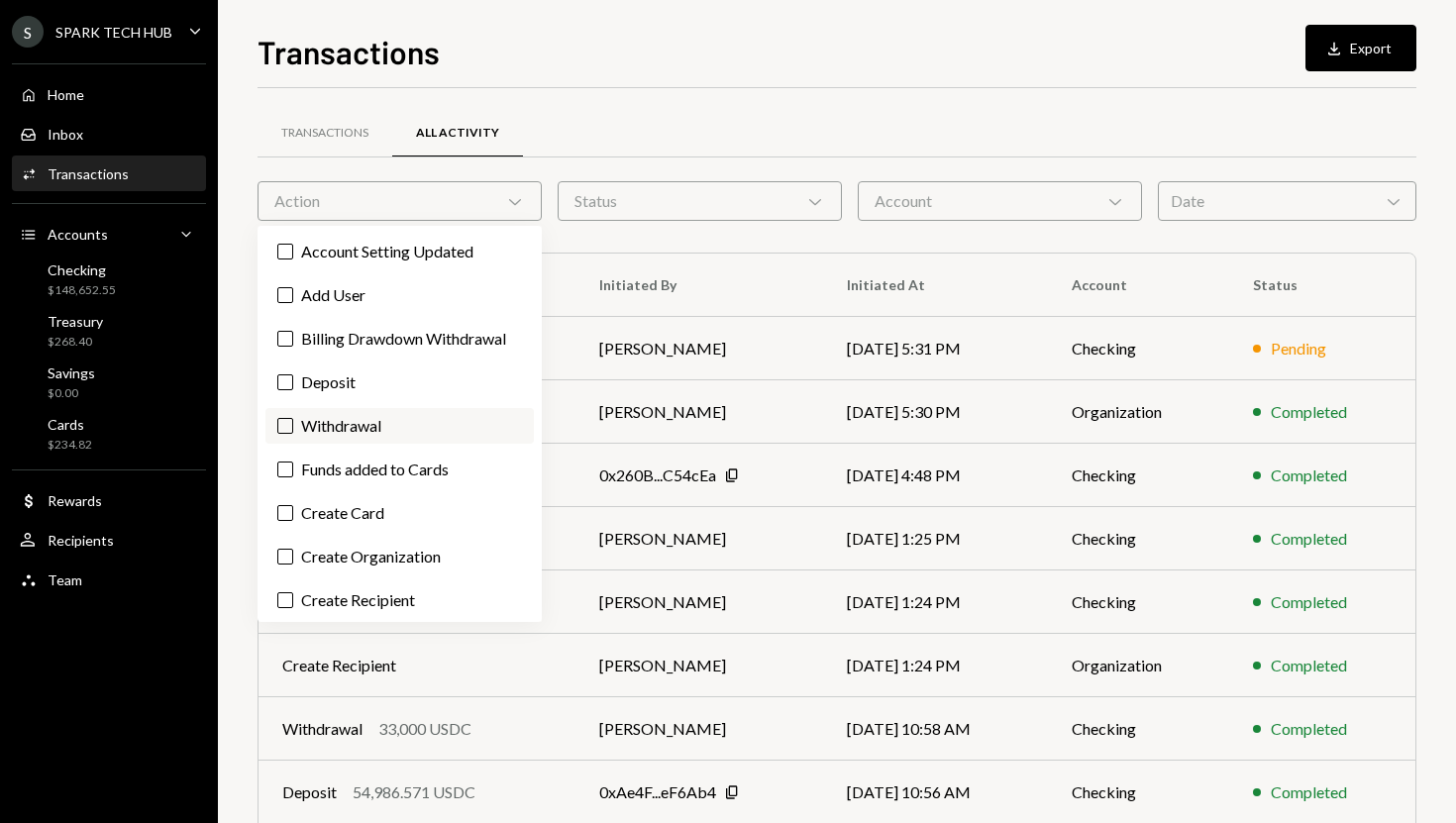 click on "Withdrawal" at bounding box center (285, 426) 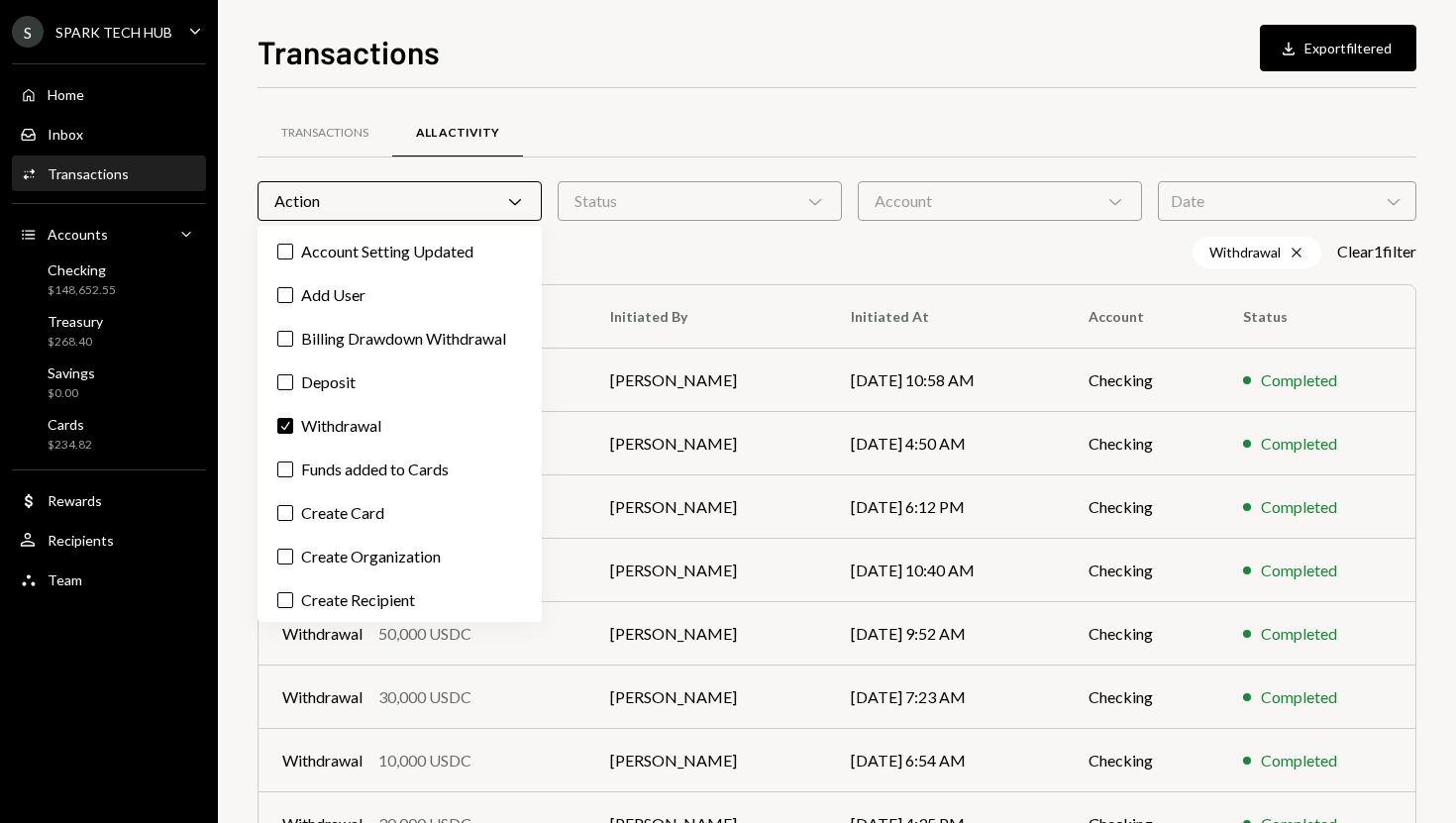 click on "Transactions All Activity" at bounding box center [837, 133] 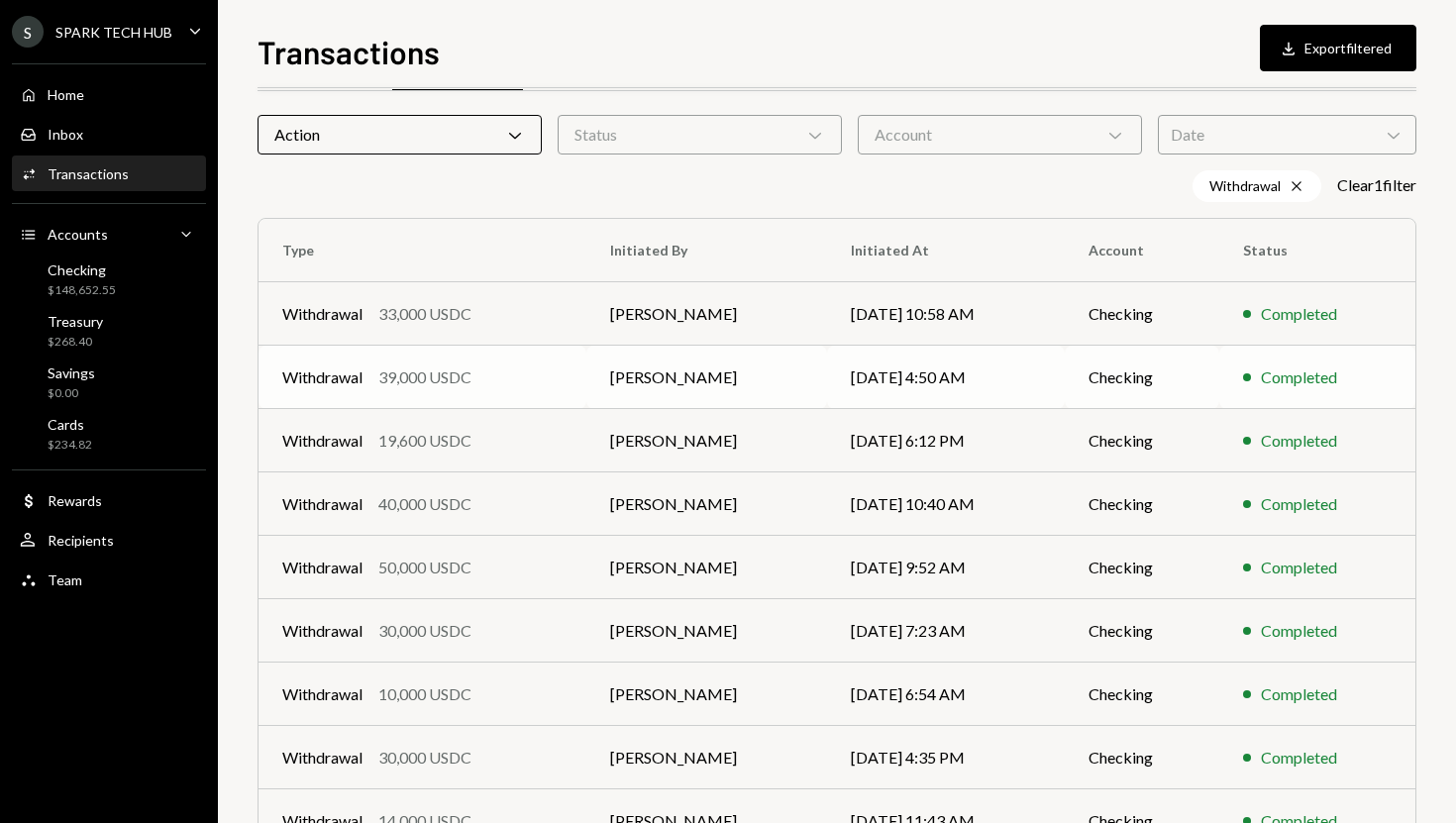 scroll, scrollTop: 67, scrollLeft: 0, axis: vertical 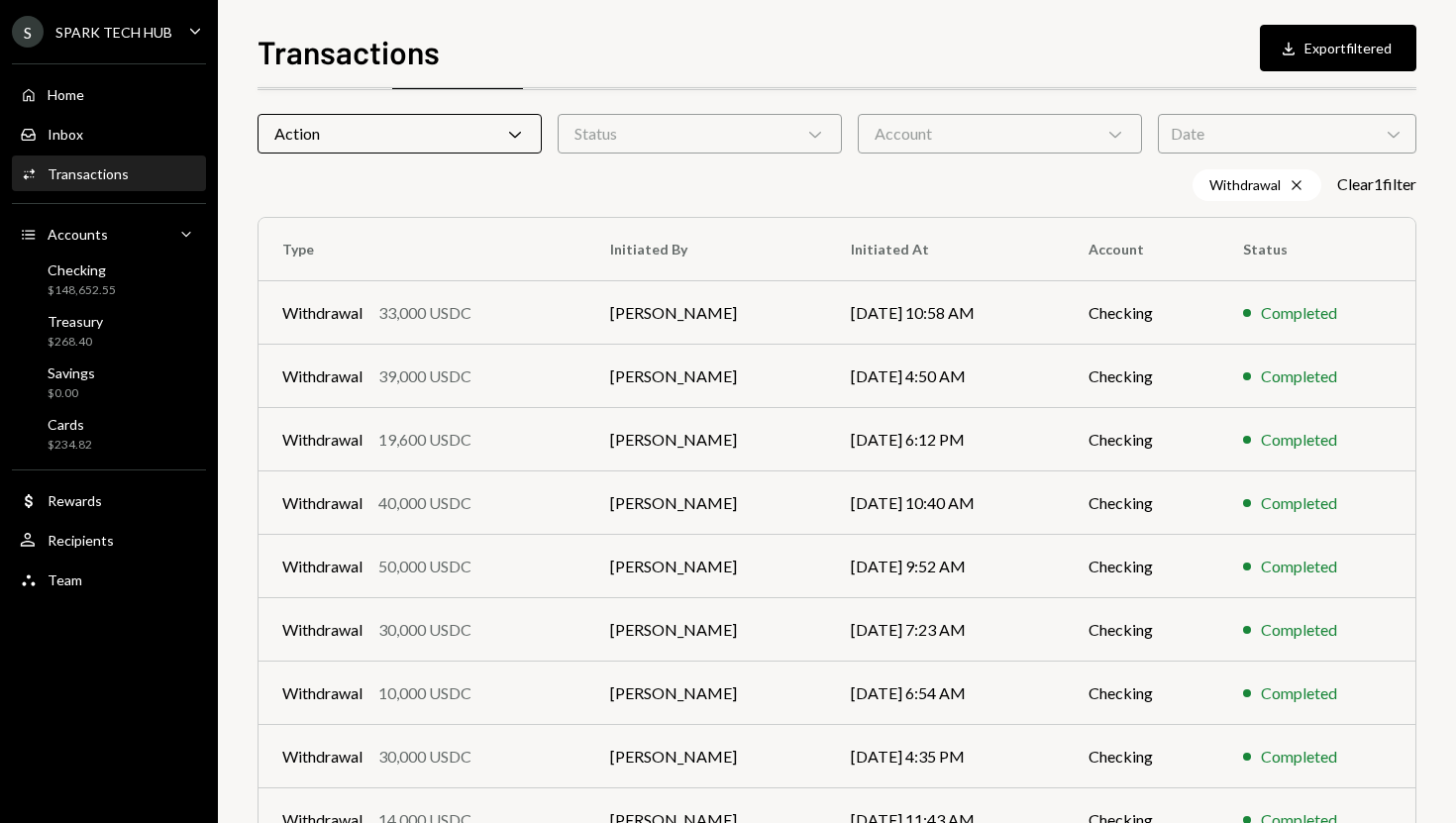 click on "Action Chevron Down" at bounding box center (399, 134) 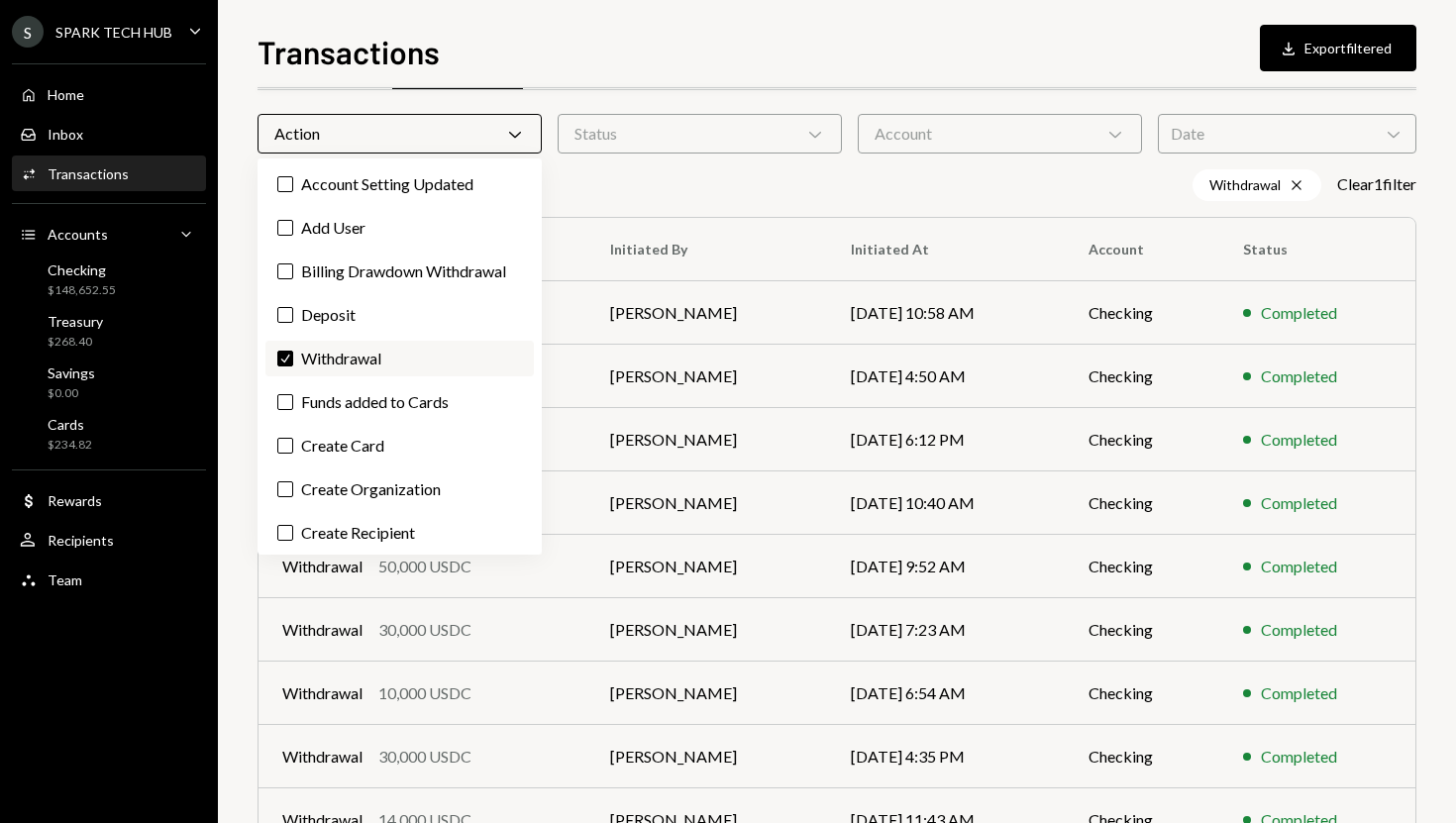 click on "Check" at bounding box center [285, 359] 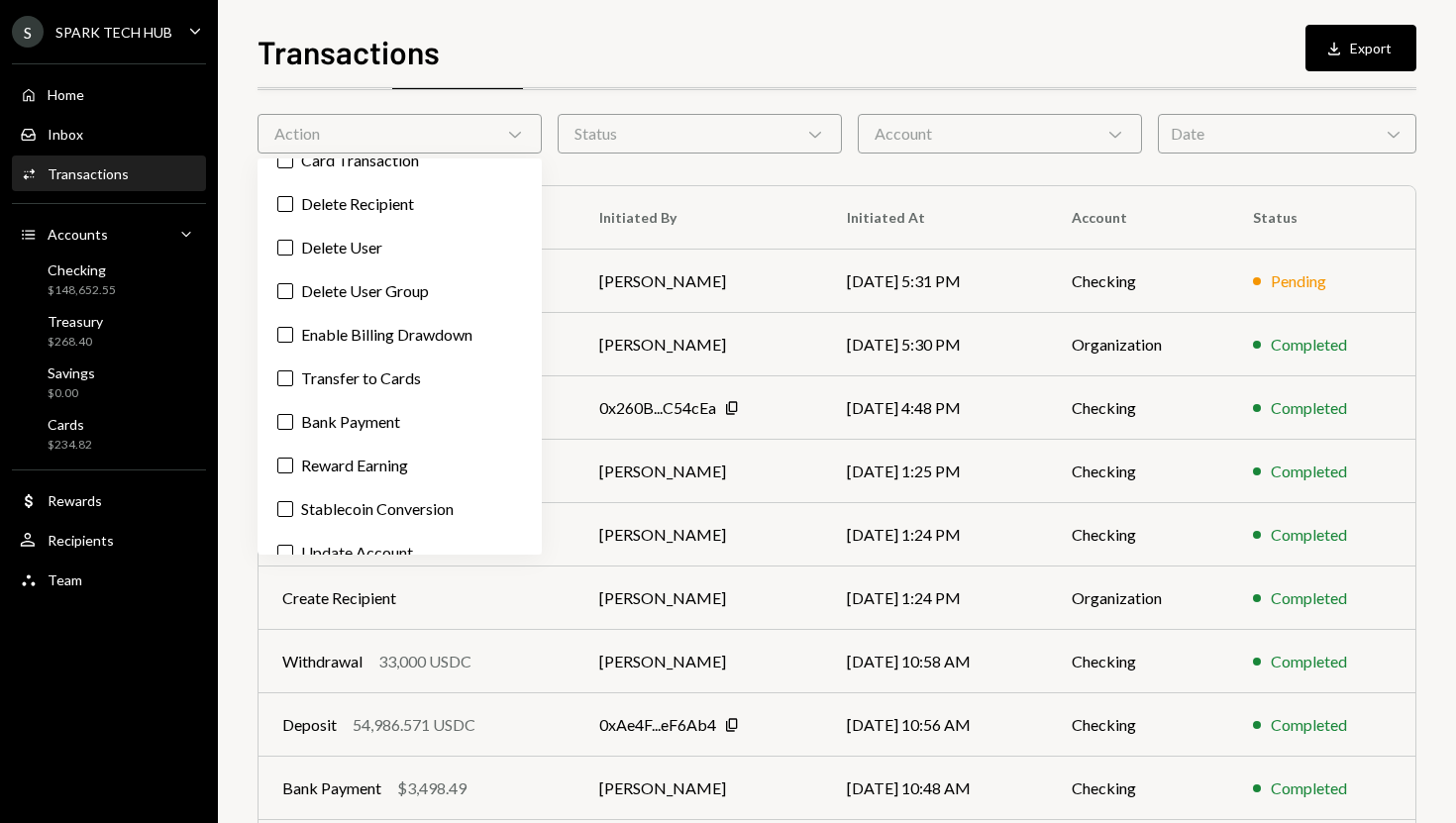 scroll, scrollTop: 463, scrollLeft: 0, axis: vertical 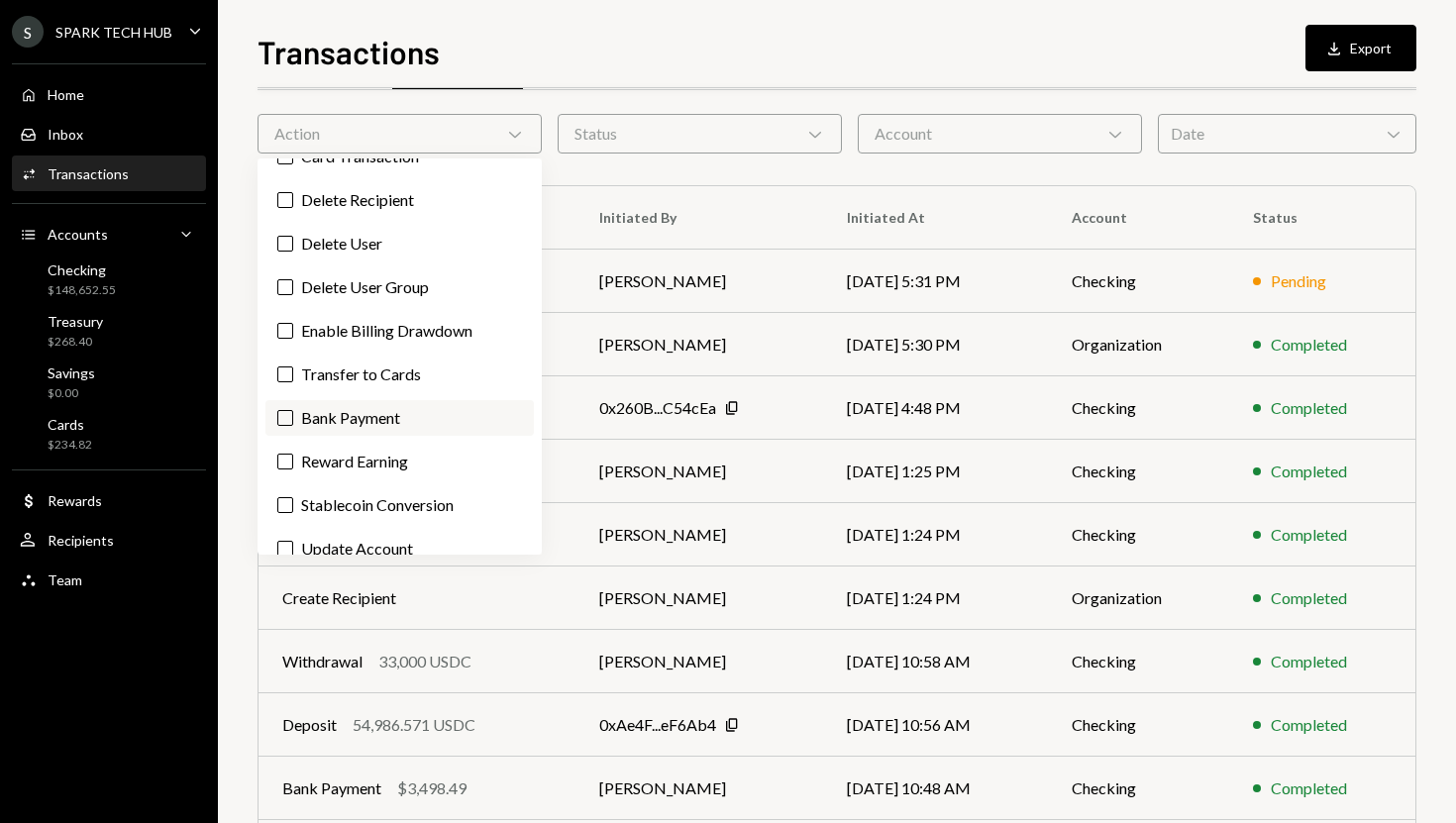 click on "Bank Payment" at bounding box center [285, 418] 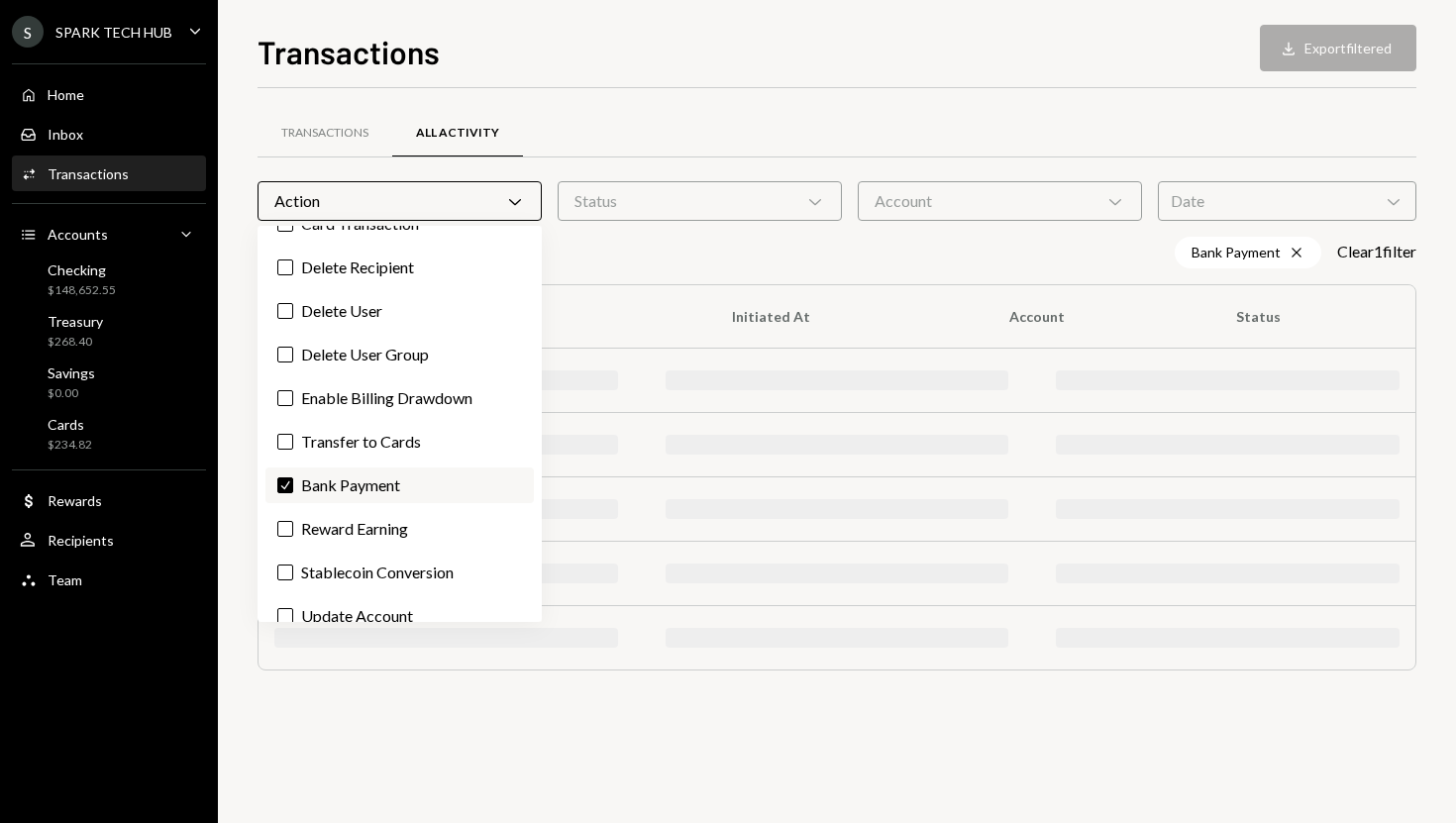 scroll, scrollTop: 0, scrollLeft: 0, axis: both 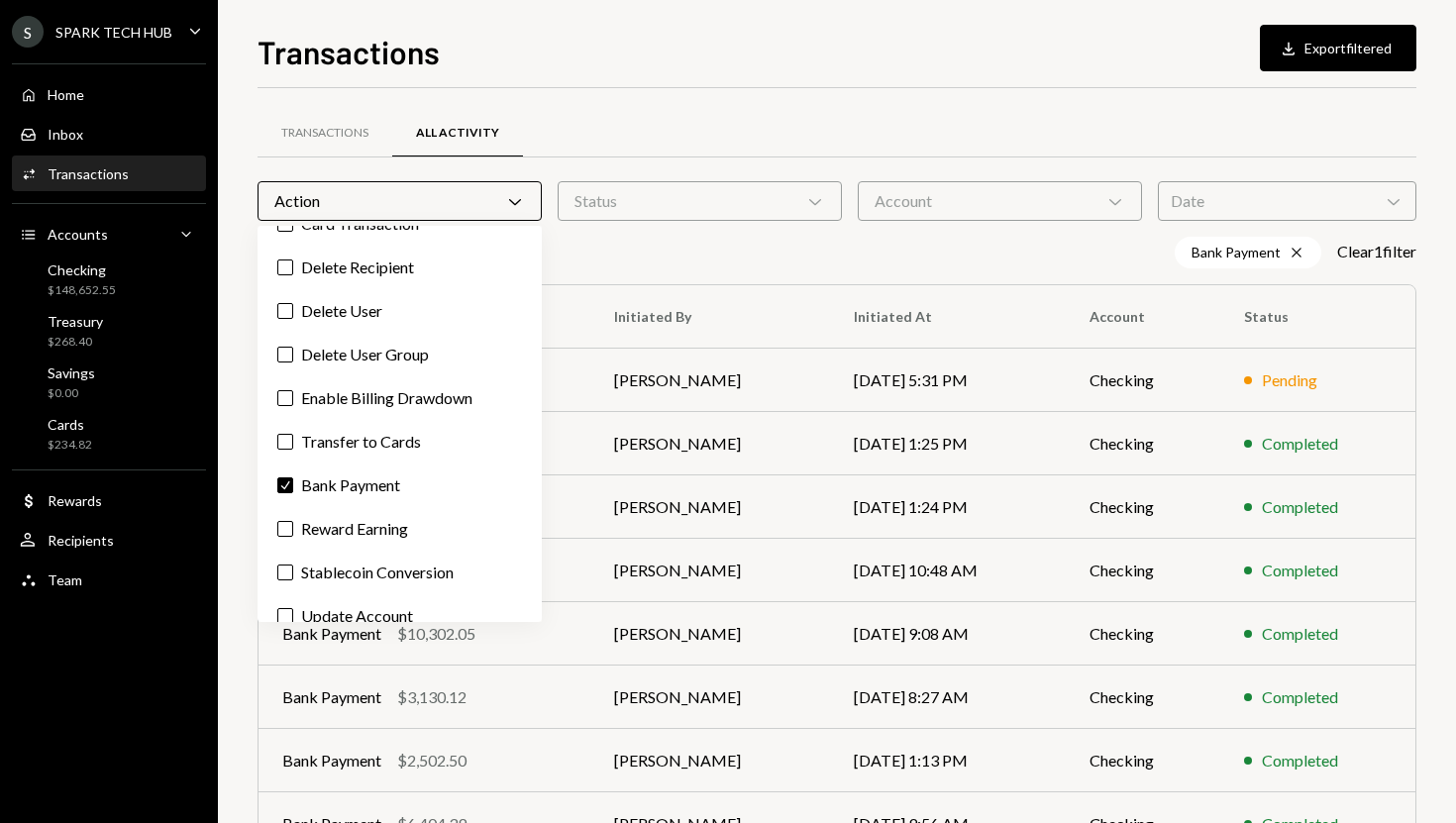 click on "Bank Payment Cross Clear  1  filter" at bounding box center (837, 253) 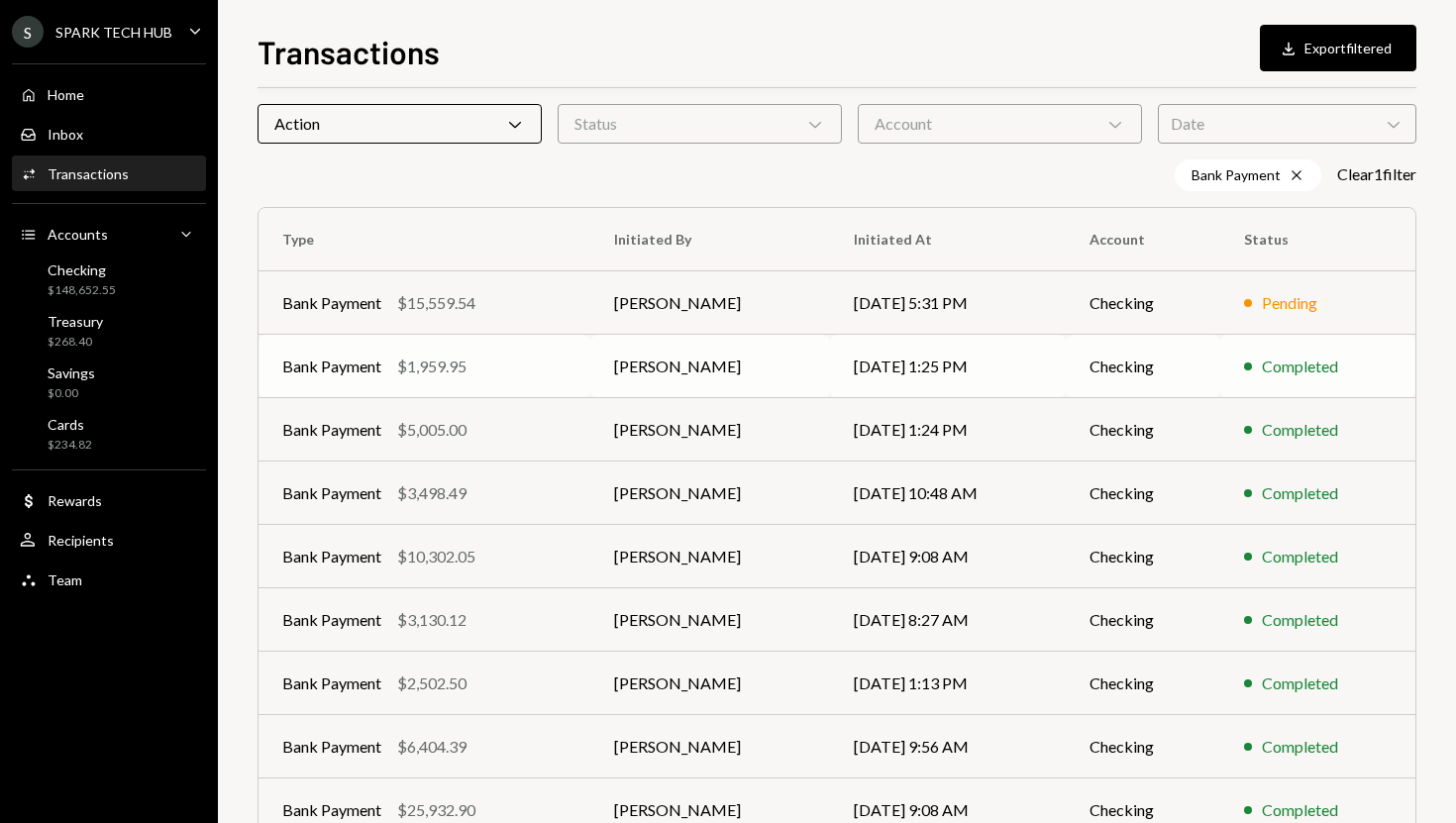scroll, scrollTop: 67, scrollLeft: 0, axis: vertical 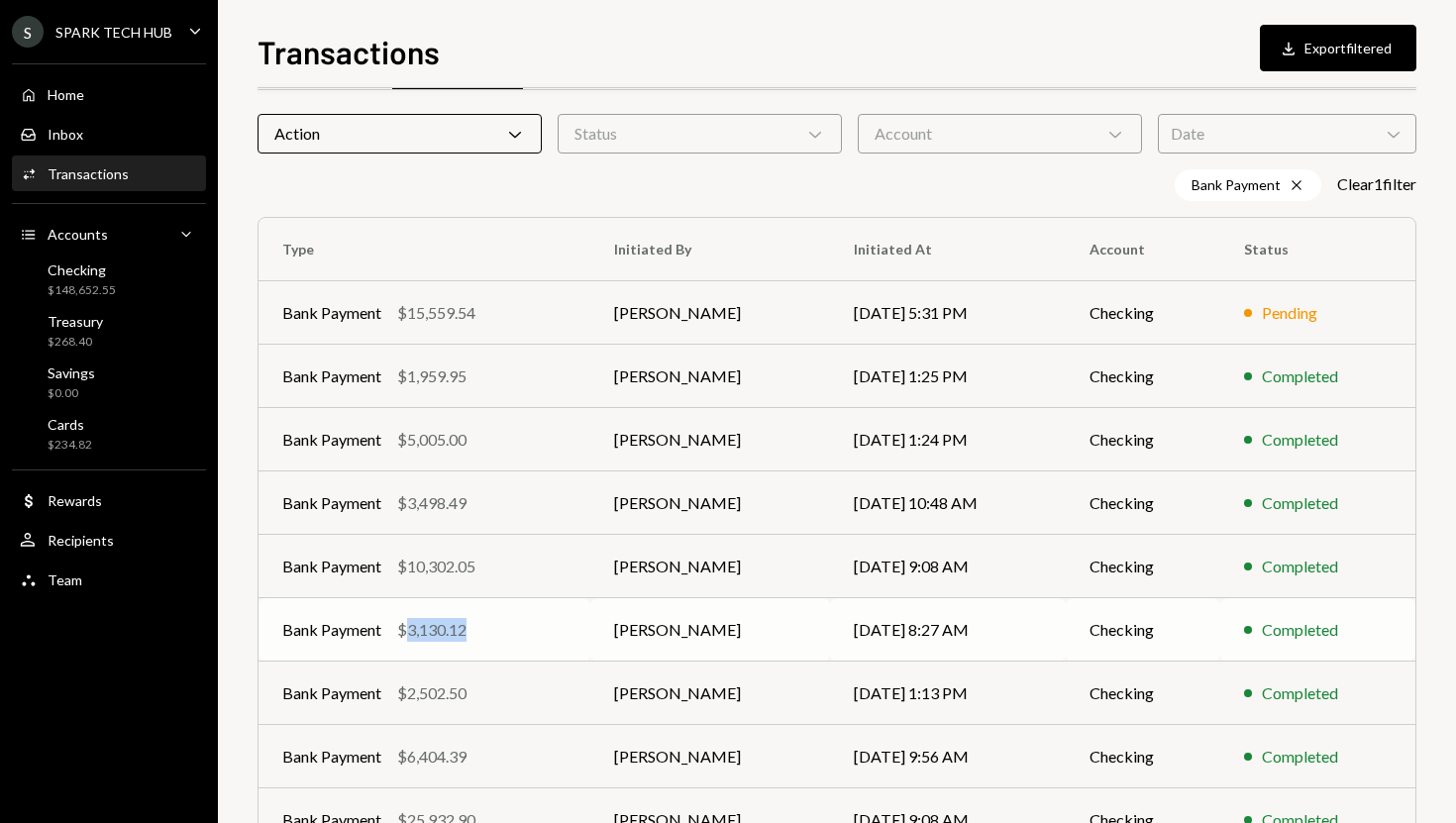 drag, startPoint x: 475, startPoint y: 627, endPoint x: 407, endPoint y: 636, distance: 68.593 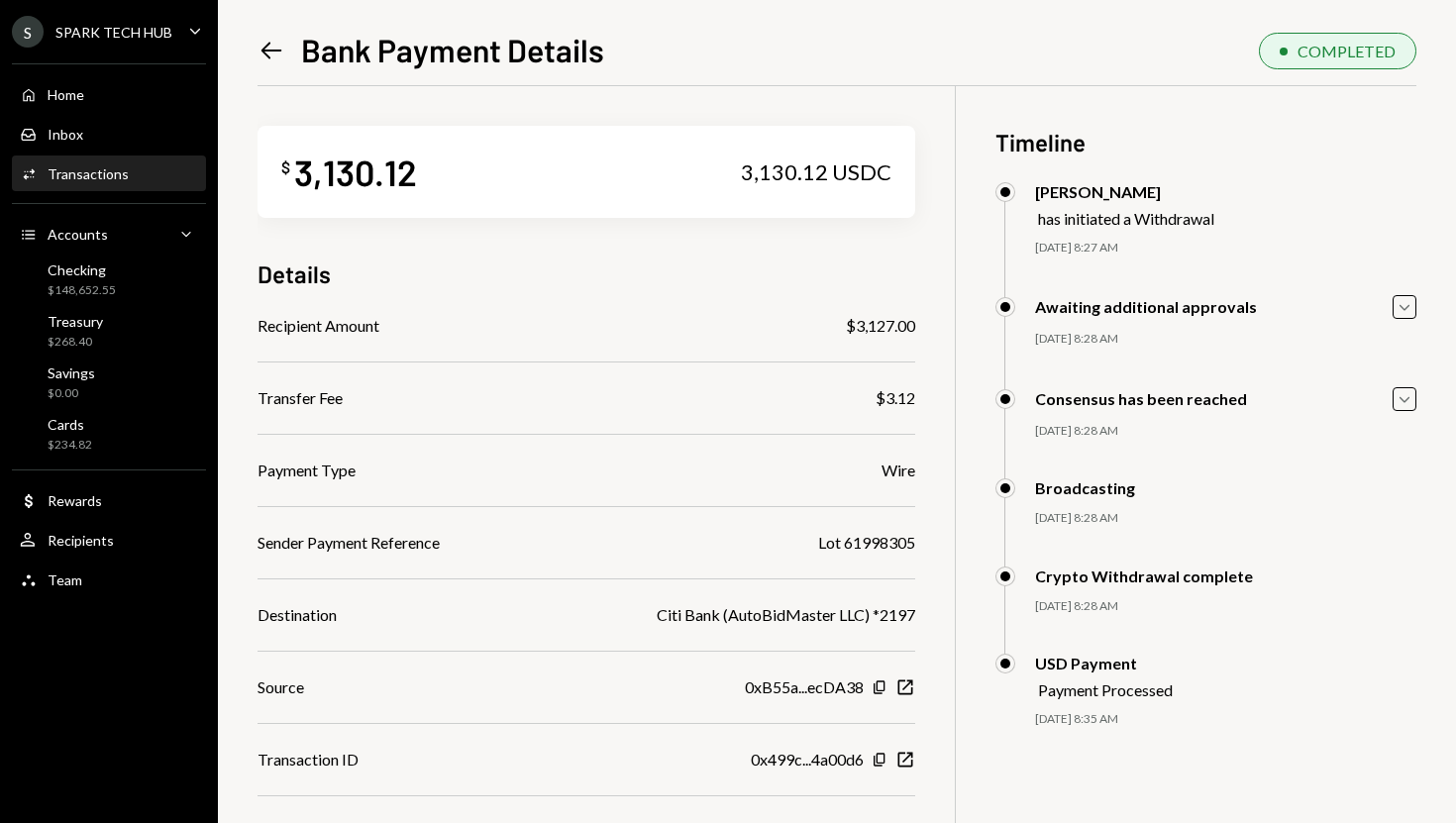 click on "3,130.12" at bounding box center (356, 171) 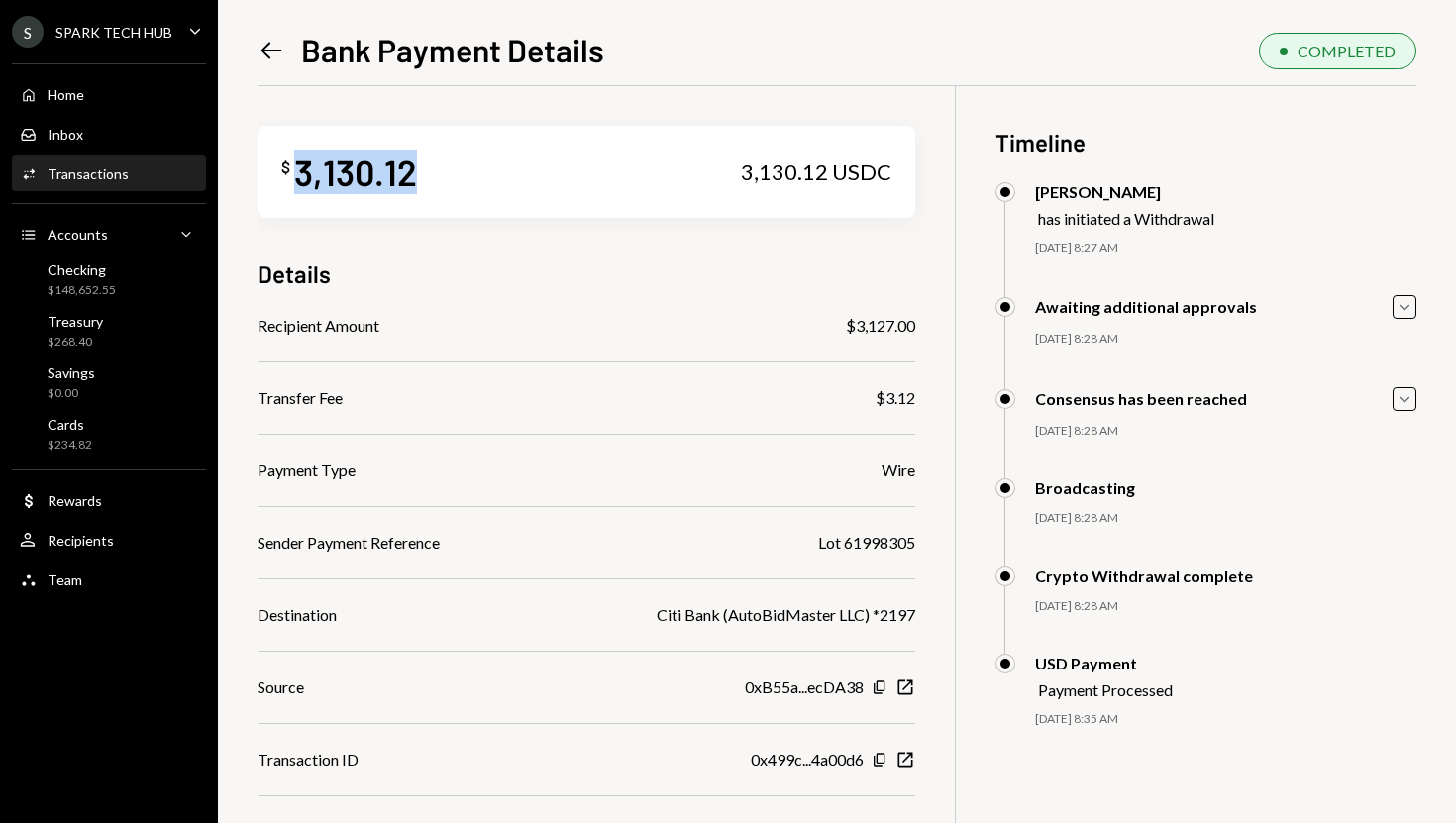copy on "3,130.12" 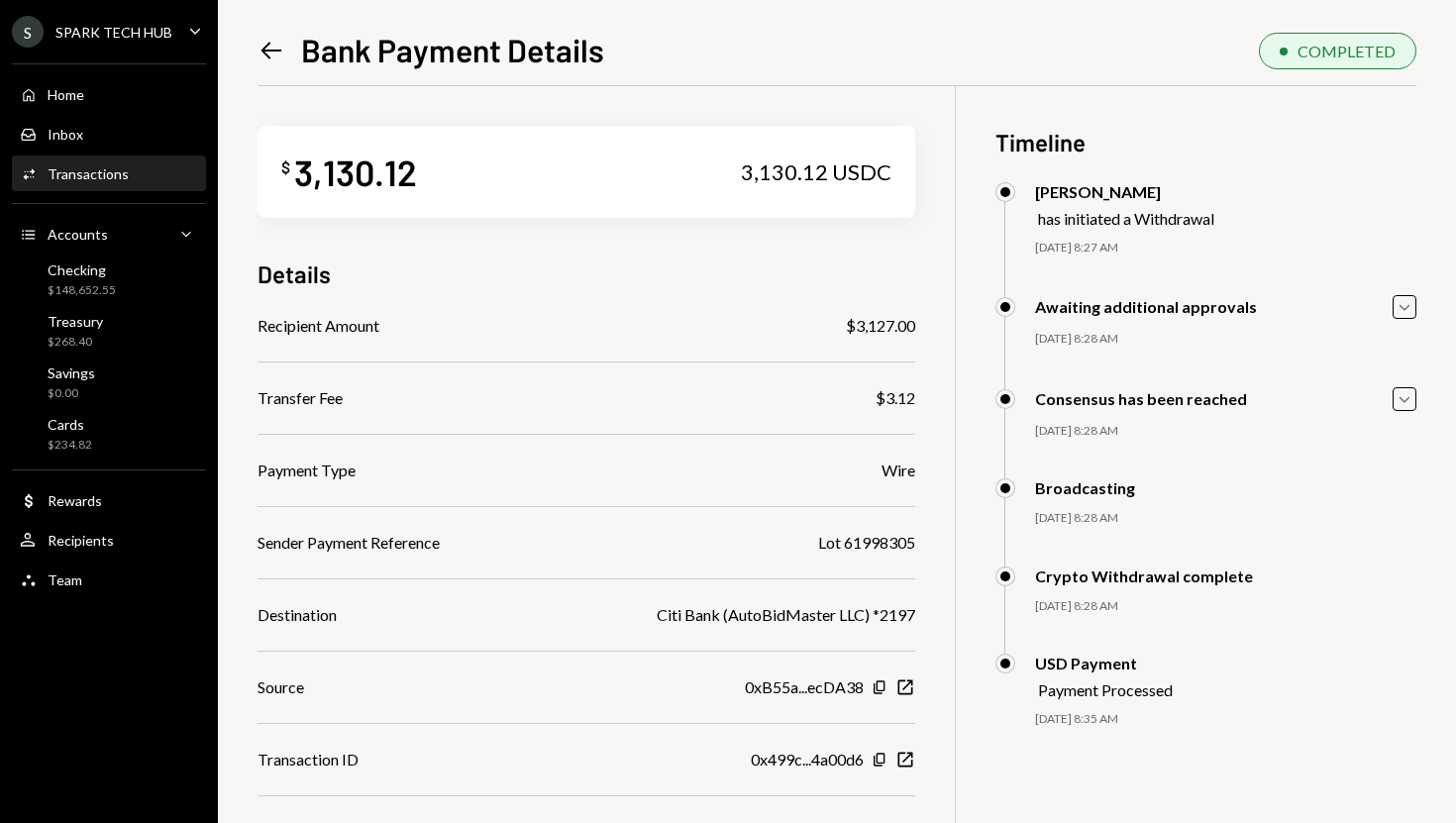 click 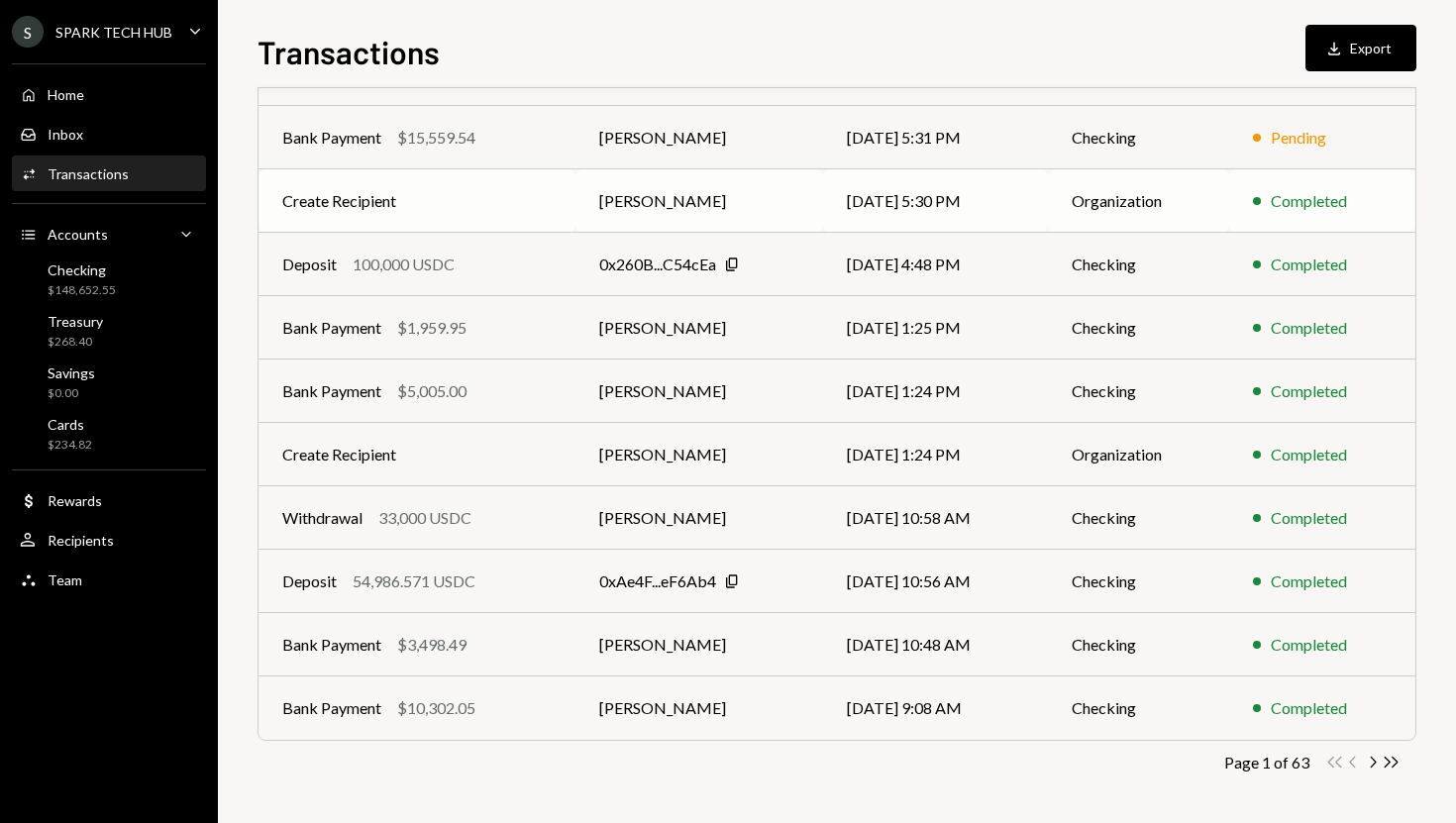 scroll, scrollTop: 0, scrollLeft: 0, axis: both 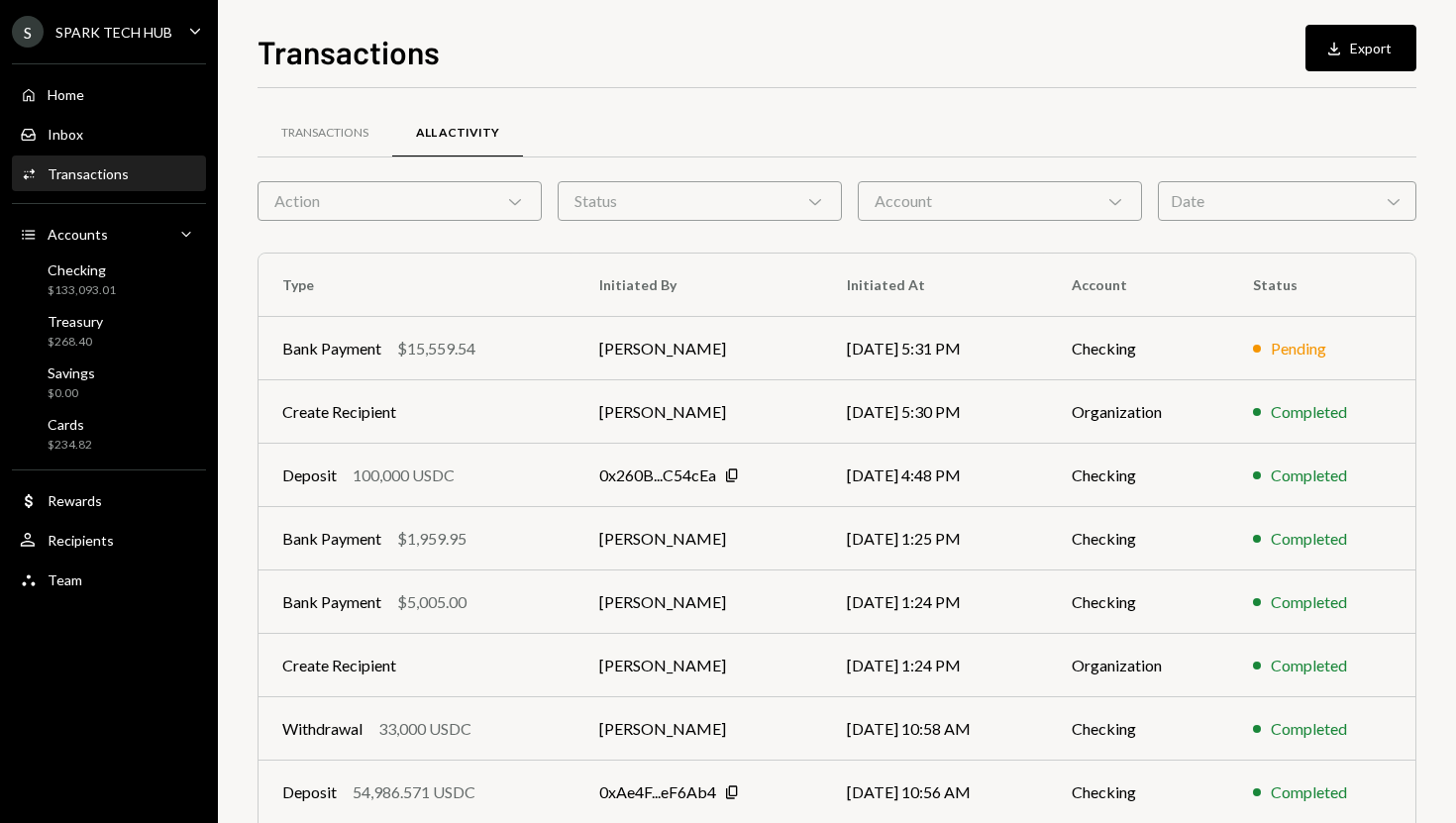 click on "Action Chevron Down" at bounding box center (399, 201) 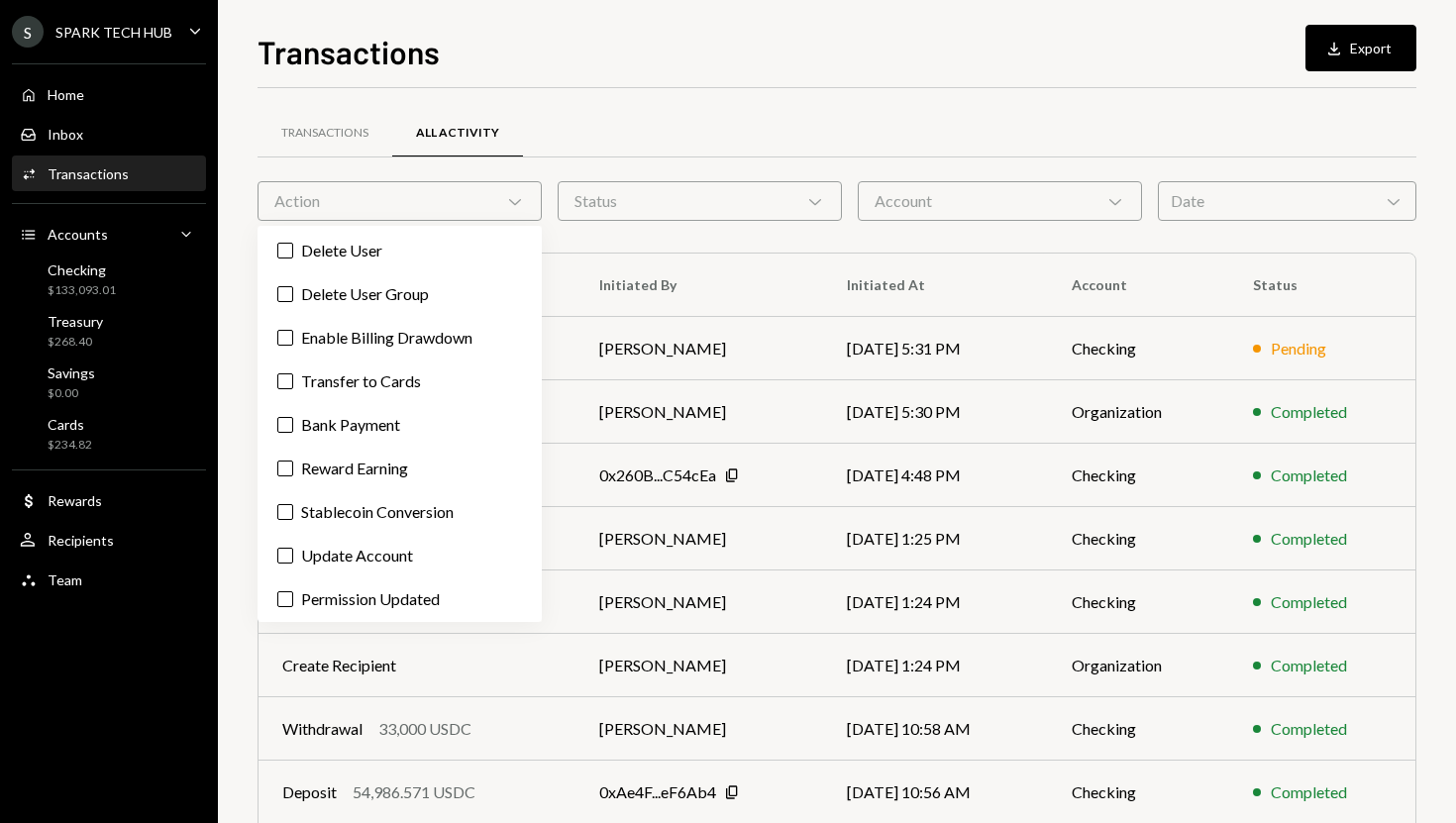 scroll, scrollTop: 528, scrollLeft: 0, axis: vertical 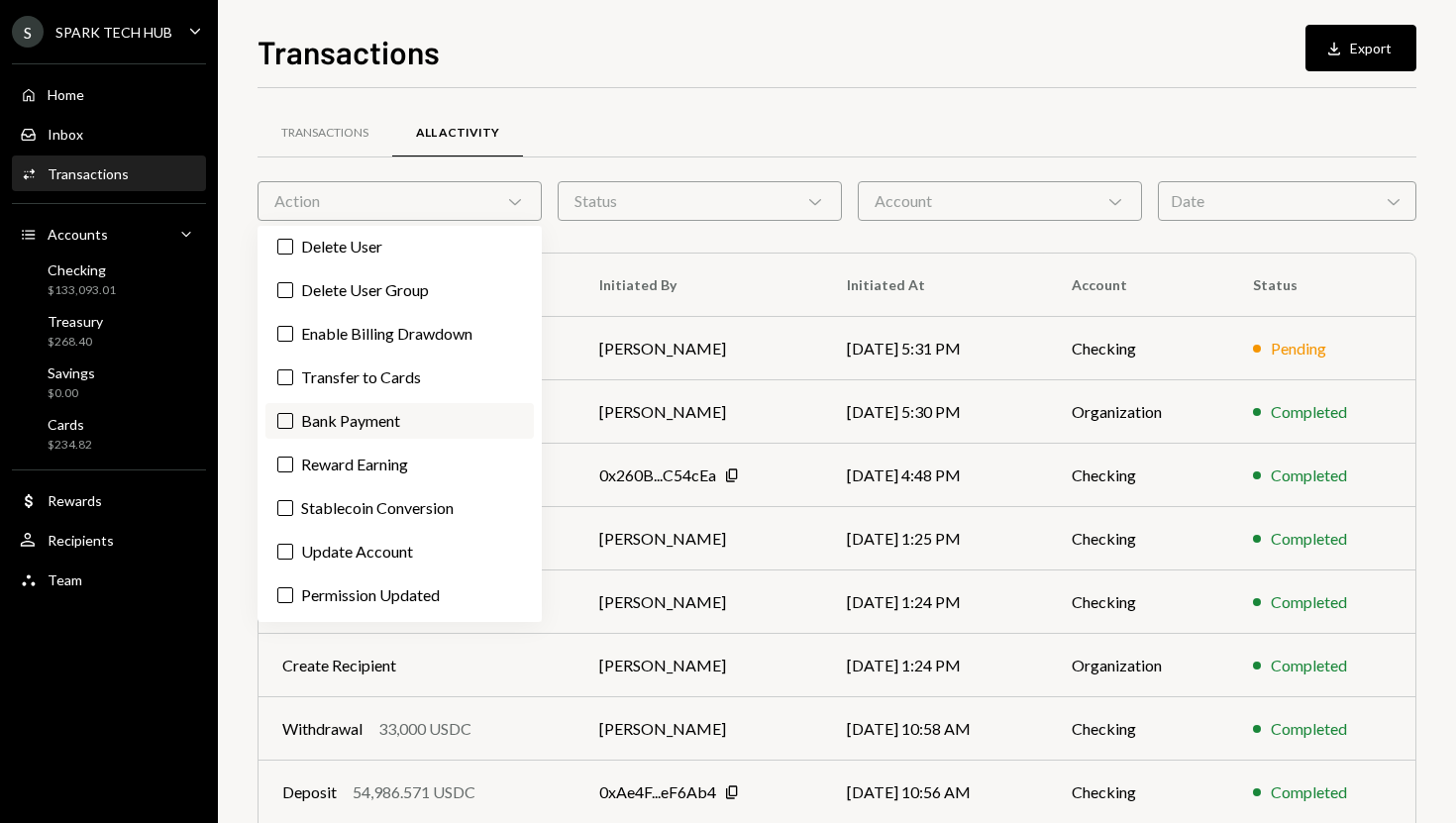 click on "Bank Payment" at bounding box center (399, 421) 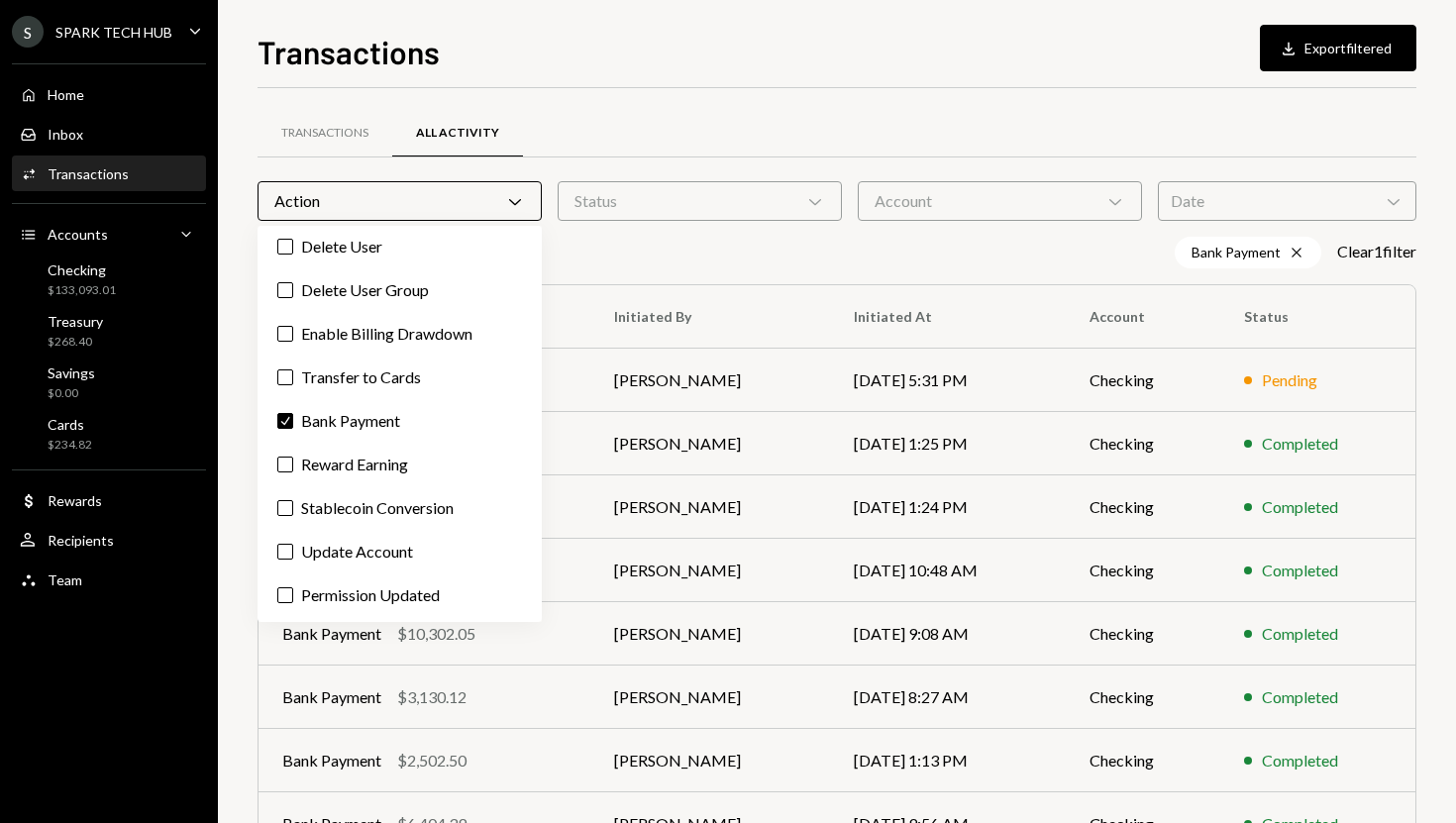 click on "Transactions All Activity" at bounding box center (837, 133) 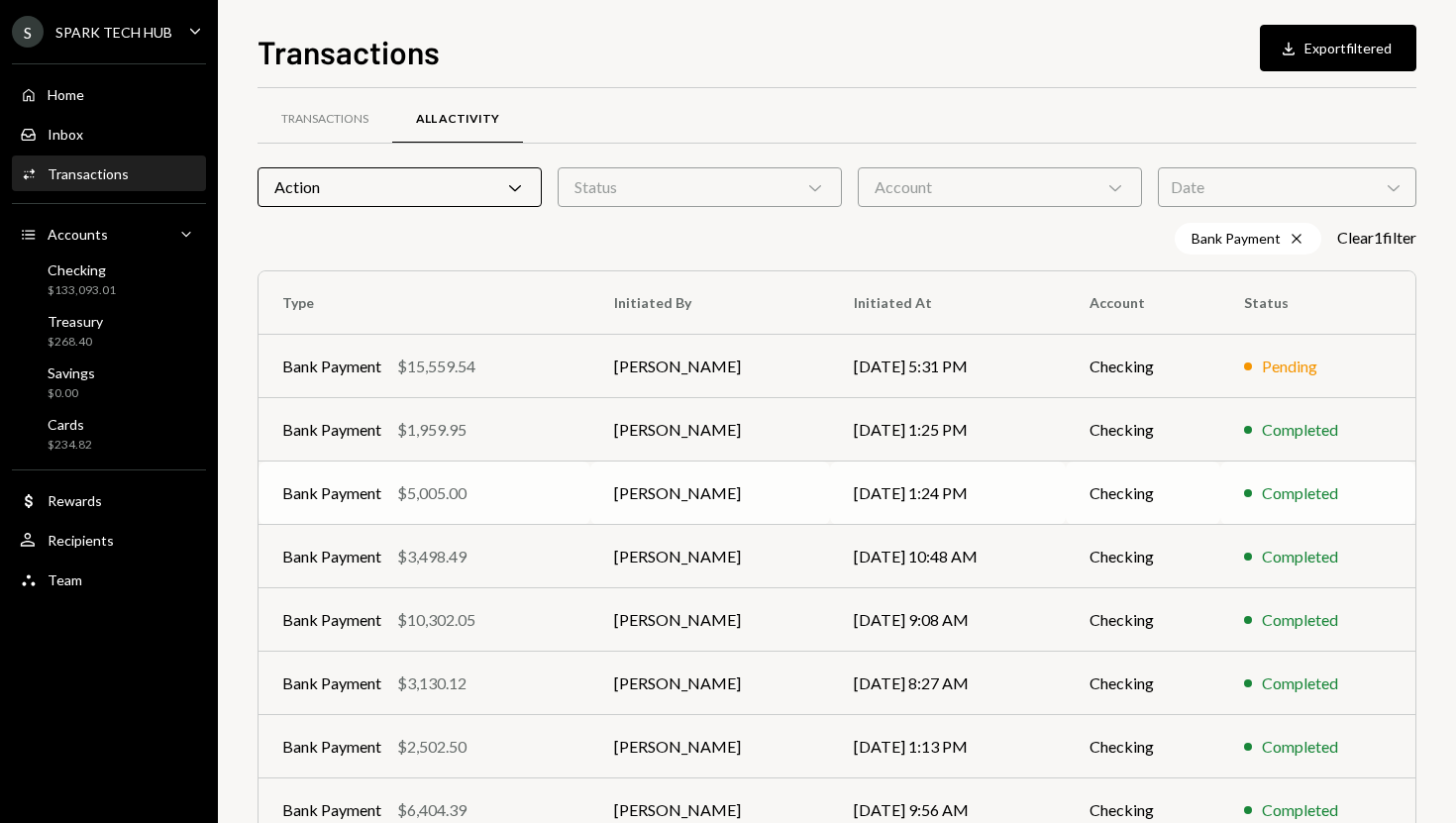 scroll, scrollTop: 0, scrollLeft: 0, axis: both 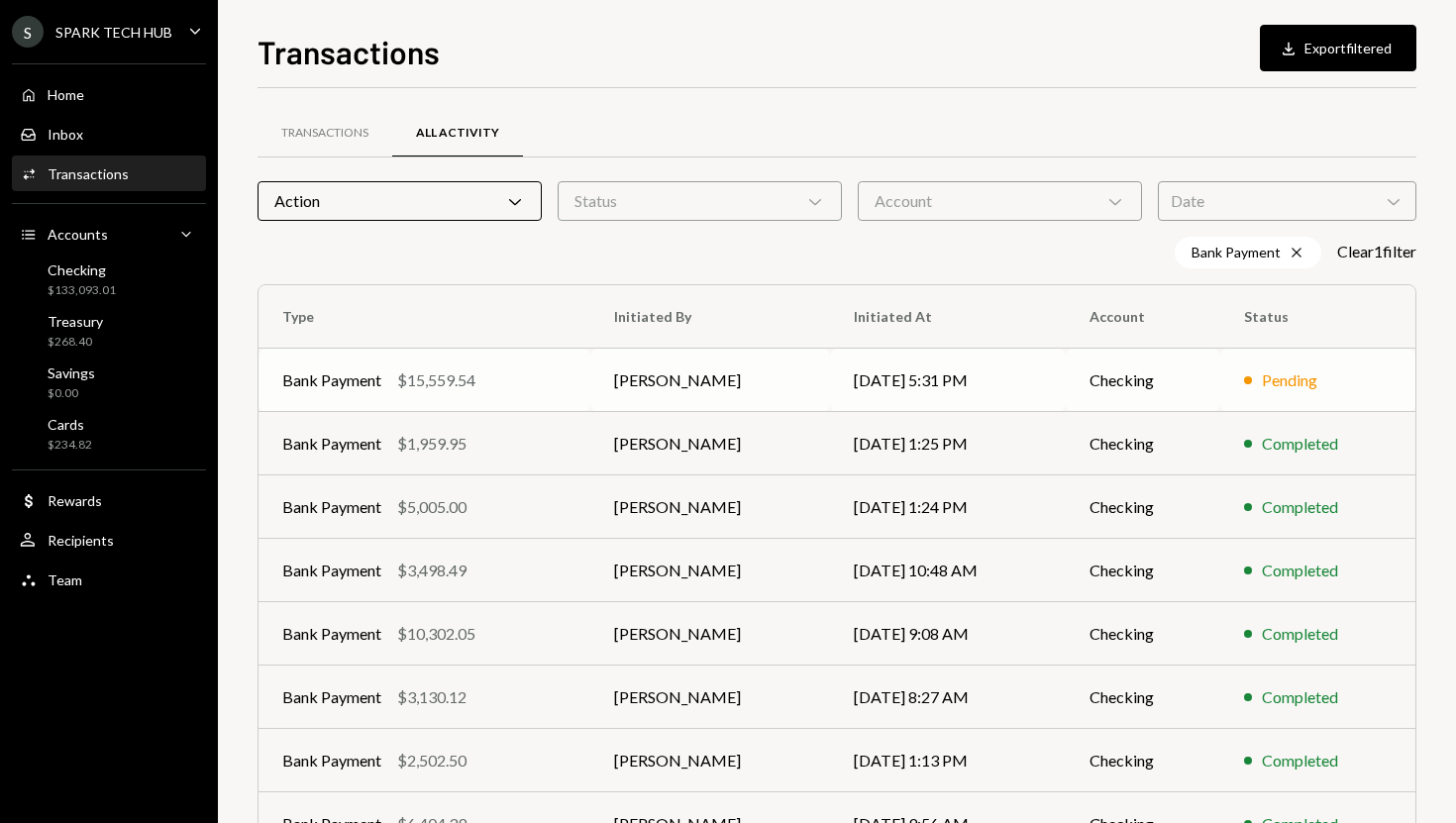 click on "$15,559.54" at bounding box center (436, 380) 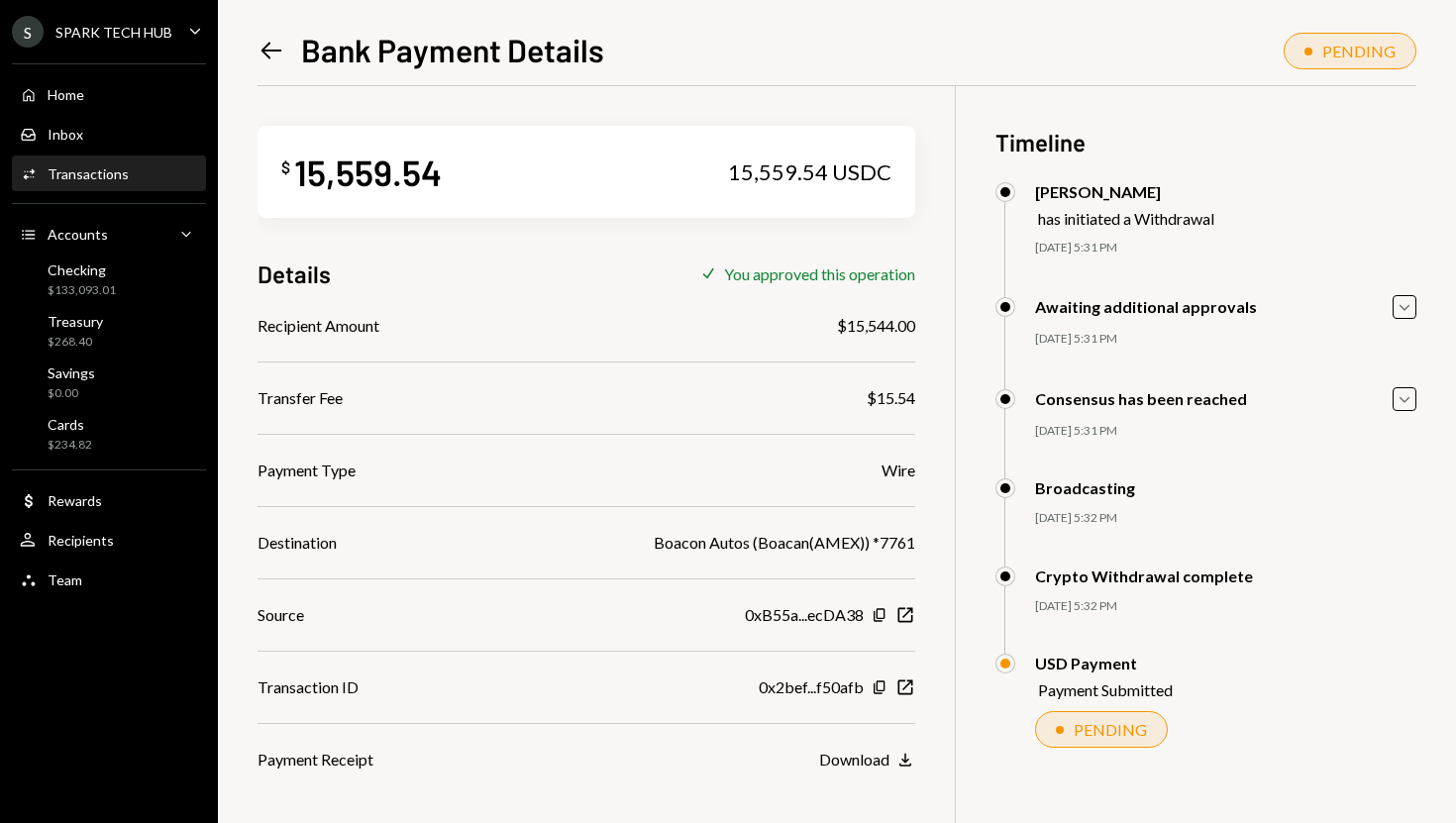 click on "15,559.54" at bounding box center [367, 171] 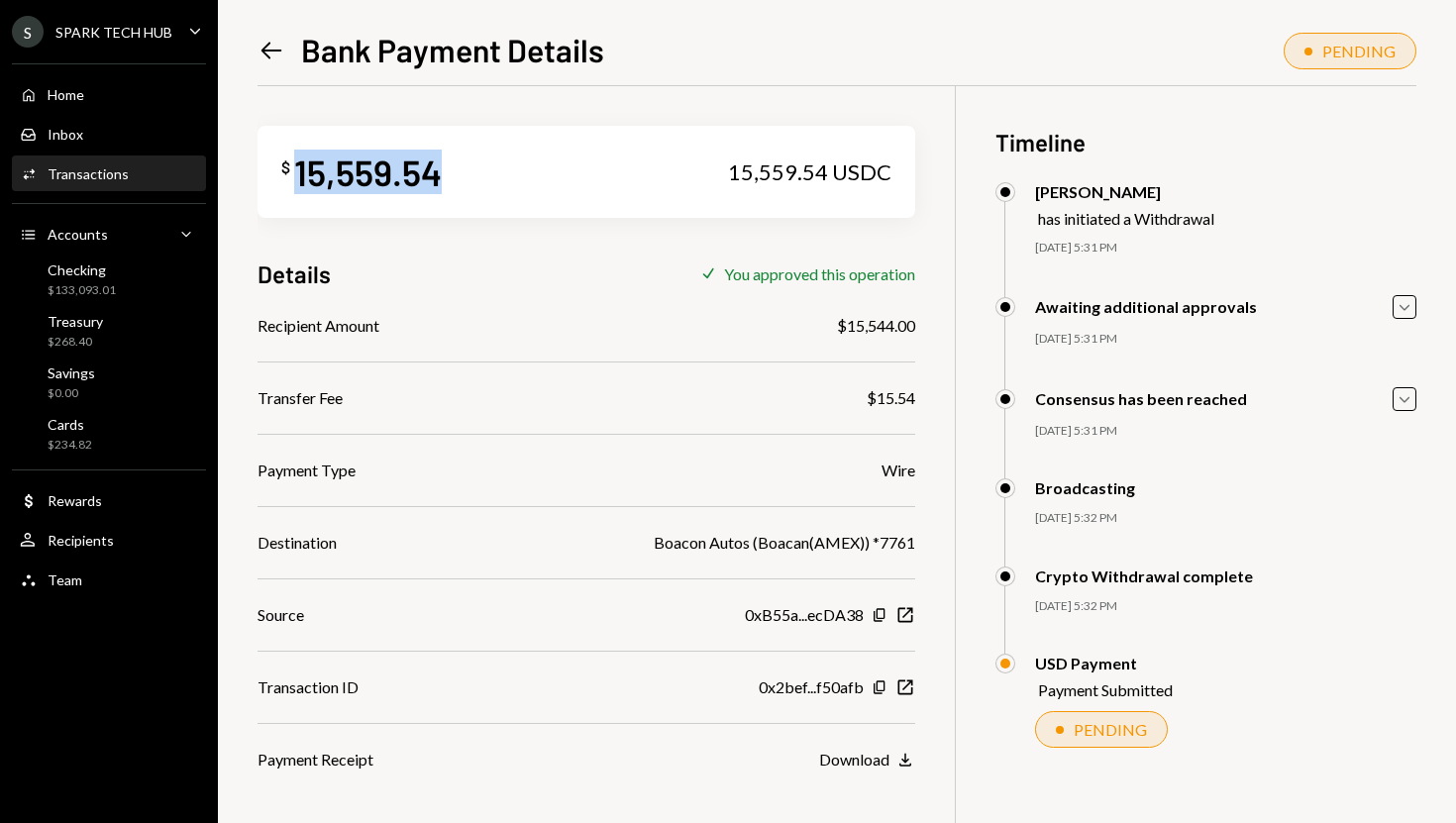 copy on "15,559.54" 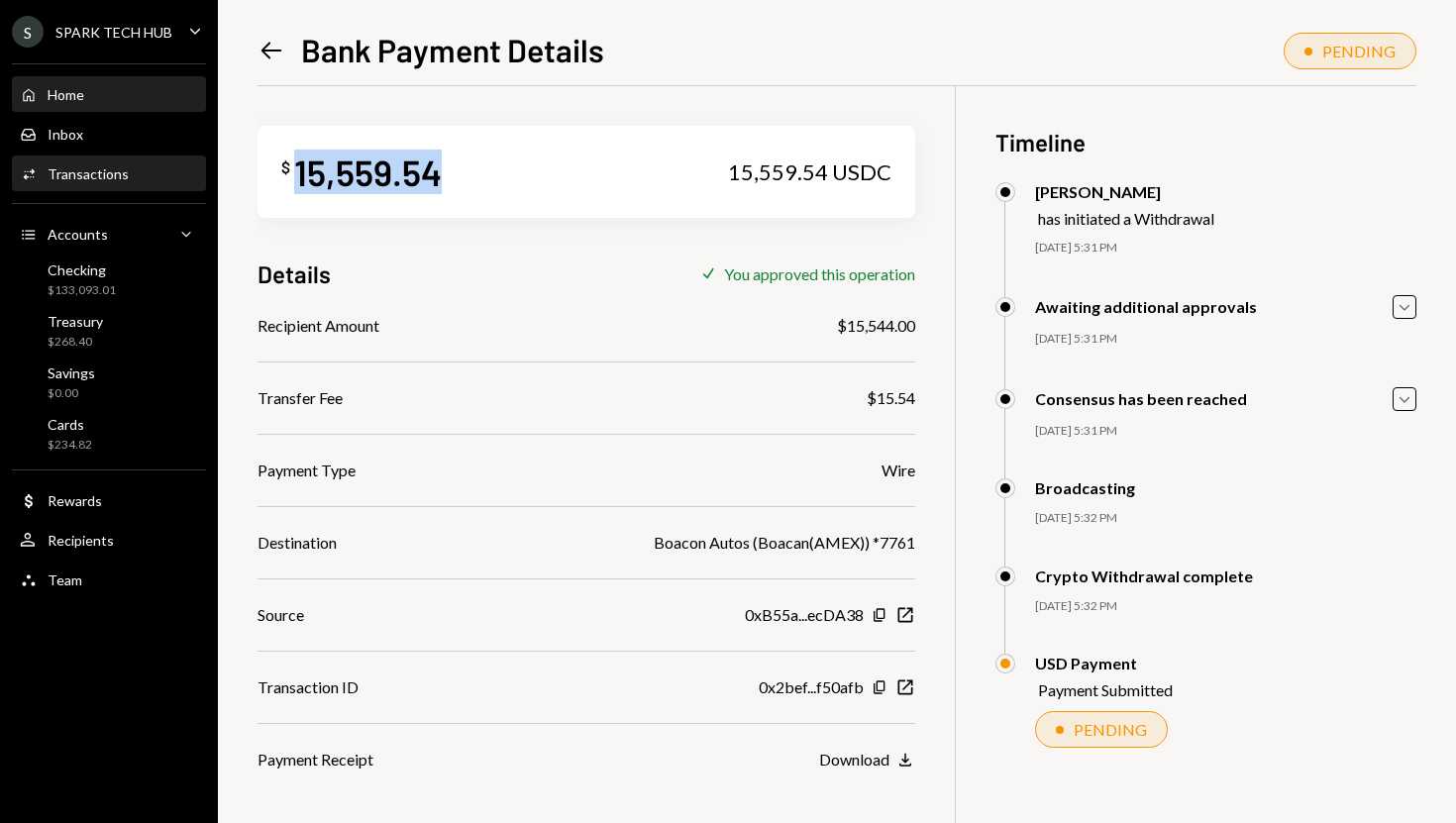 click on "Home Home" at bounding box center (109, 95) 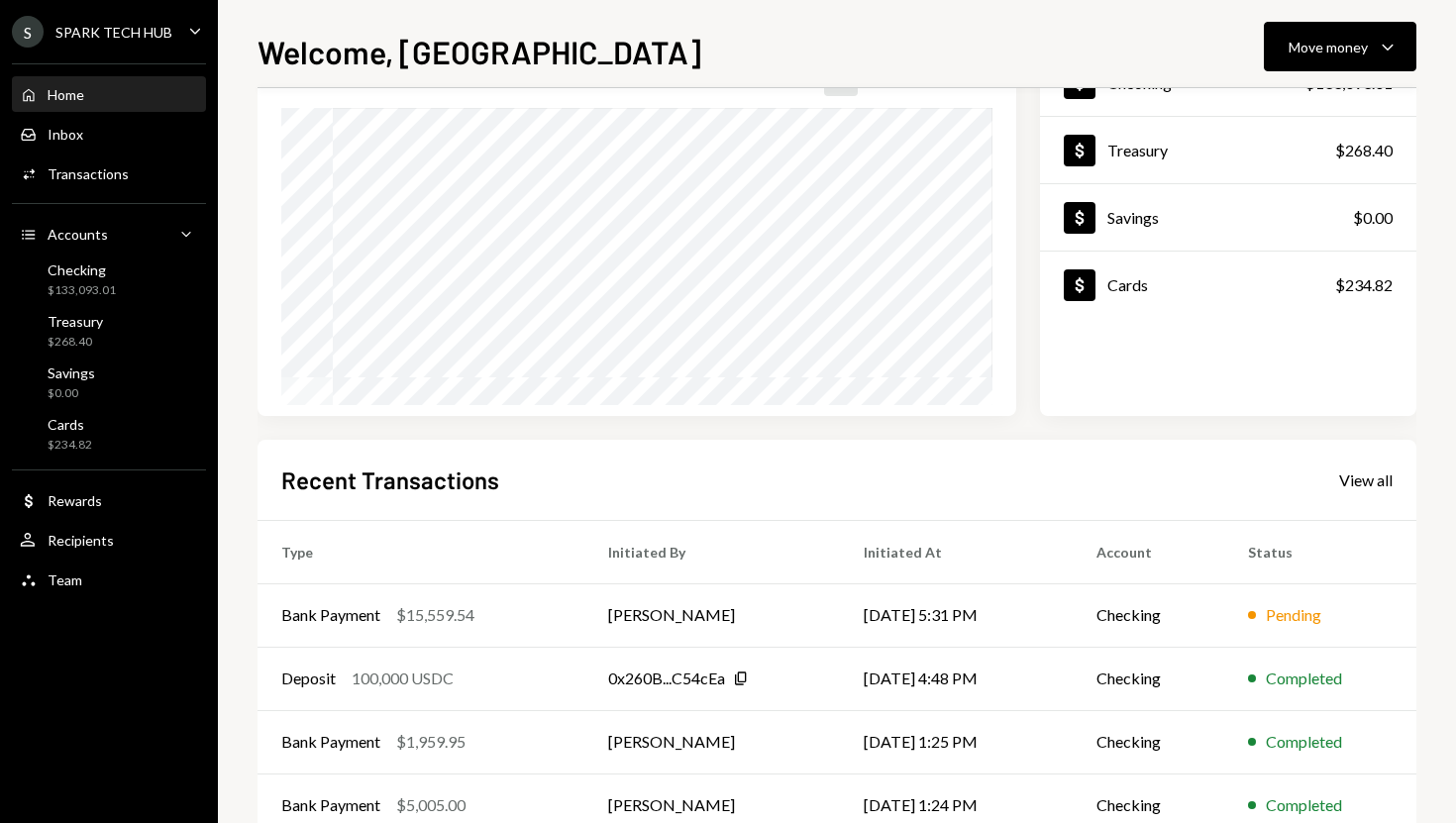 scroll, scrollTop: 143, scrollLeft: 0, axis: vertical 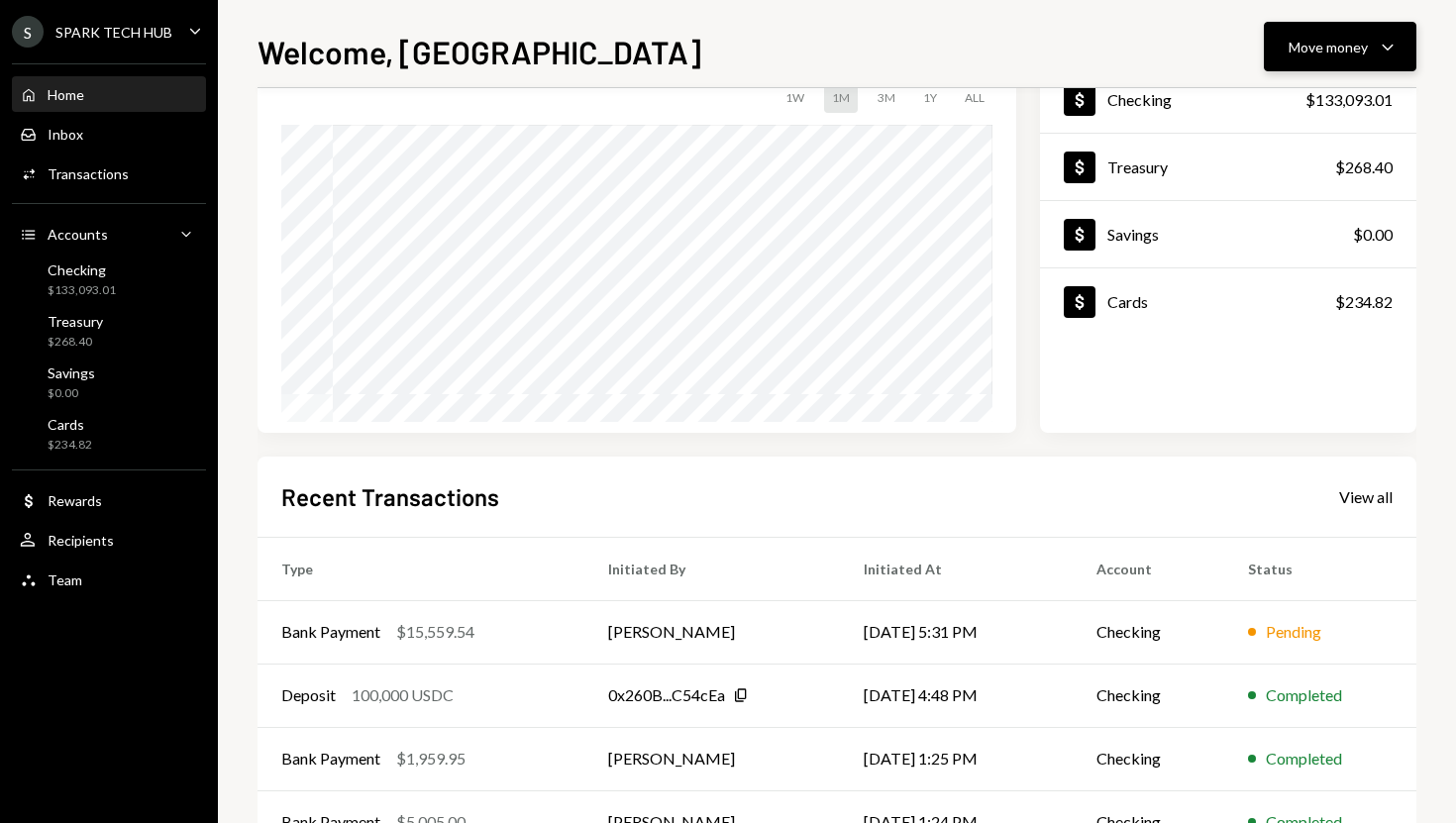 click on "Move money" at bounding box center [1328, 47] 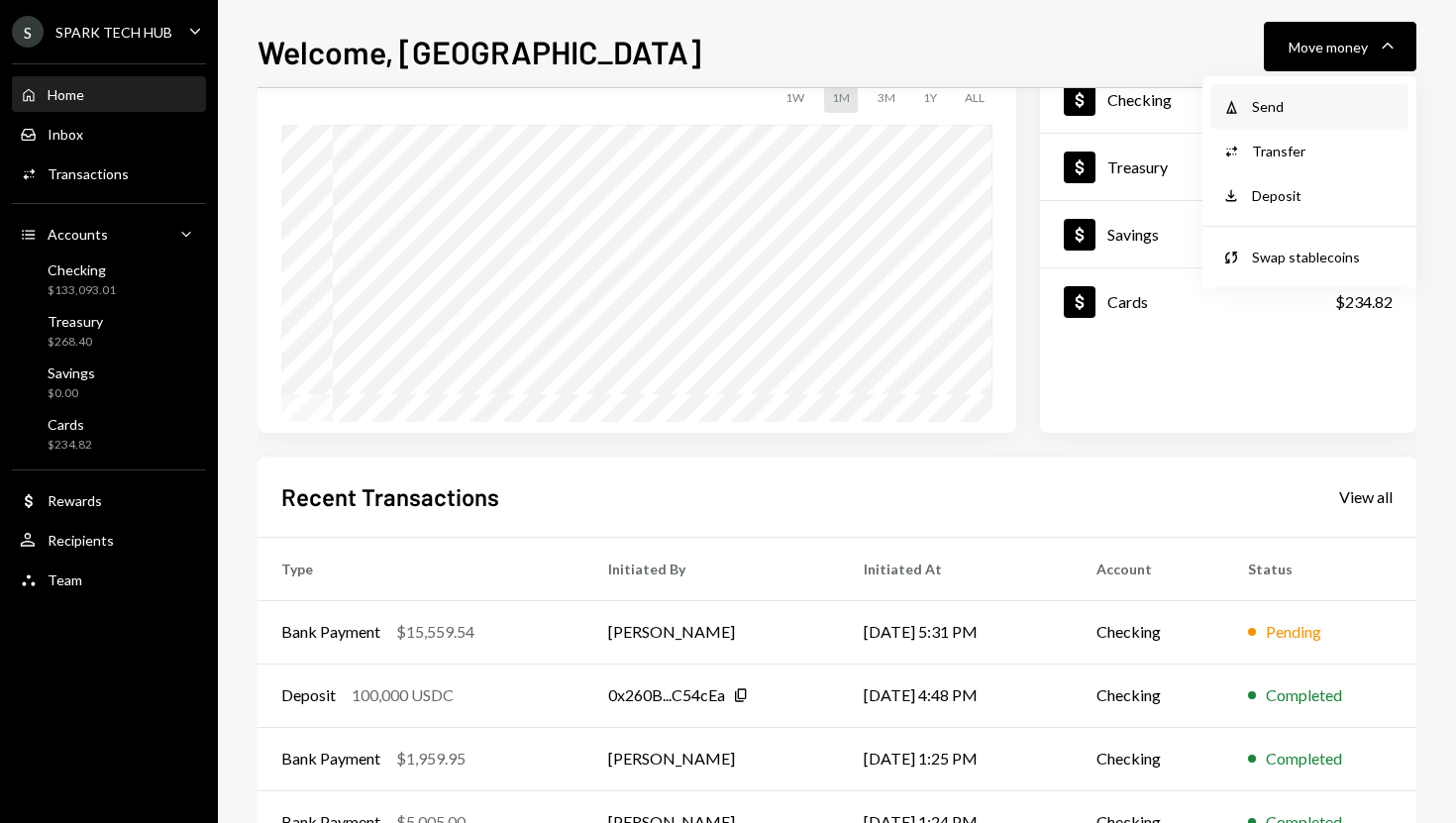 click on "Send" at bounding box center [1324, 106] 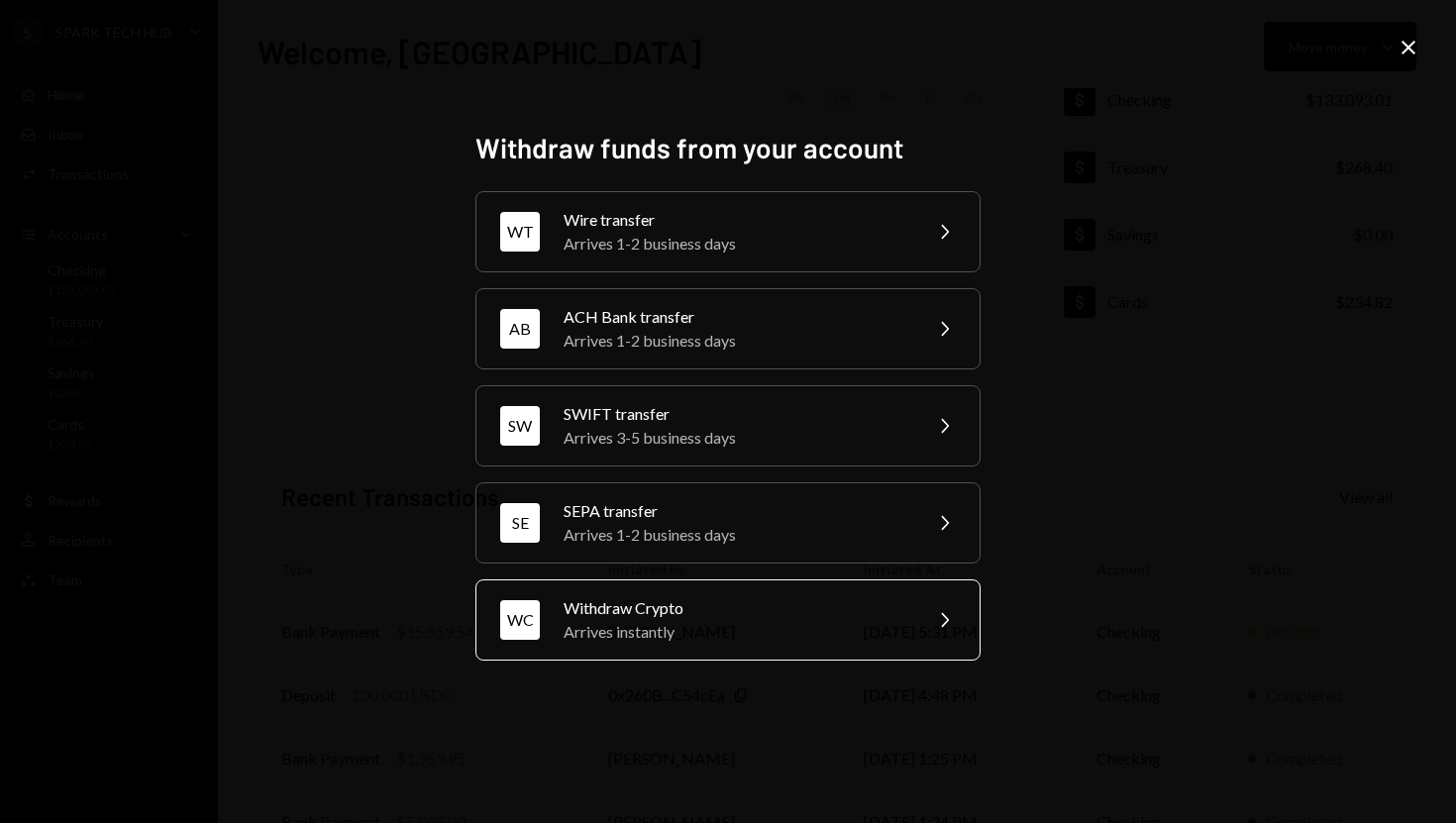 click on "WC Withdraw Crypto Arrives instantly Chevron Right" at bounding box center [728, 620] 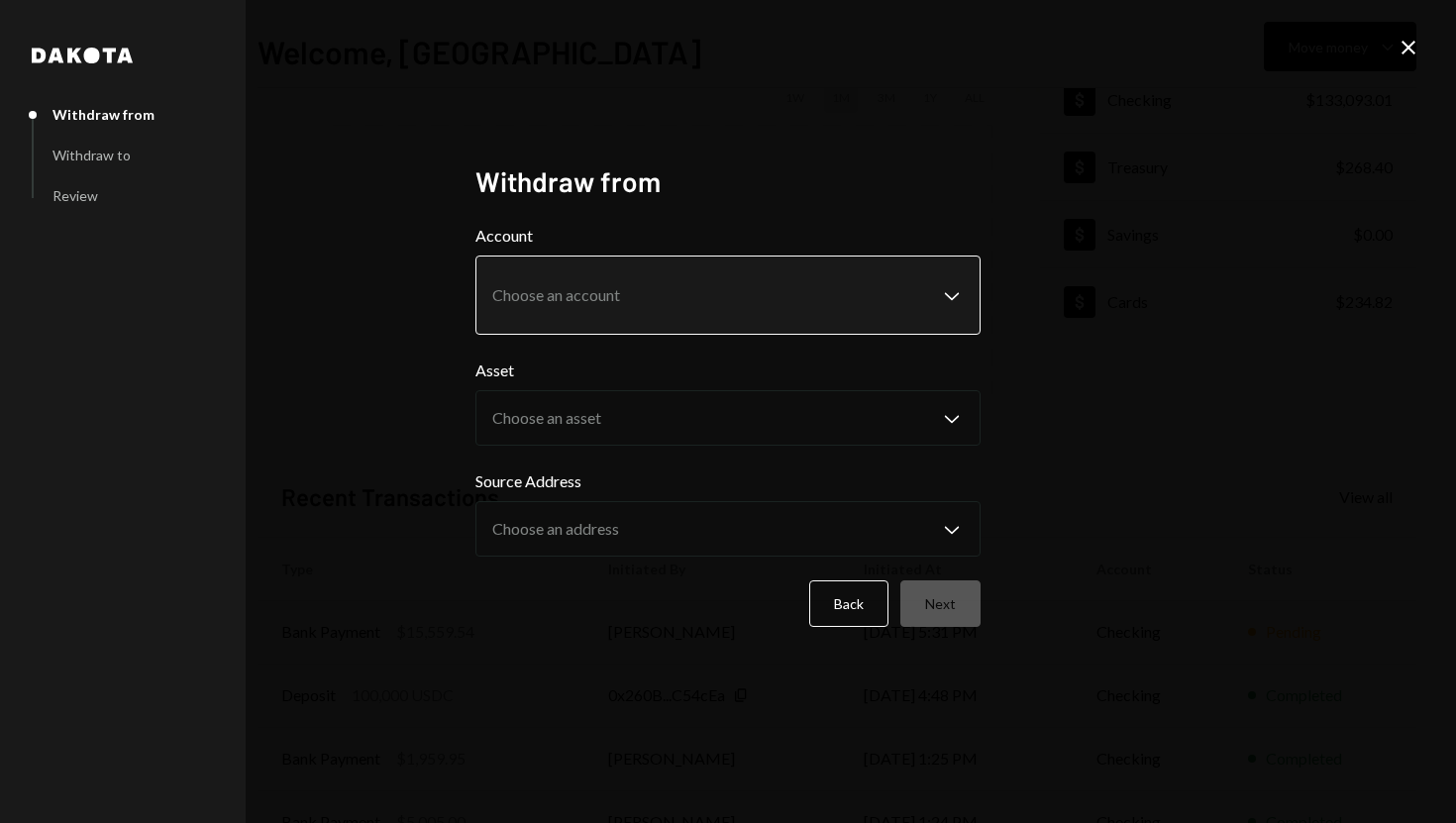 click on "**********" at bounding box center [728, 411] 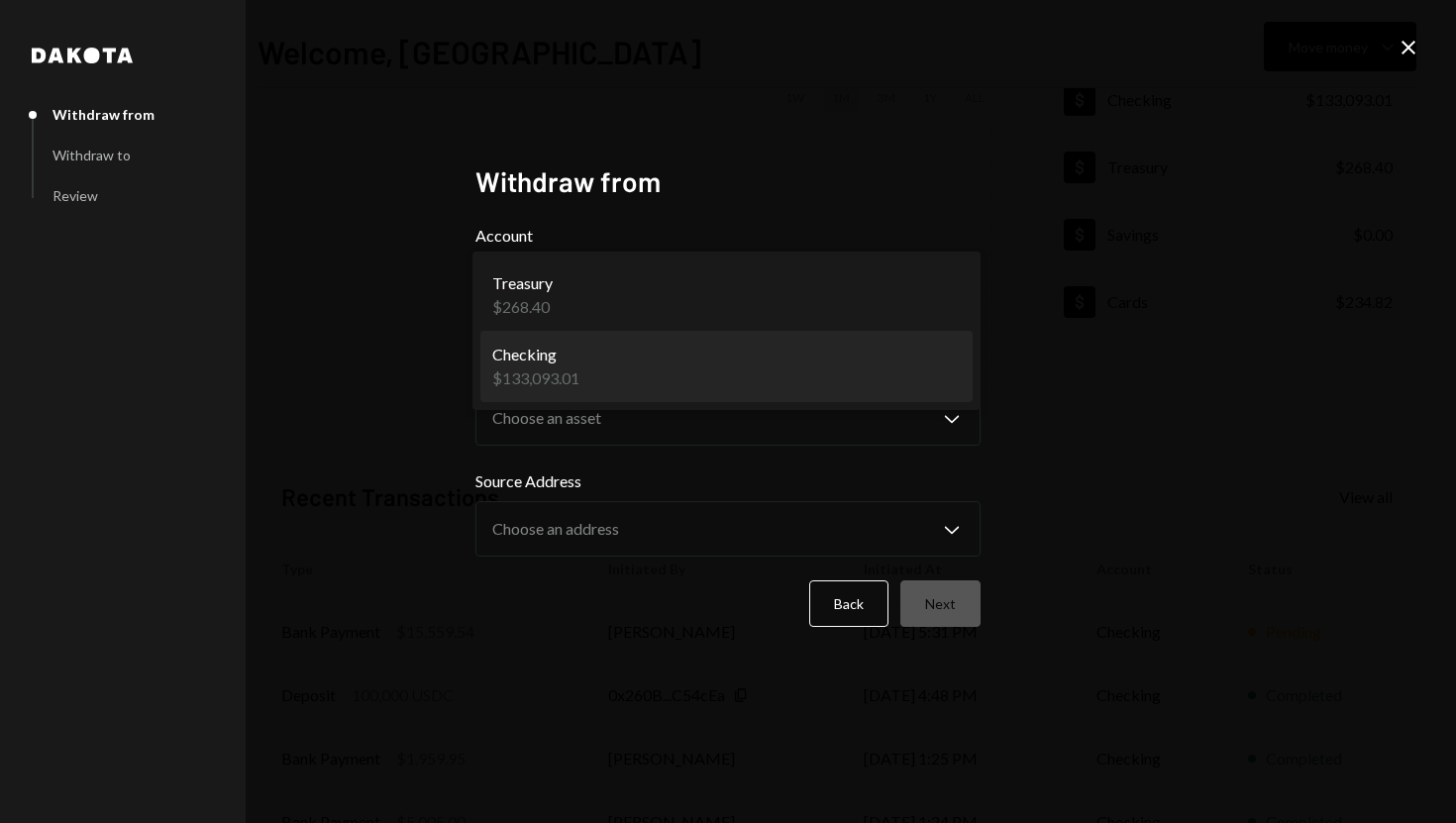 select on "**********" 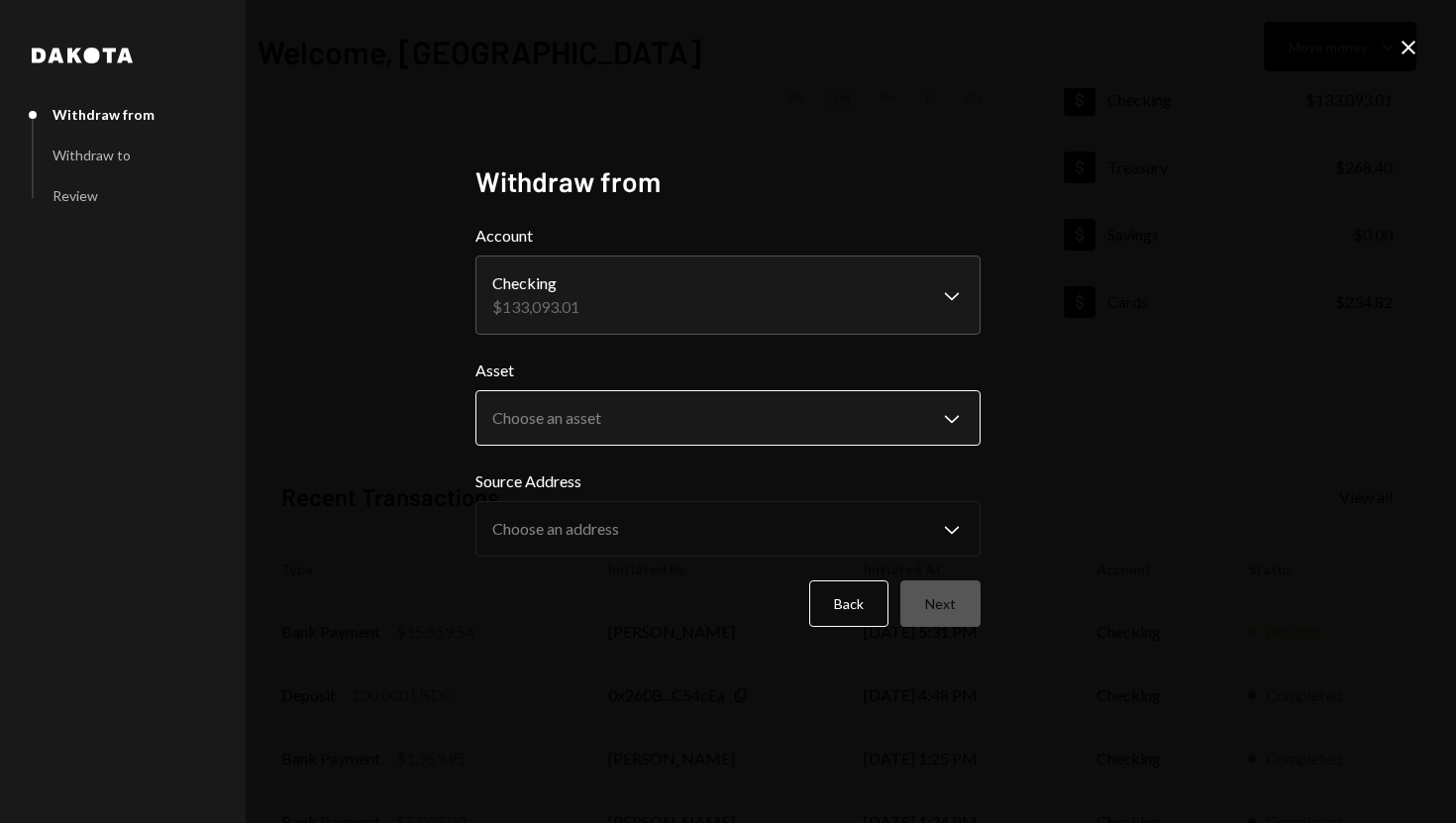 click on "**********" at bounding box center (728, 411) 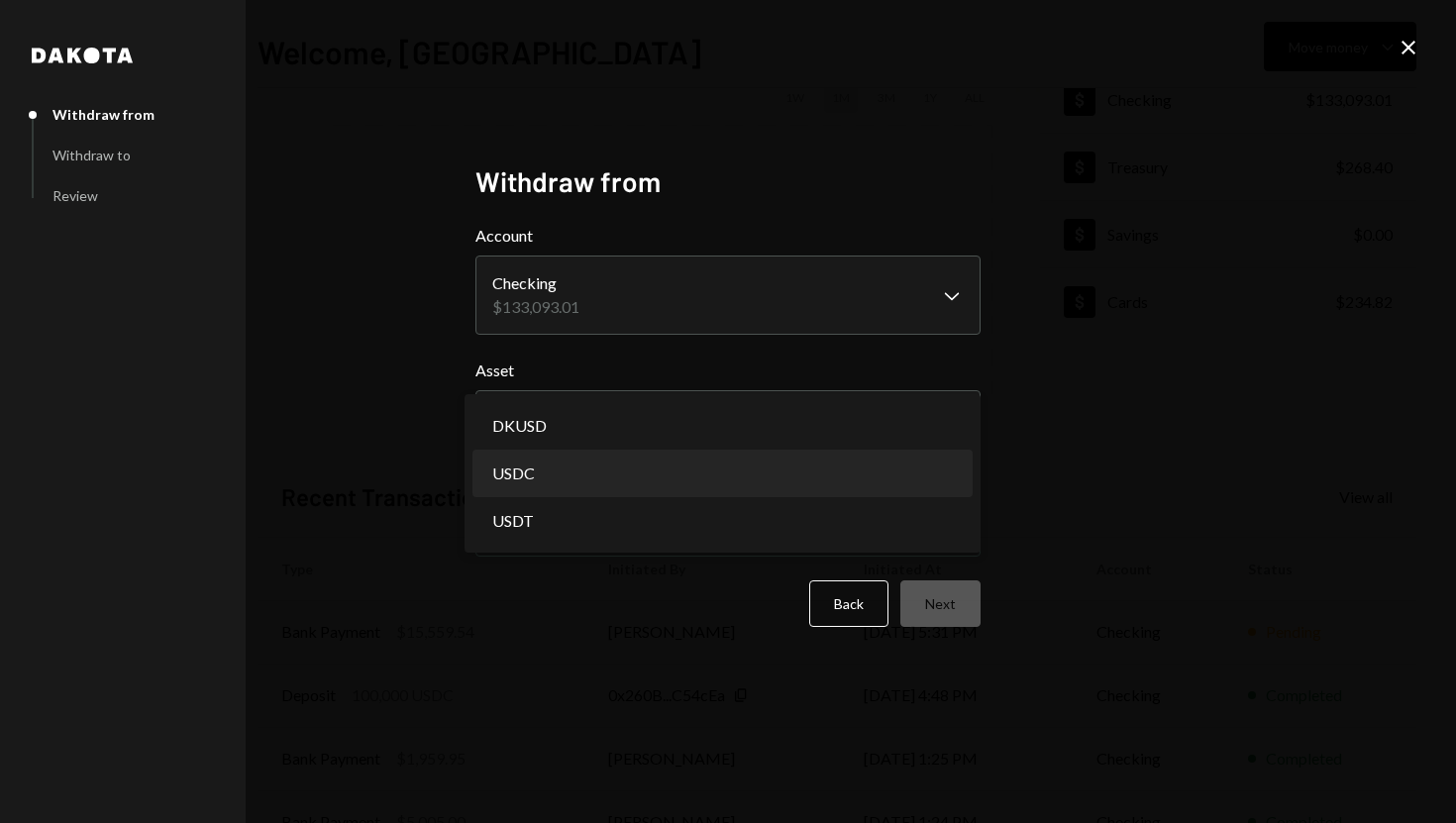 select on "****" 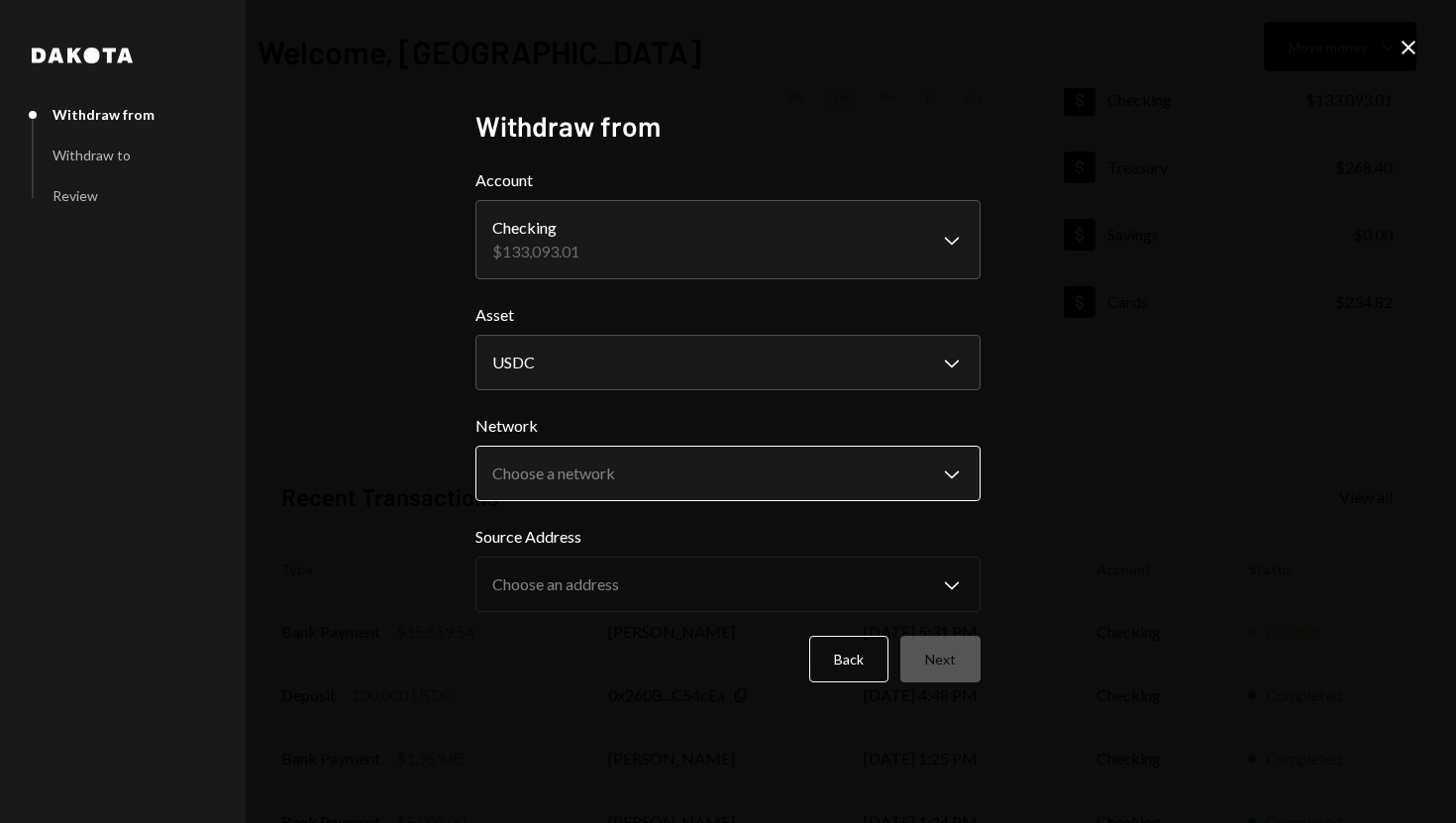 click on "**********" at bounding box center [728, 411] 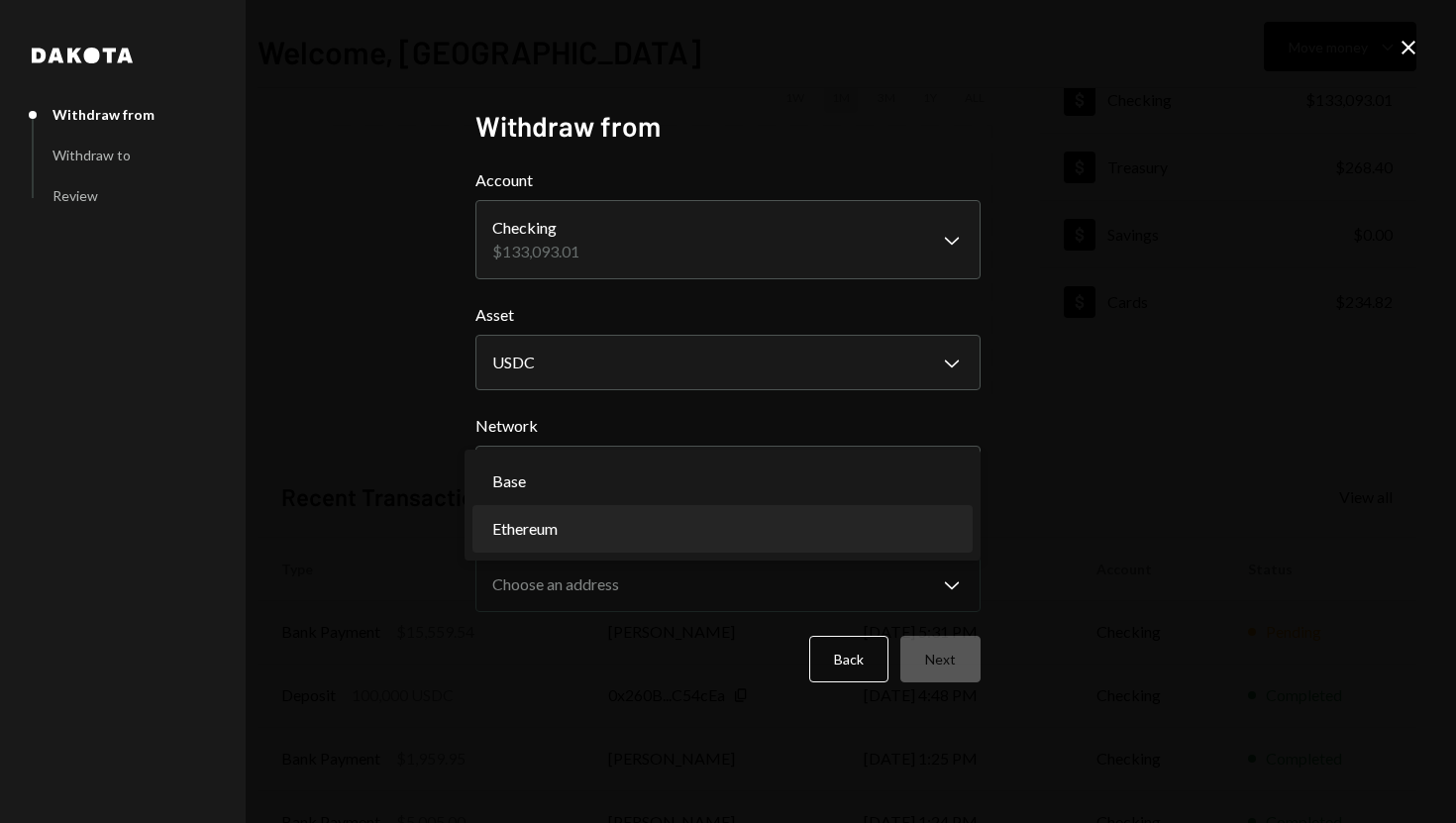 select on "**********" 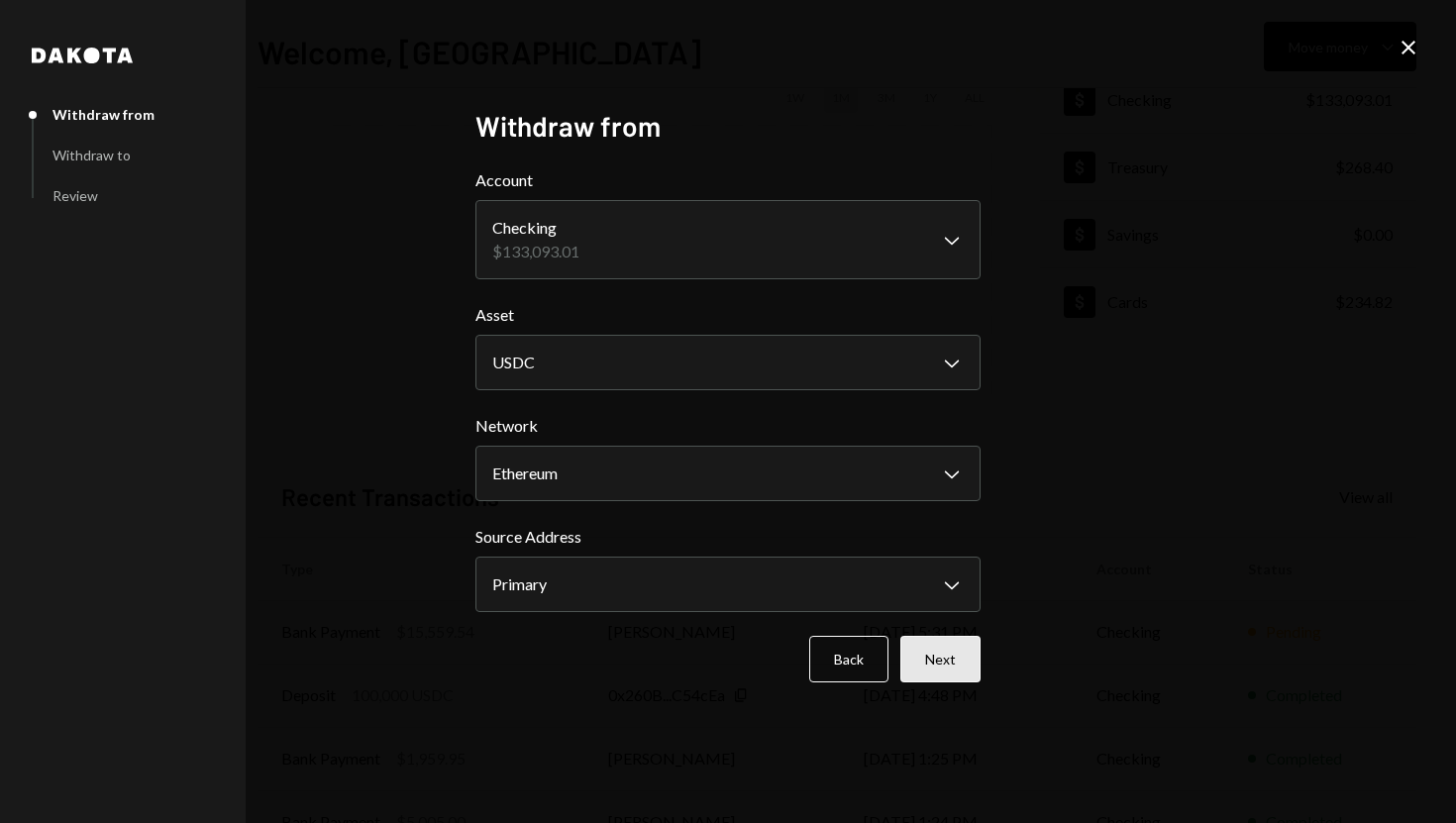 click on "Next" at bounding box center [940, 659] 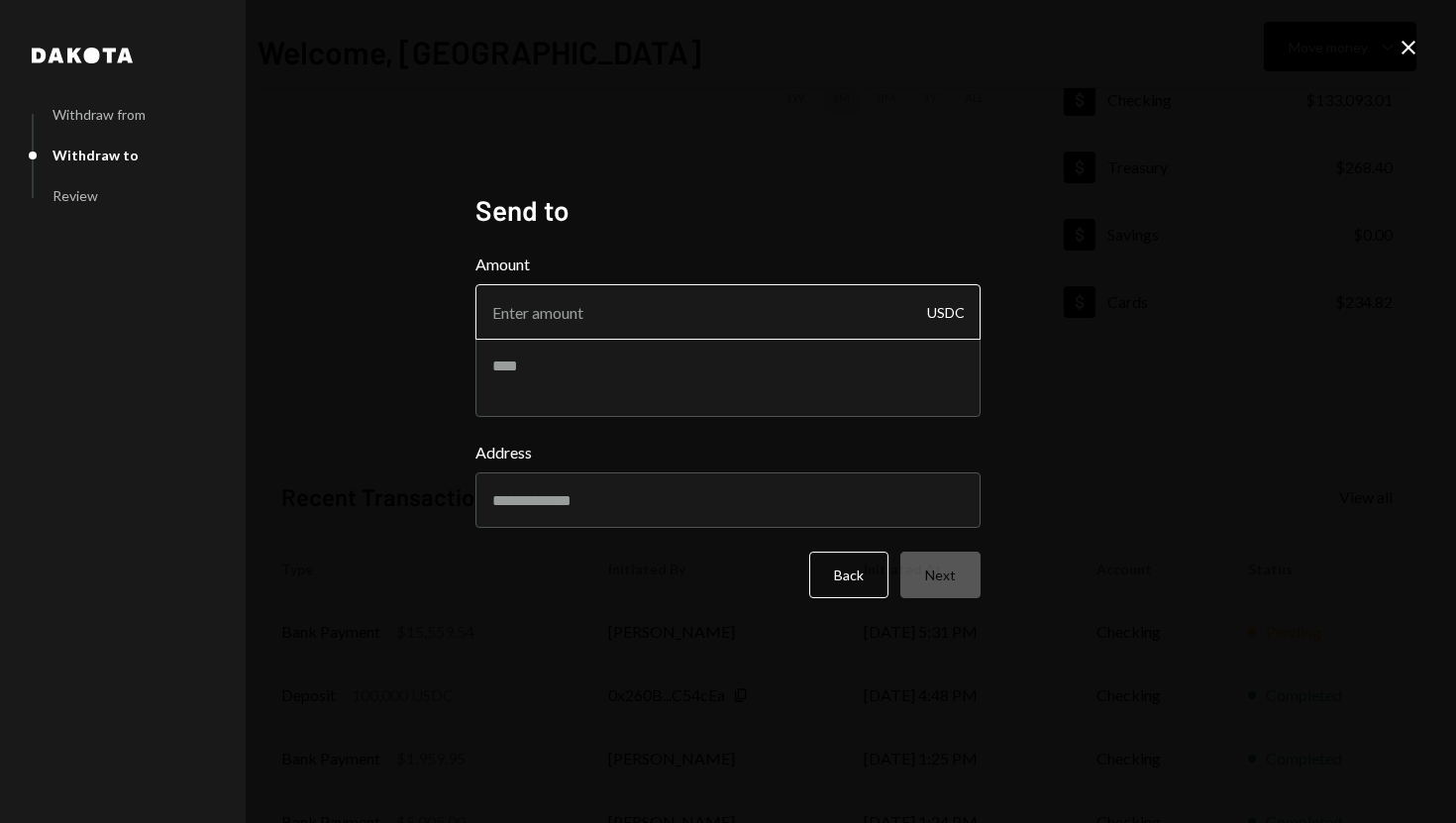 click on "Amount" at bounding box center (728, 312) 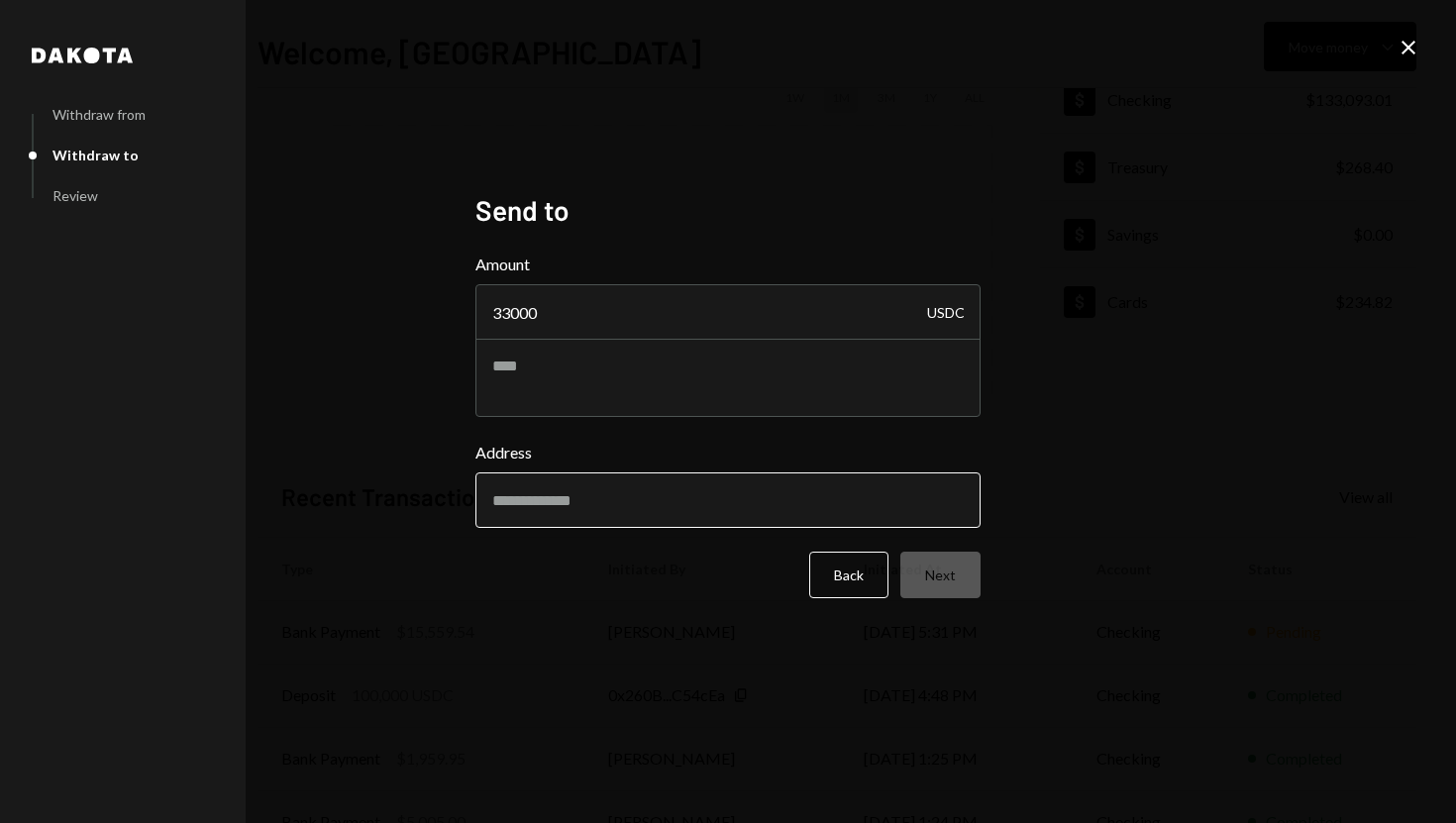 type on "33000" 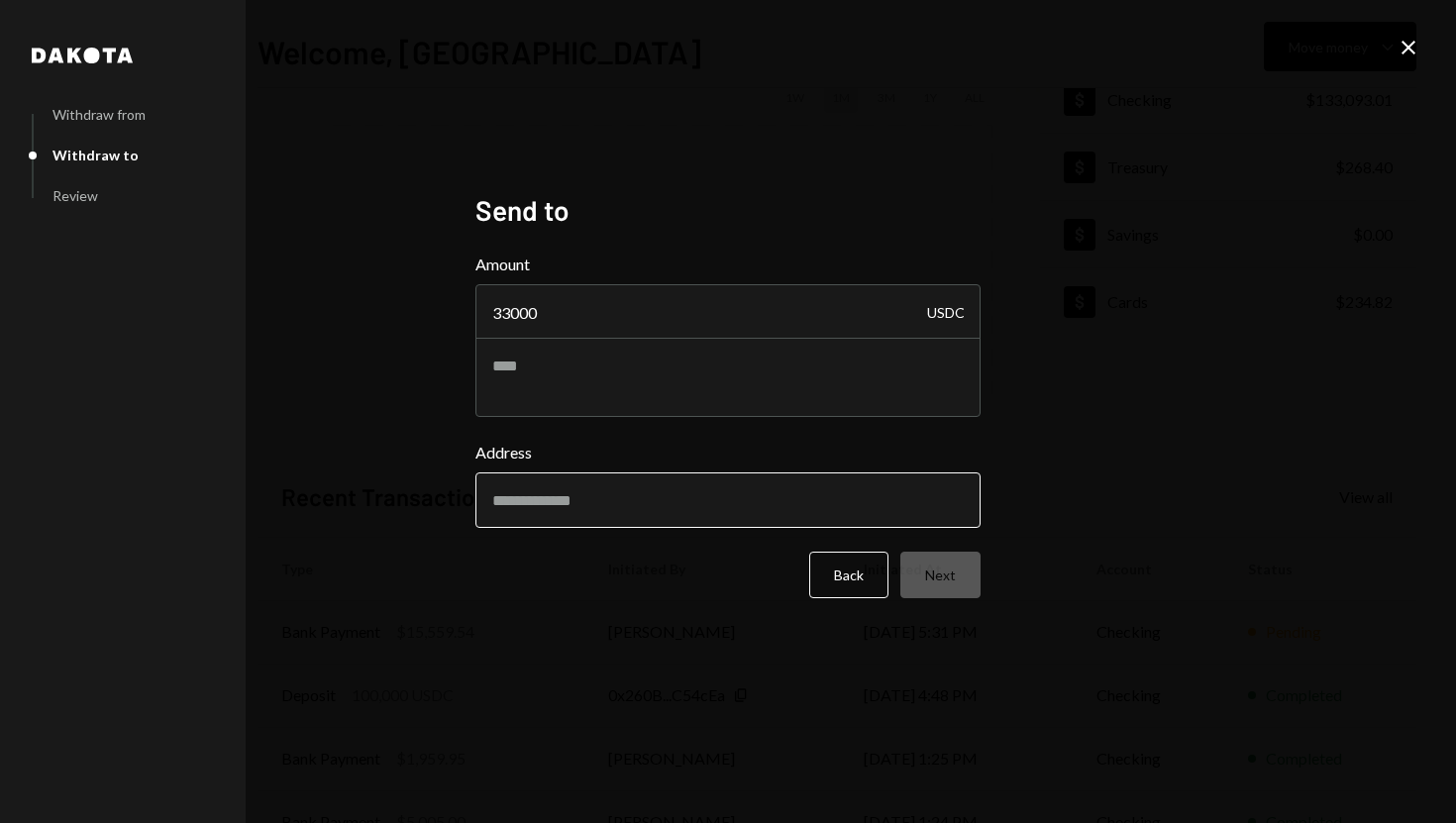 click on "Address" at bounding box center [728, 500] 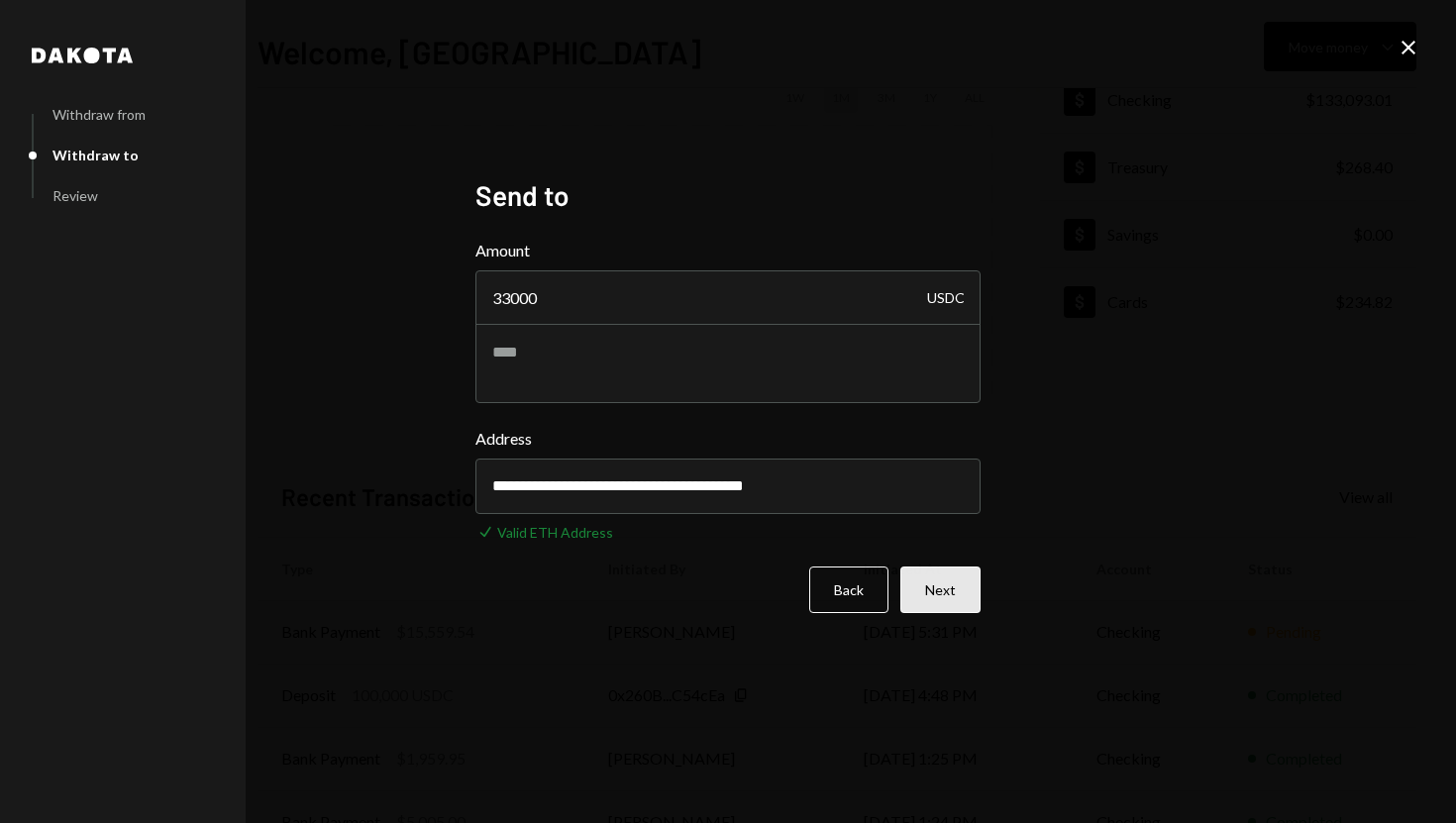 click on "Next" at bounding box center [940, 589] 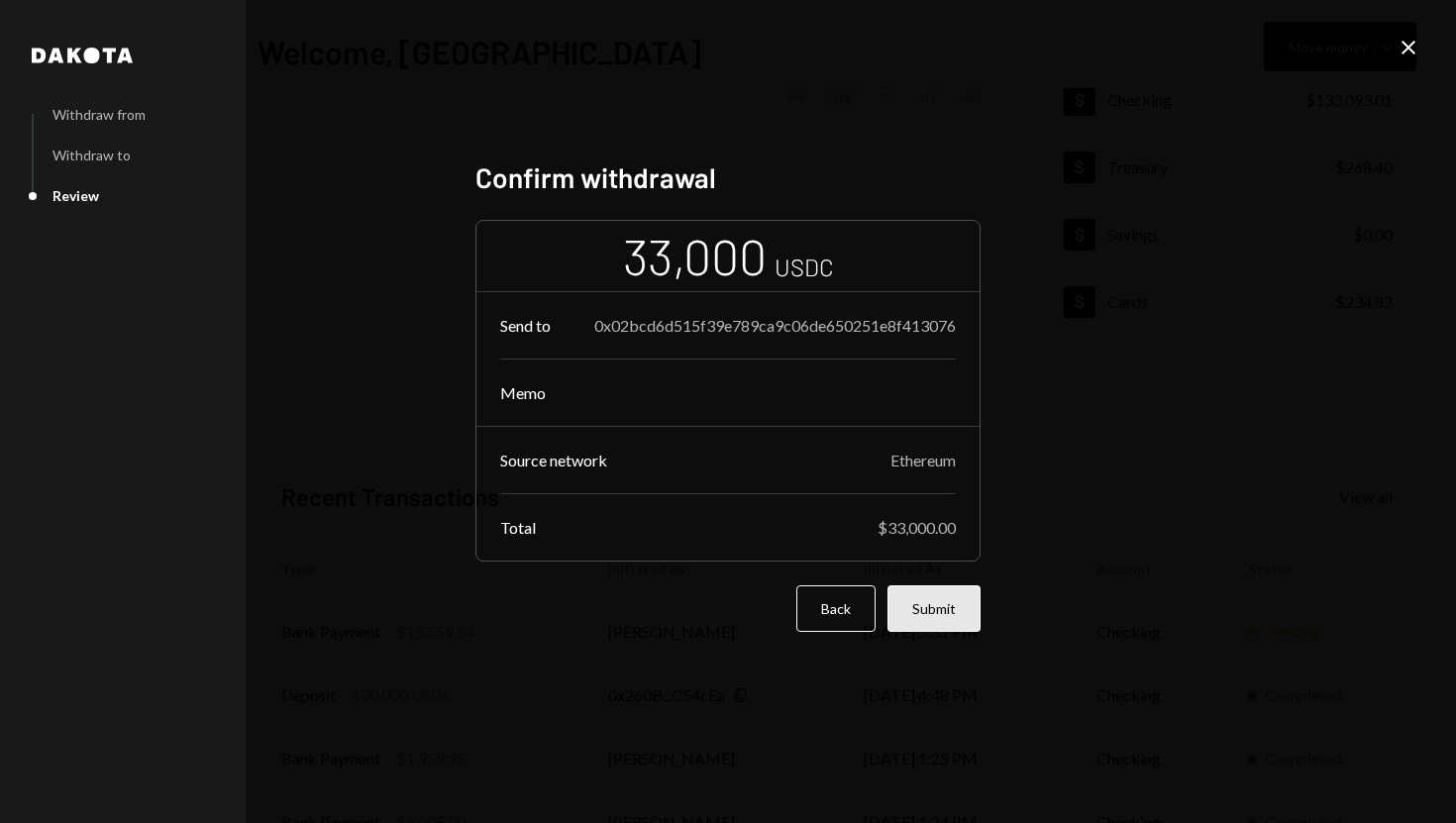 click on "Submit" at bounding box center [934, 608] 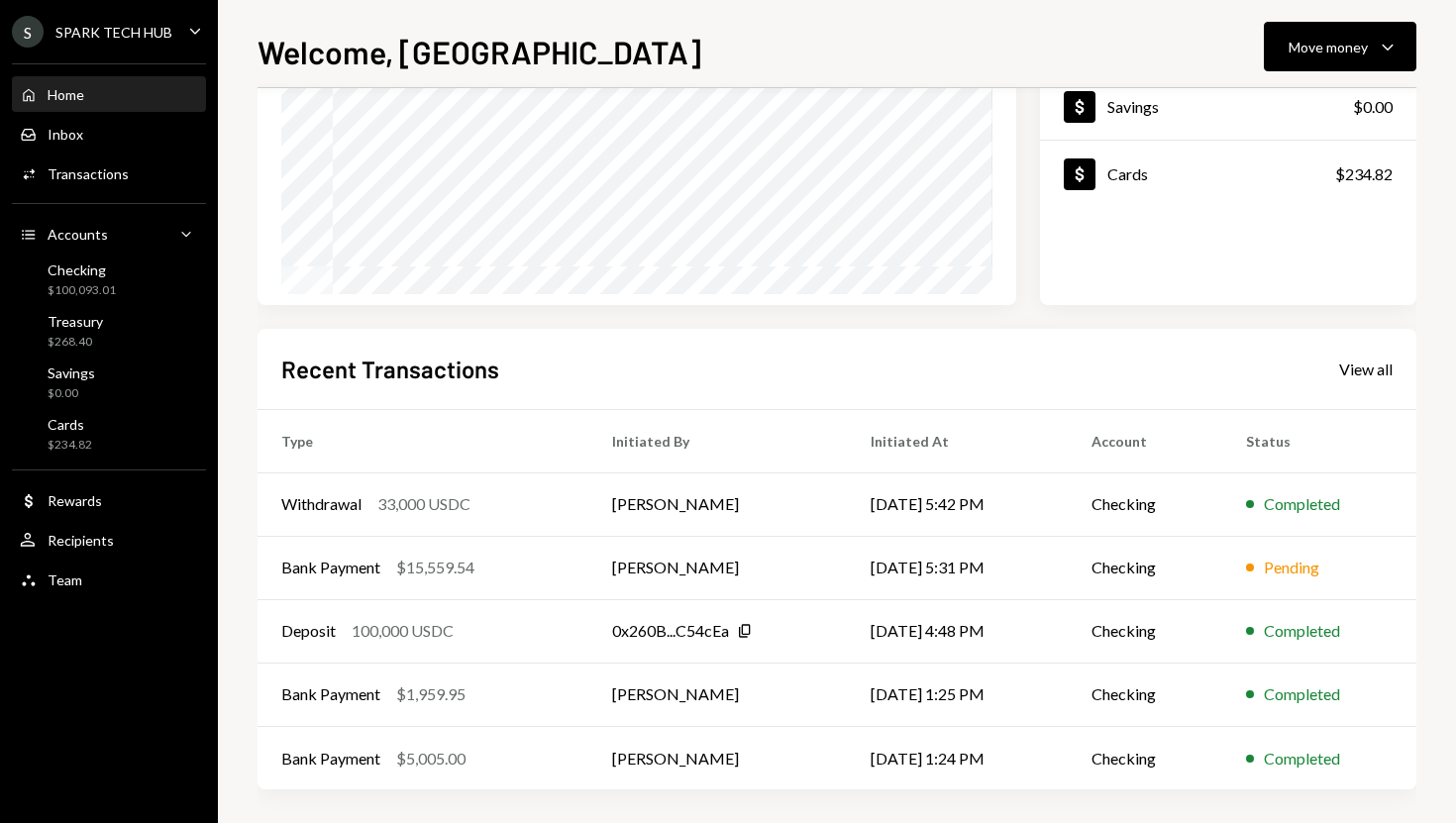scroll, scrollTop: 268, scrollLeft: 0, axis: vertical 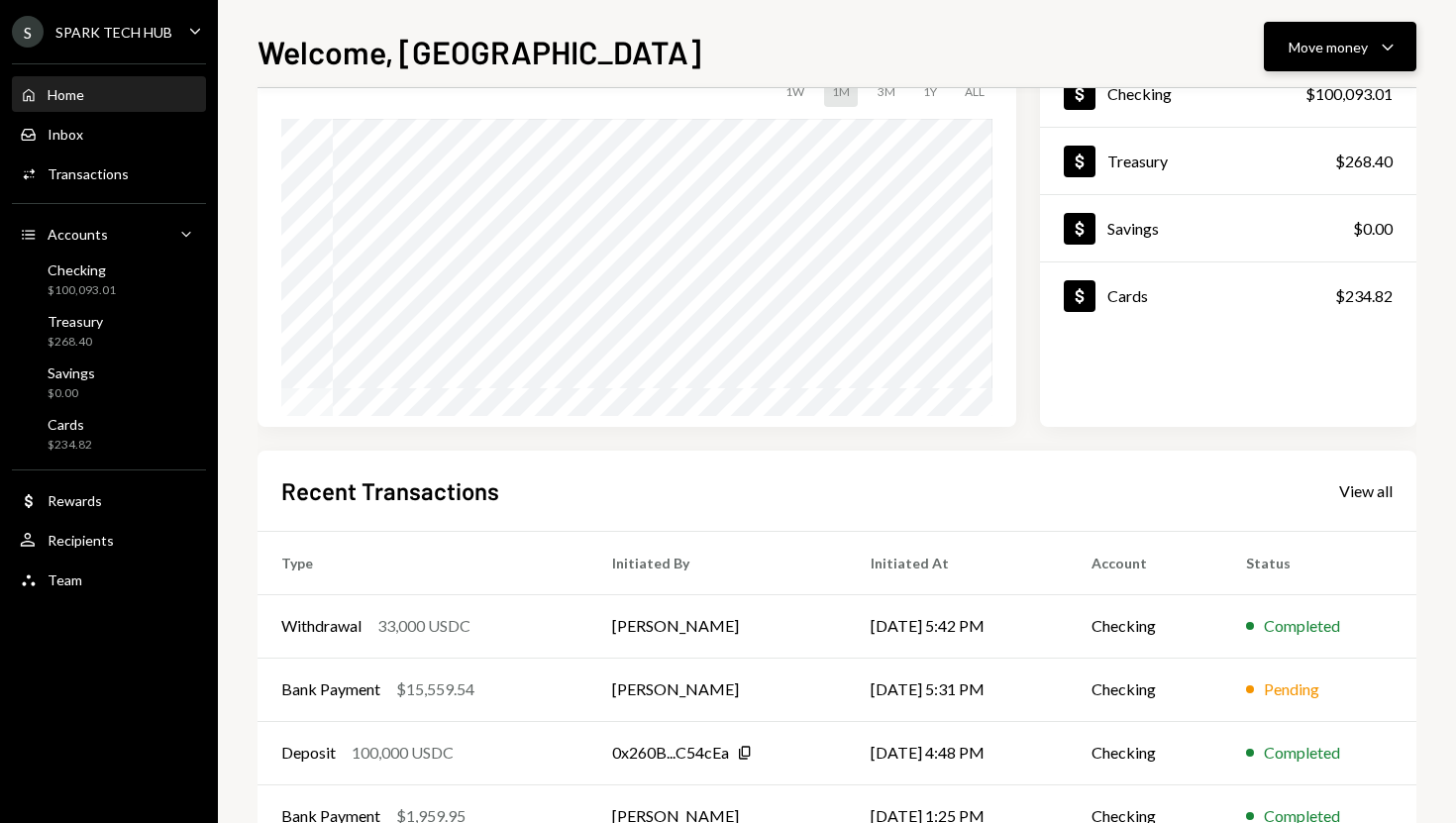 click on "Move money" at bounding box center [1328, 47] 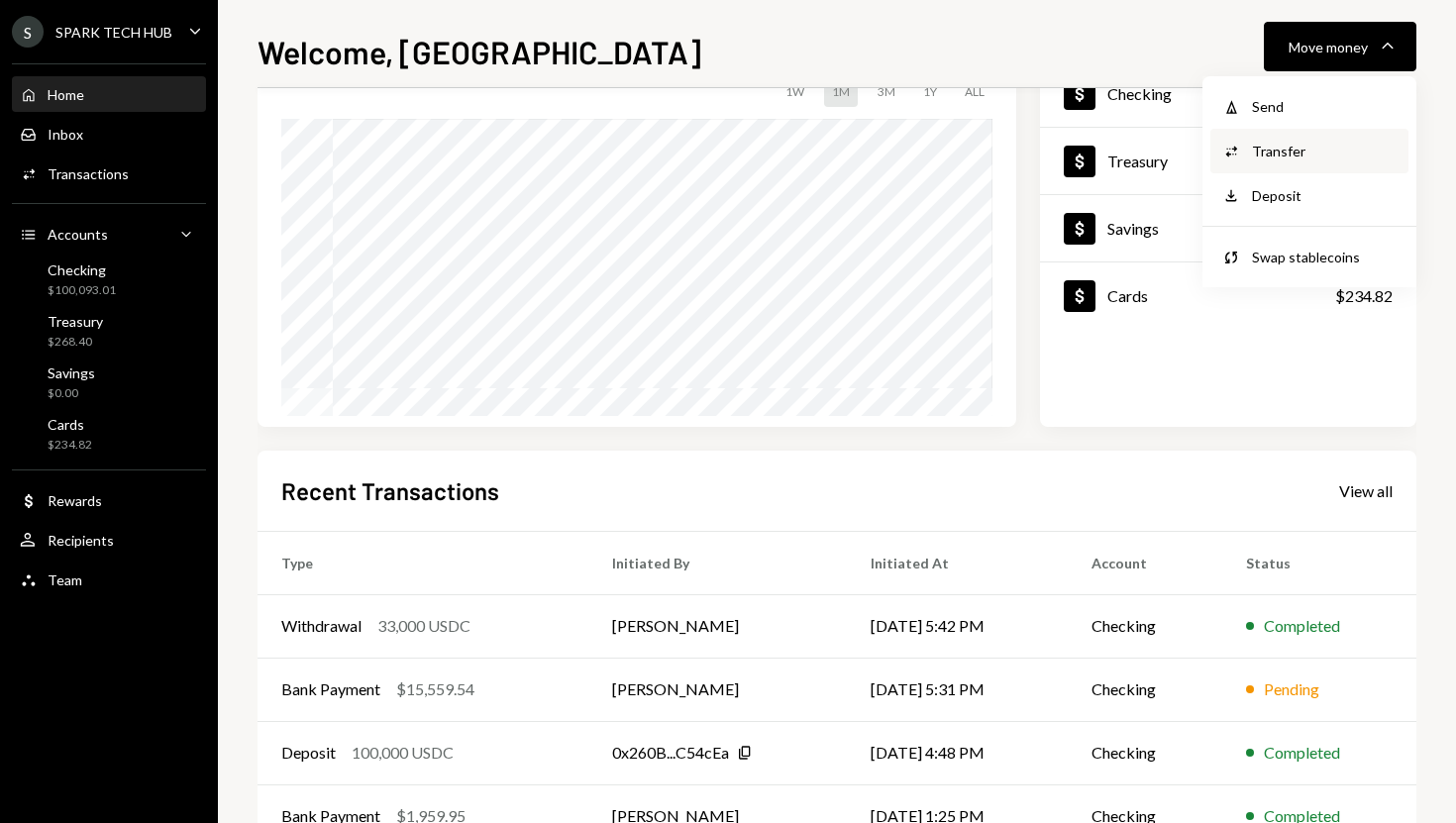 click on "Transfer" at bounding box center [1324, 151] 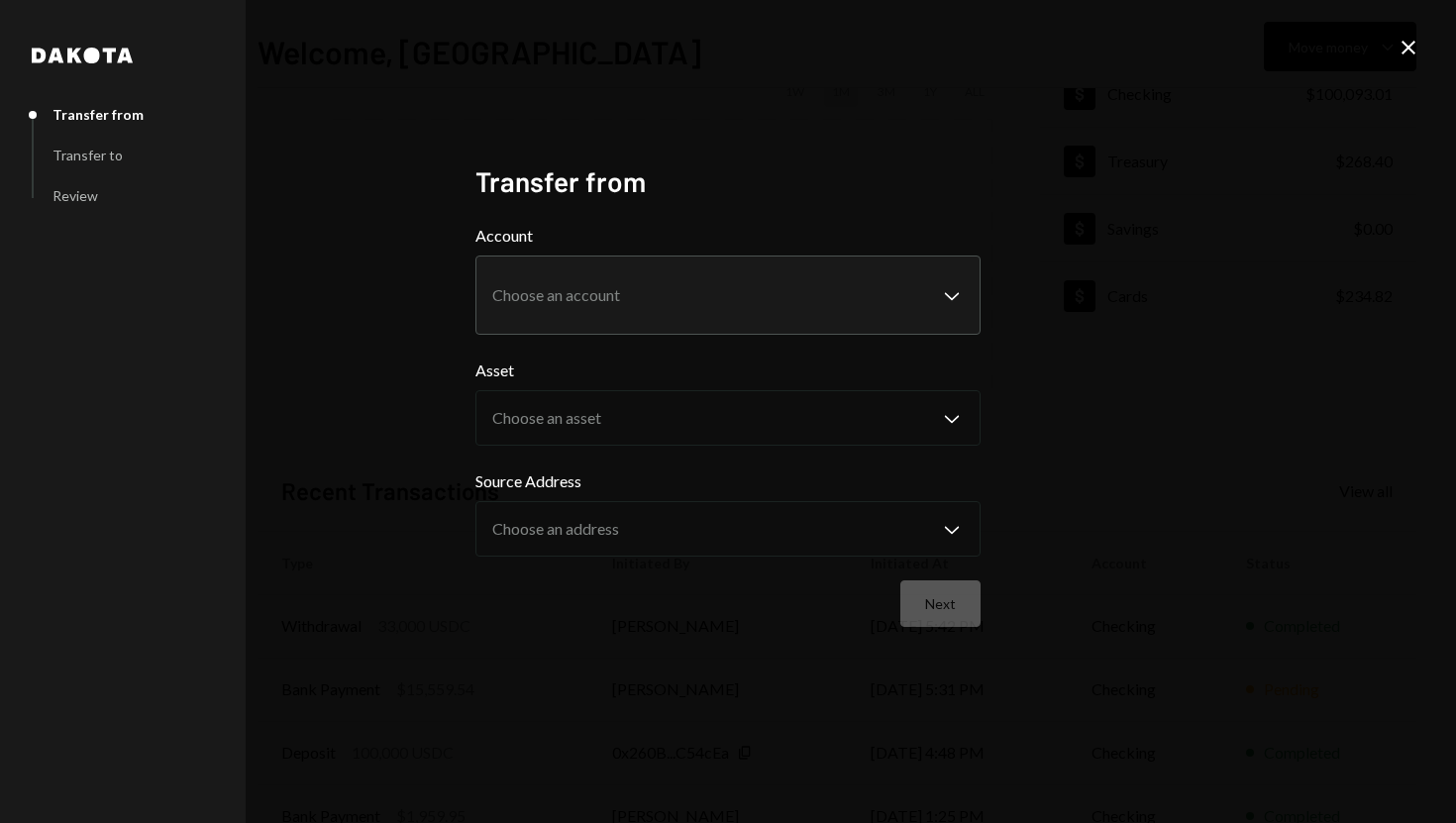 click on "Close" at bounding box center (1408, 49) 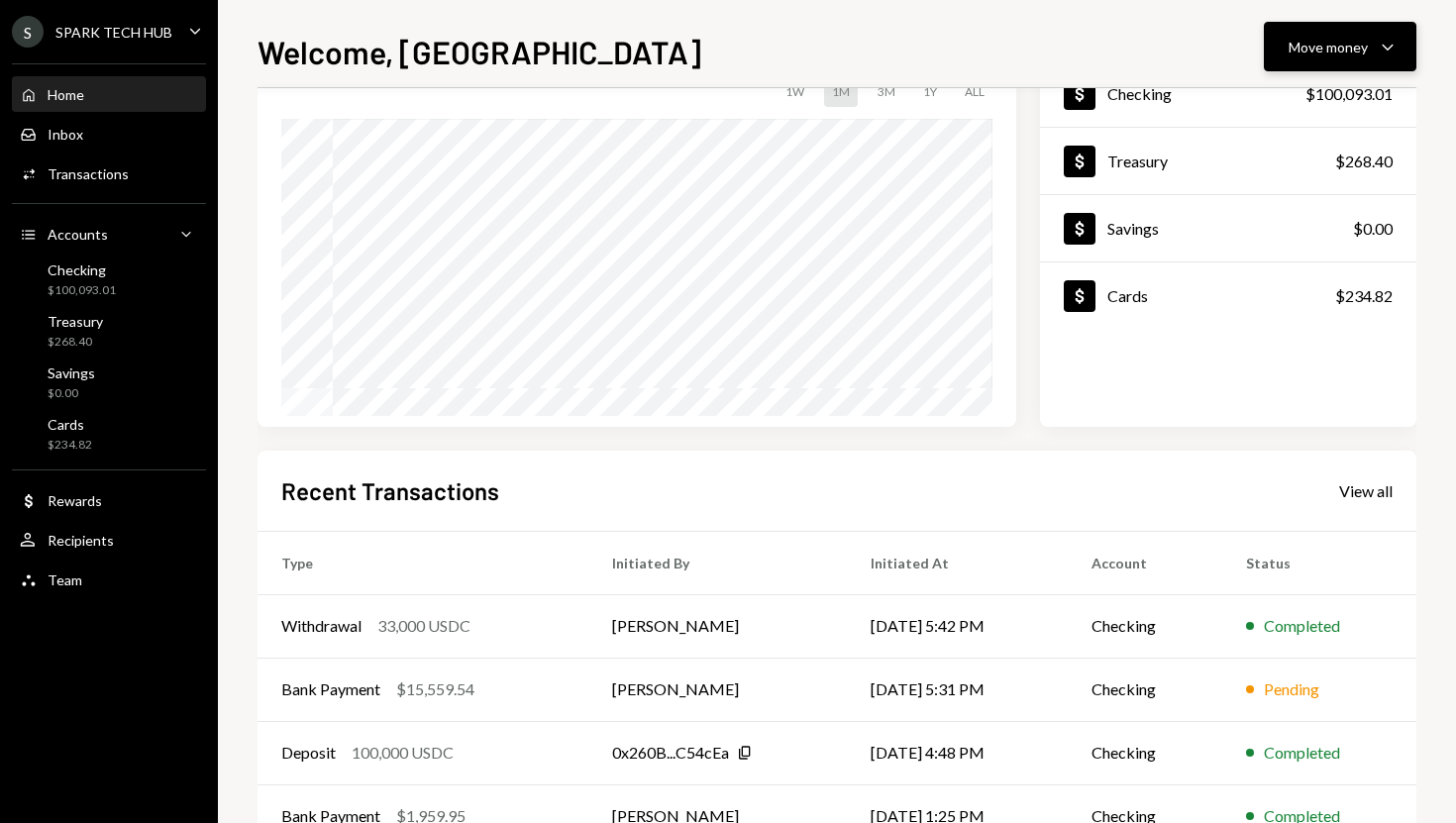 click on "Move money" at bounding box center [1328, 47] 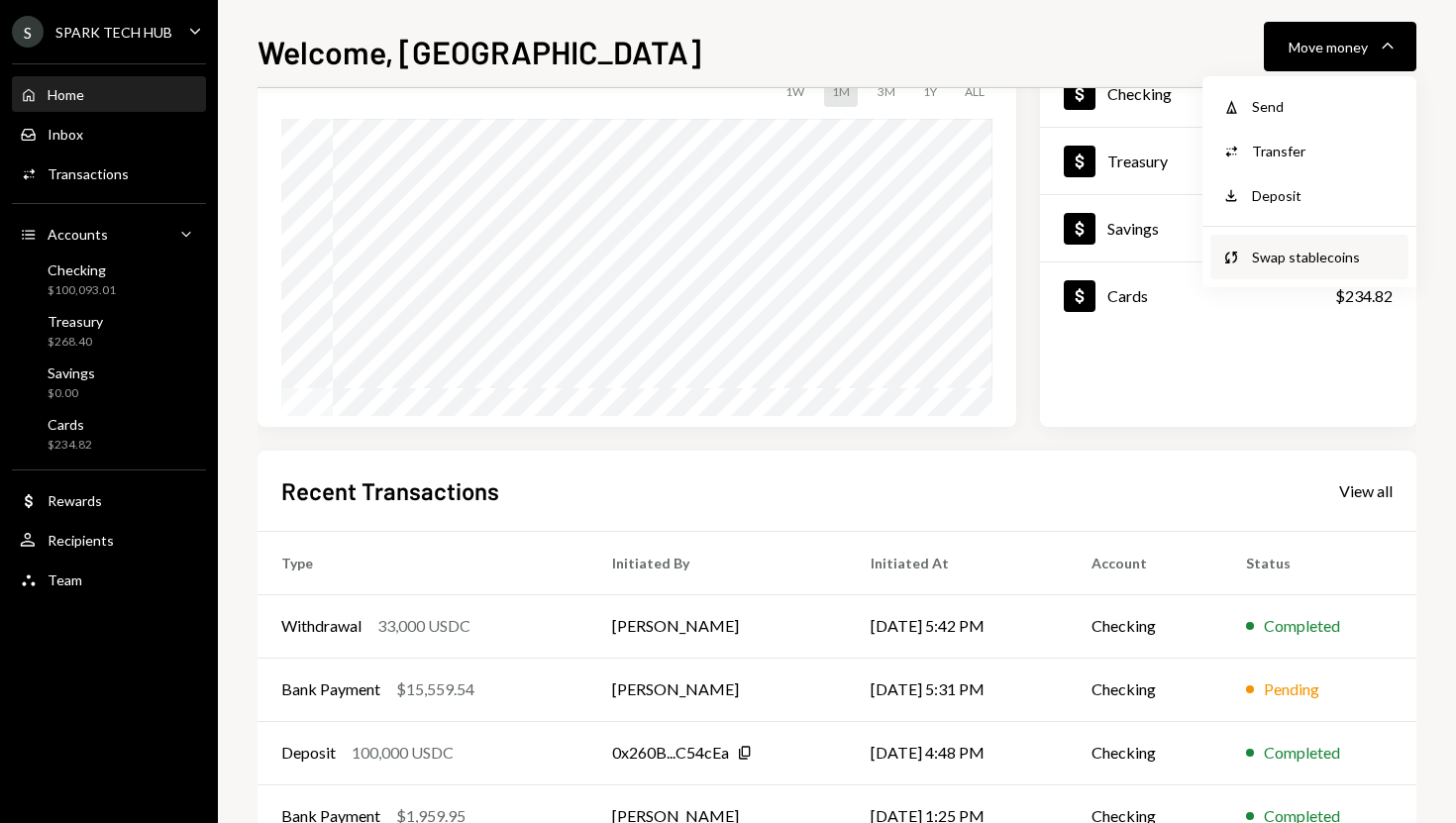 click on "Swap Swap stablecoins" at bounding box center [1309, 257] 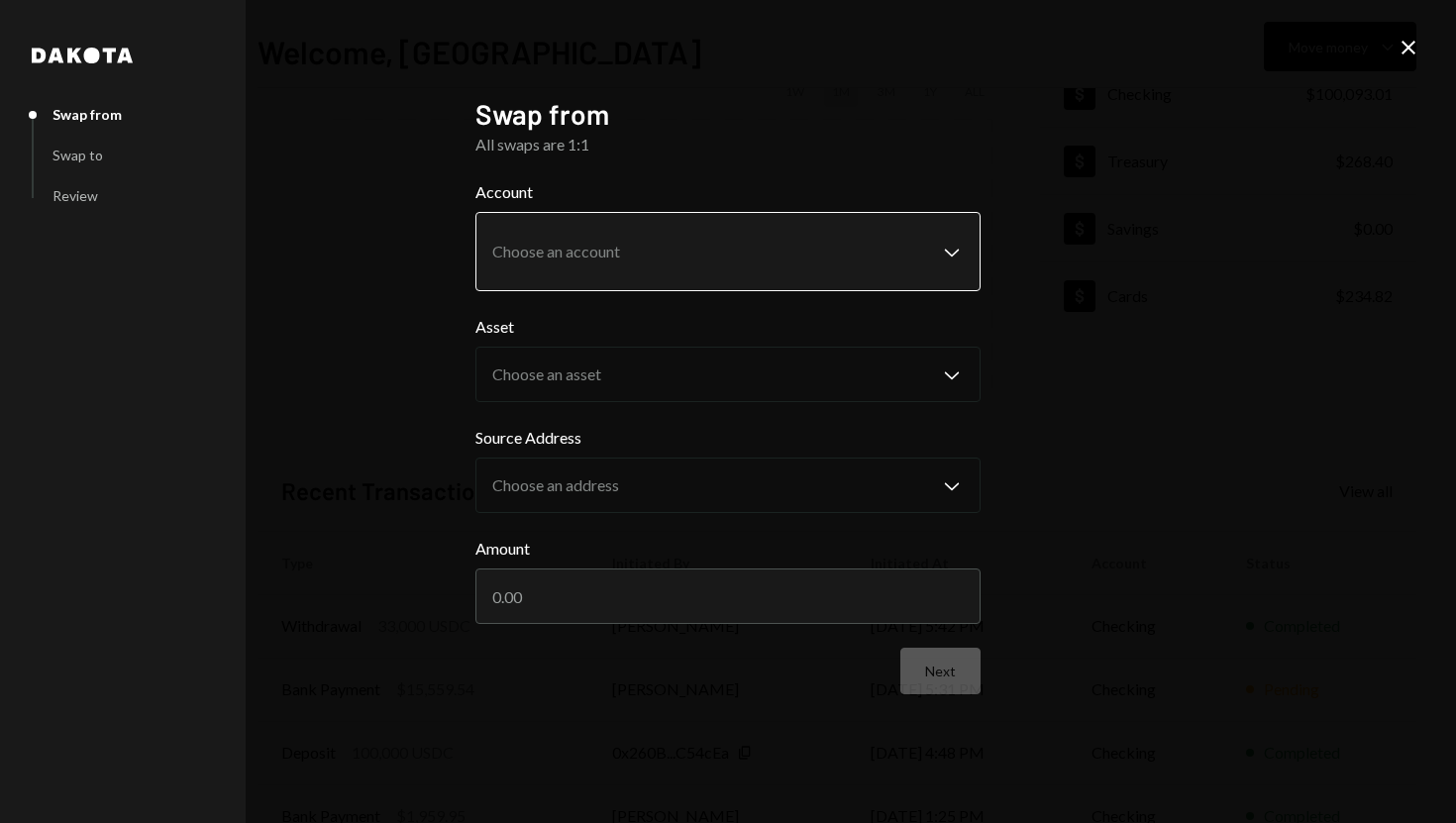 click on "**********" at bounding box center [728, 411] 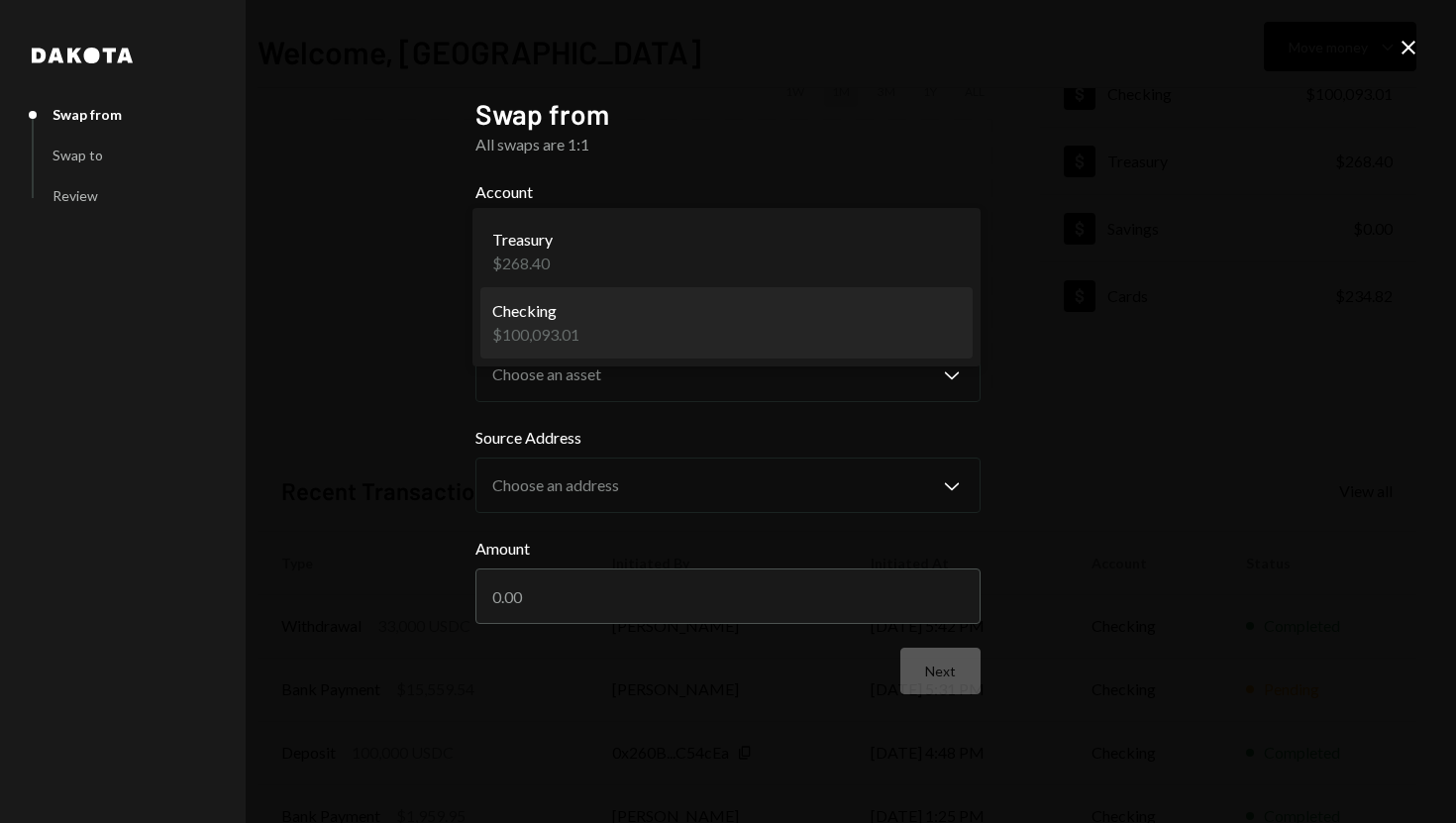 select on "**********" 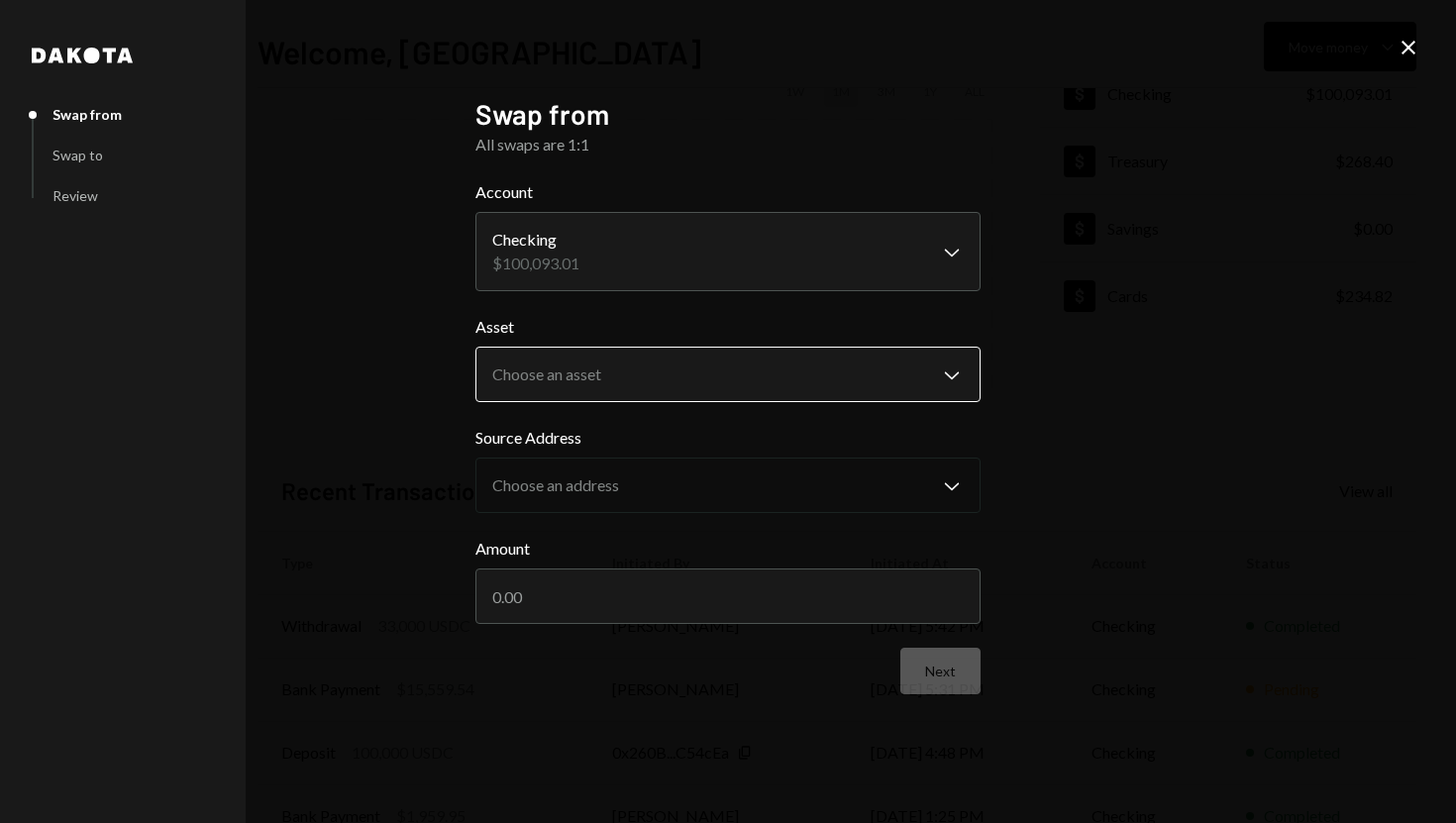 click on "**********" at bounding box center [728, 411] 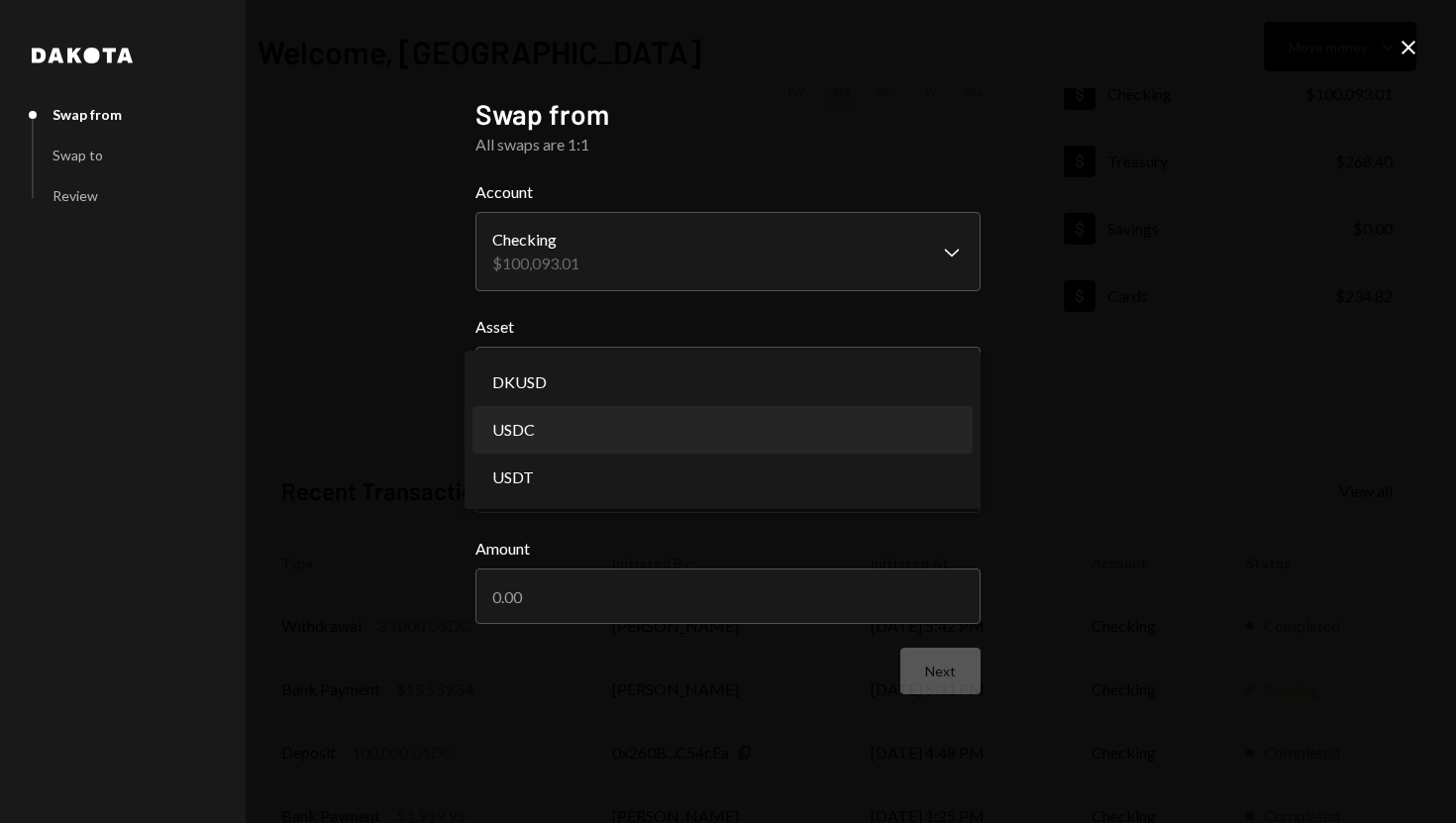 select on "****" 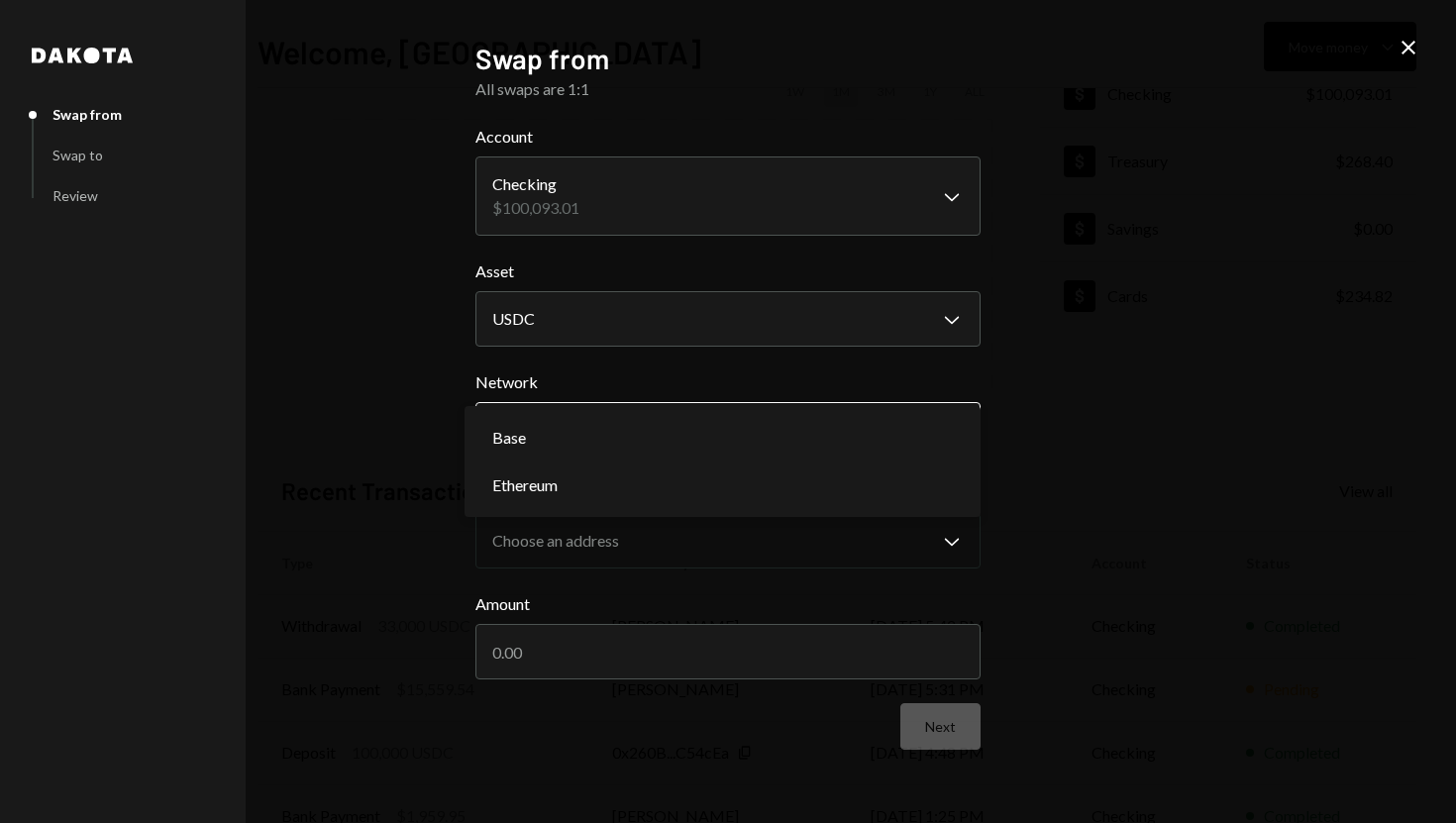 click on "**********" at bounding box center (728, 411) 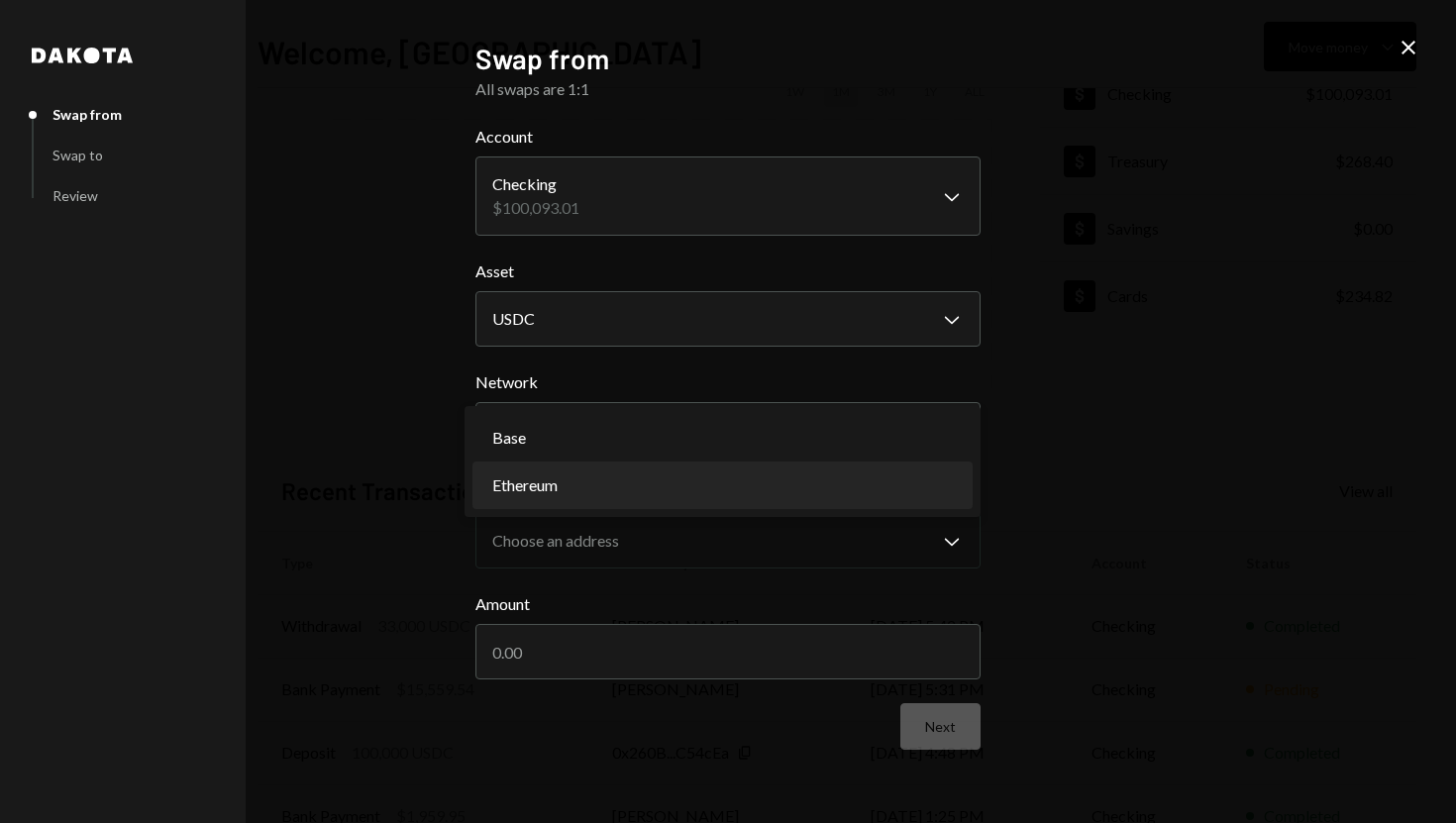 select on "**********" 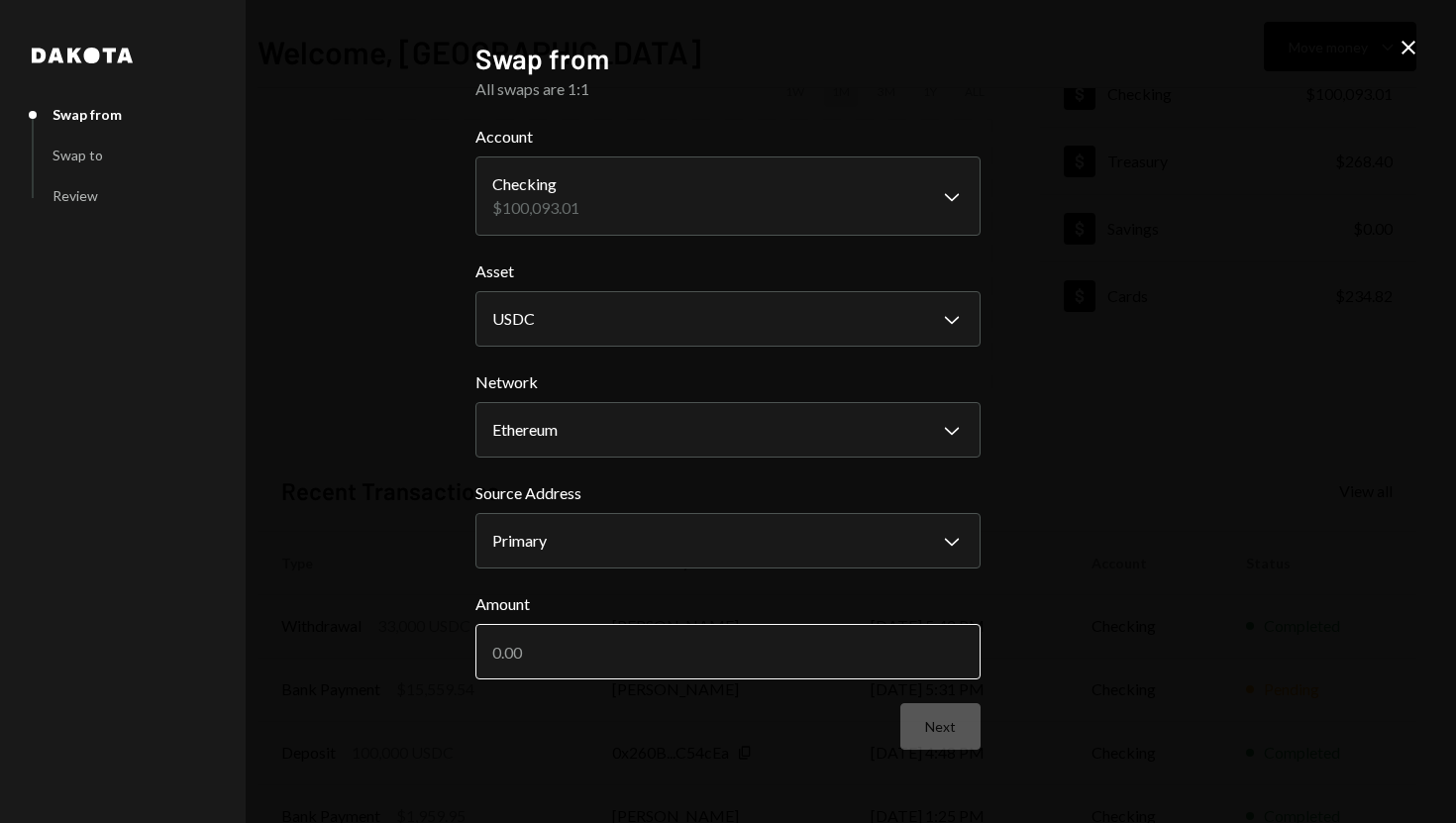 click on "Amount" at bounding box center (728, 652) 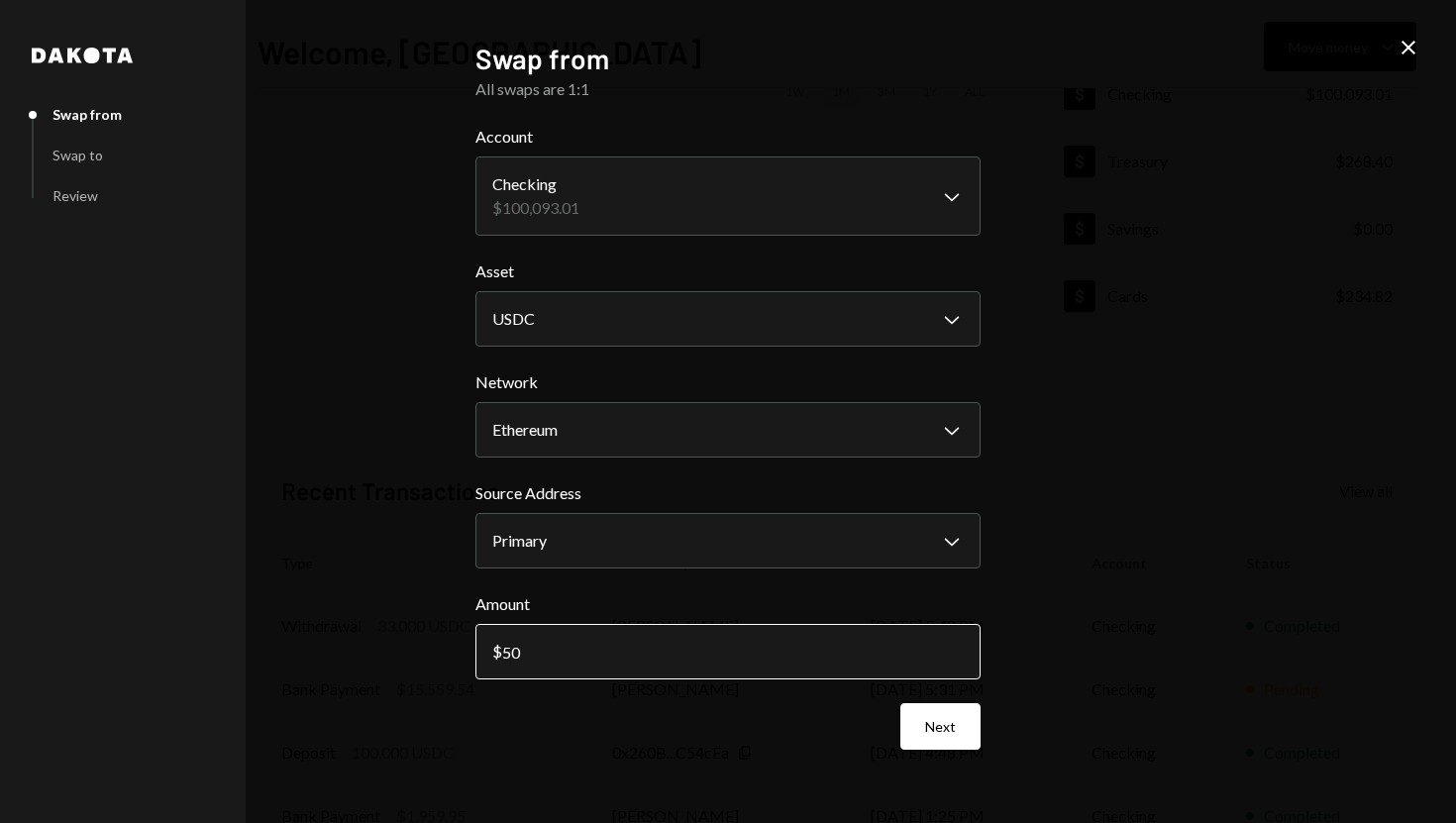 type on "500" 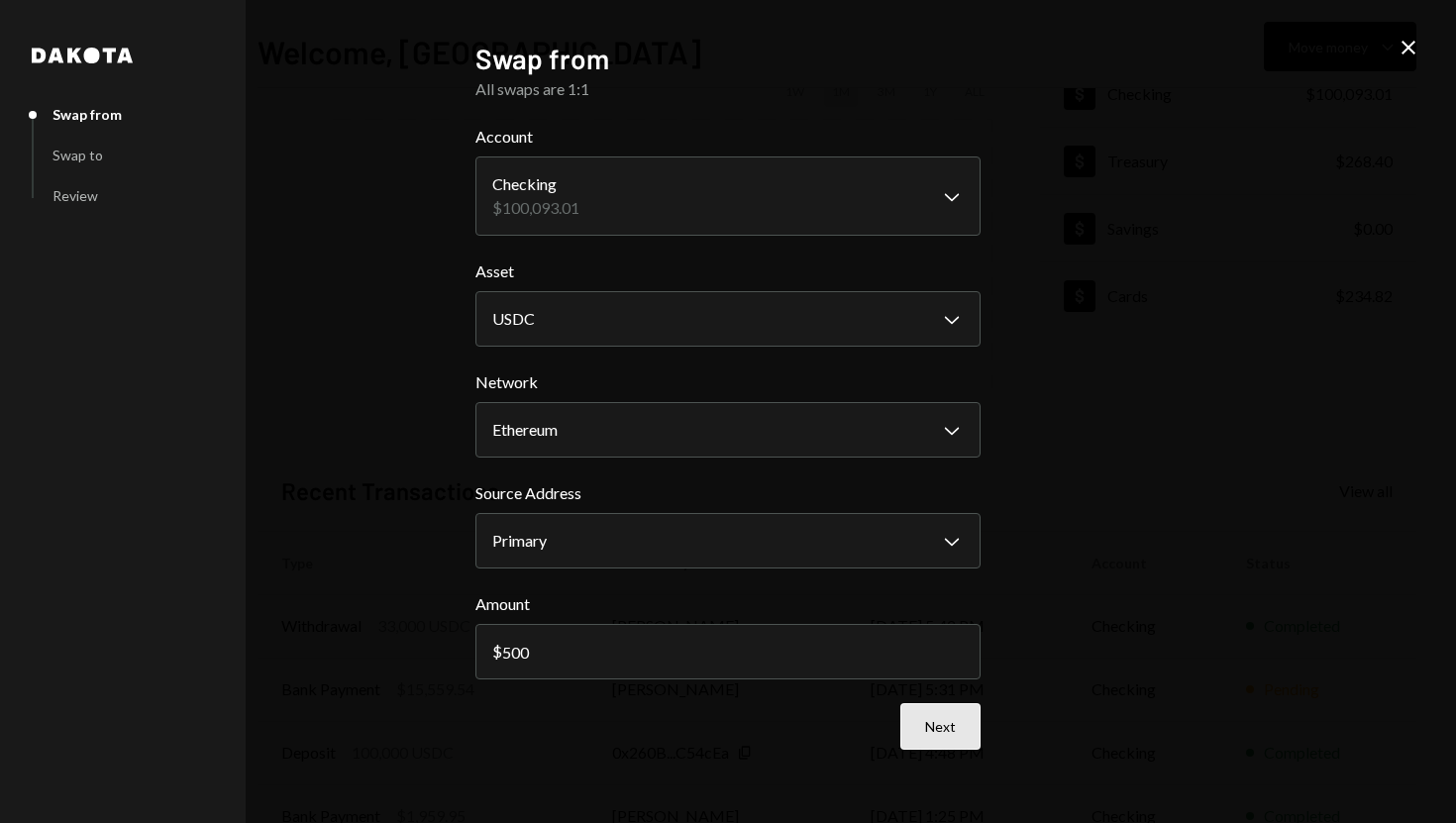 click on "Next" at bounding box center (940, 726) 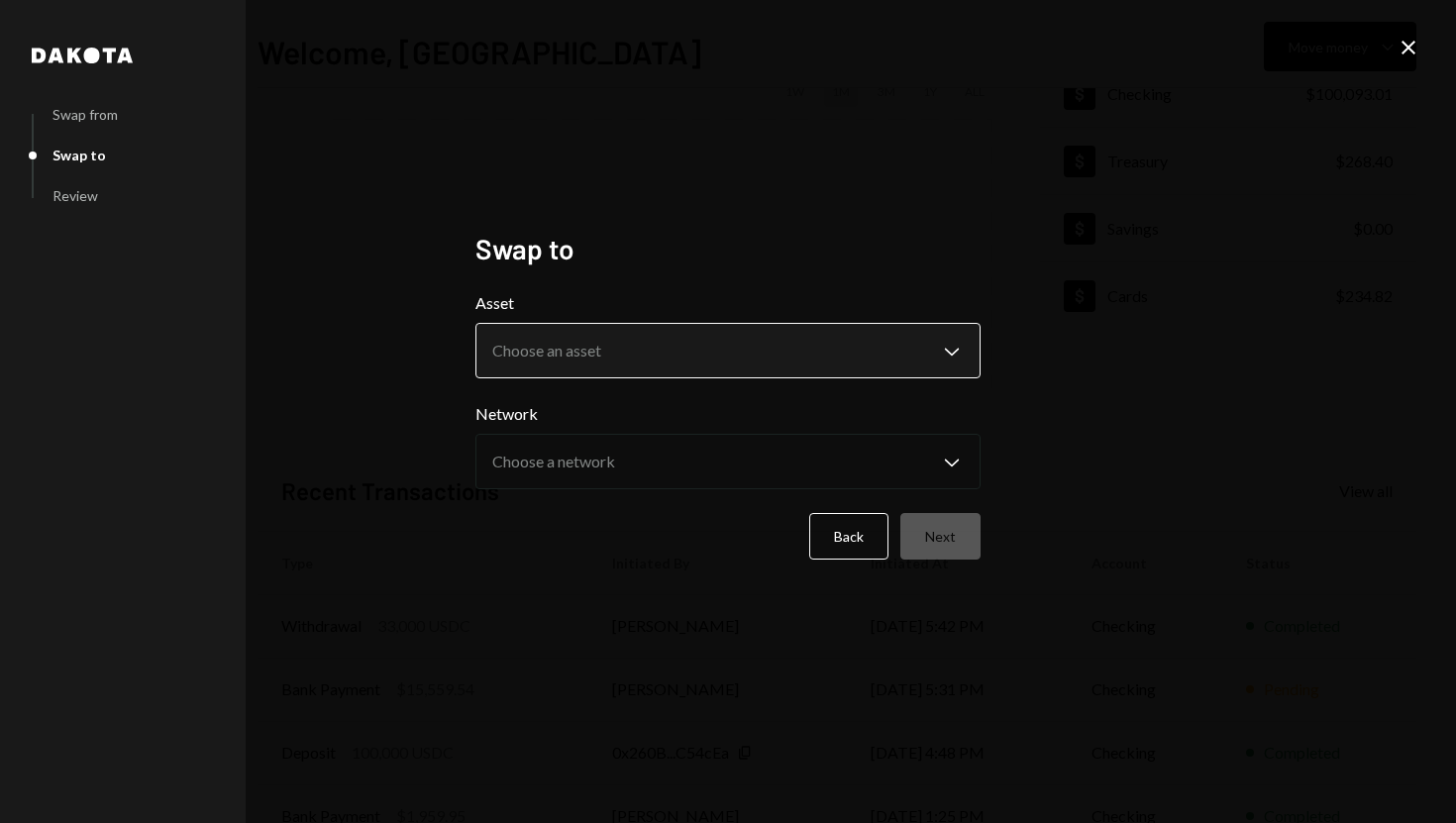 click on "**********" at bounding box center (728, 411) 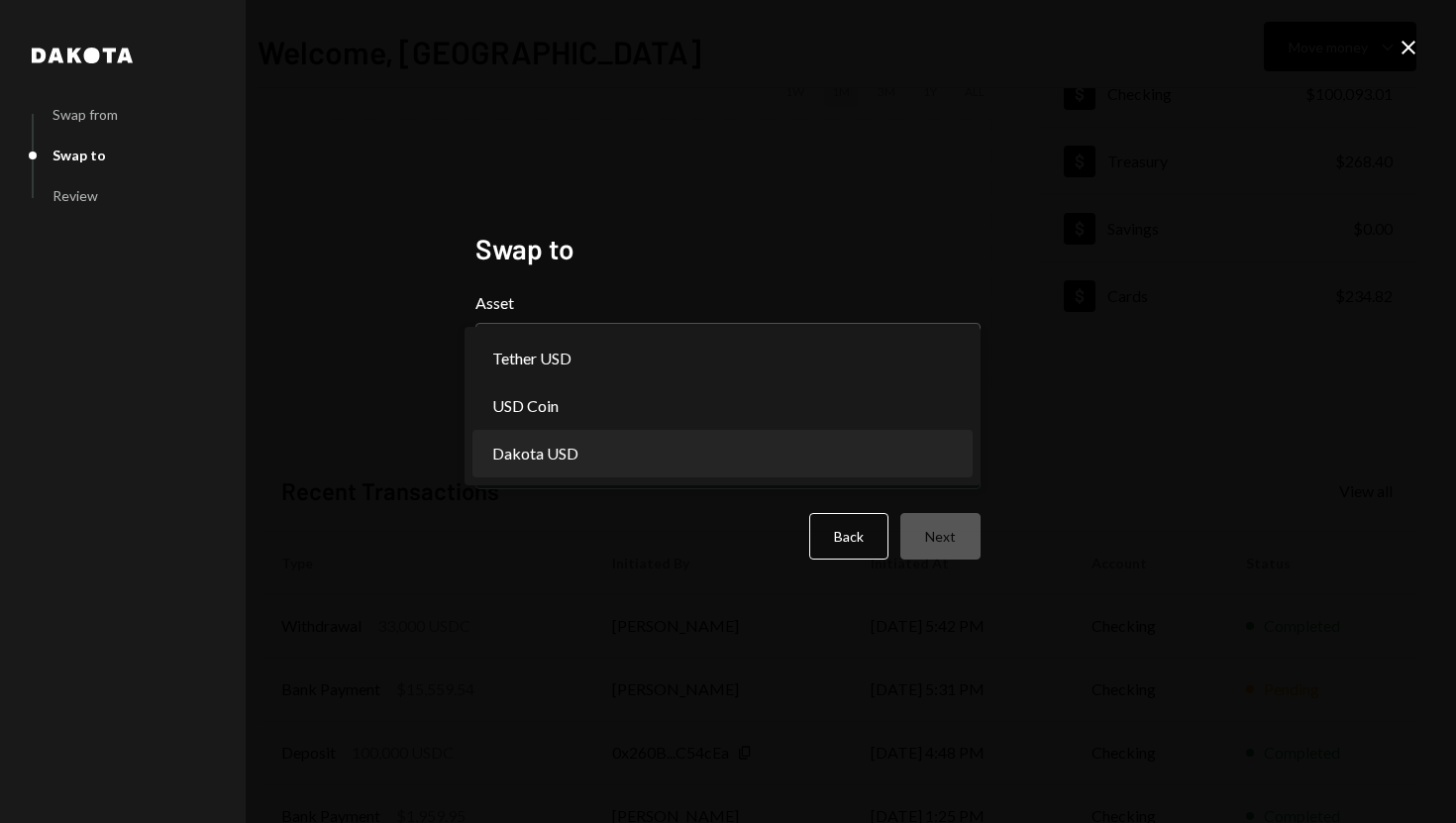 select on "*****" 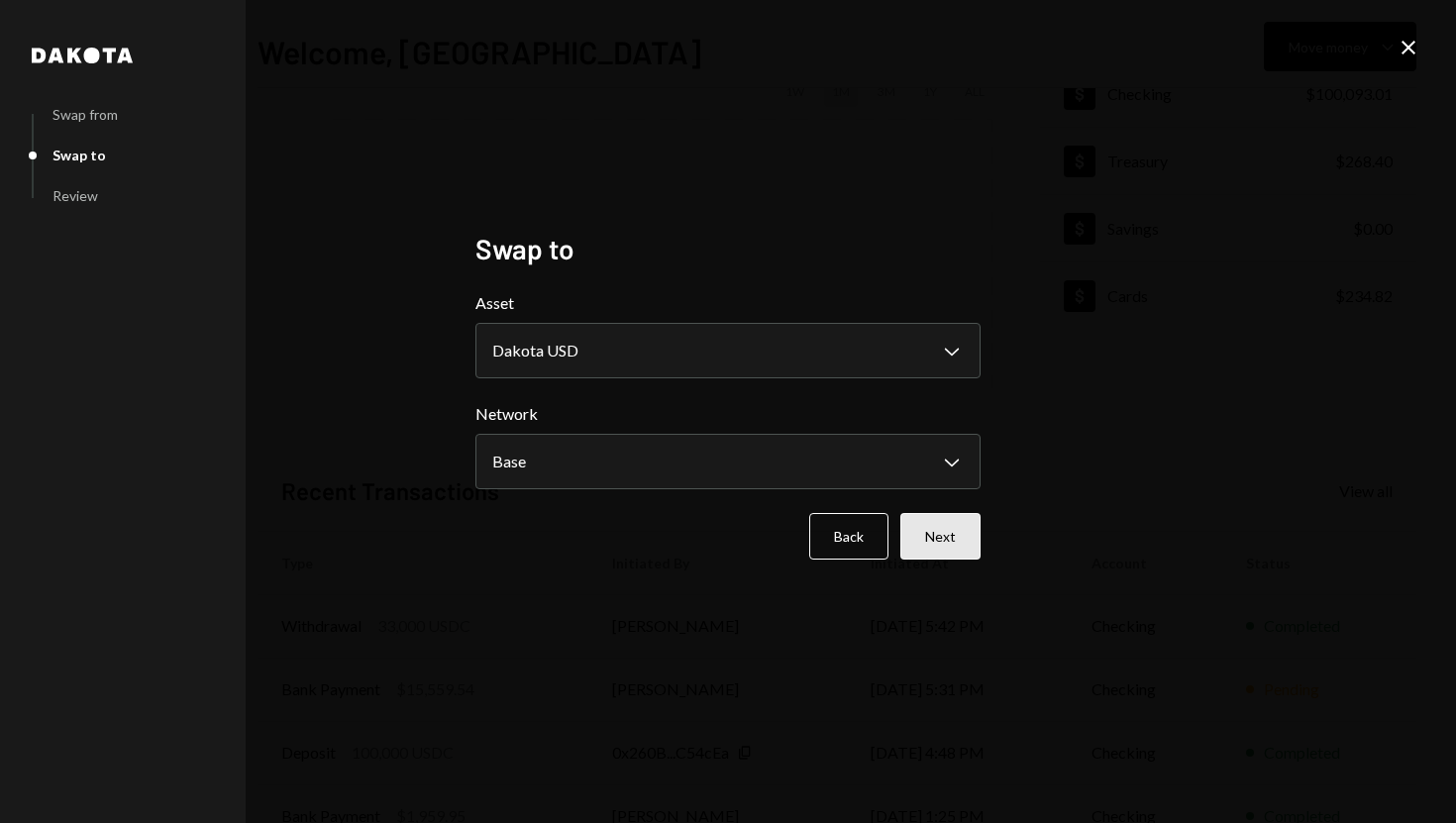 click on "Next" at bounding box center (940, 536) 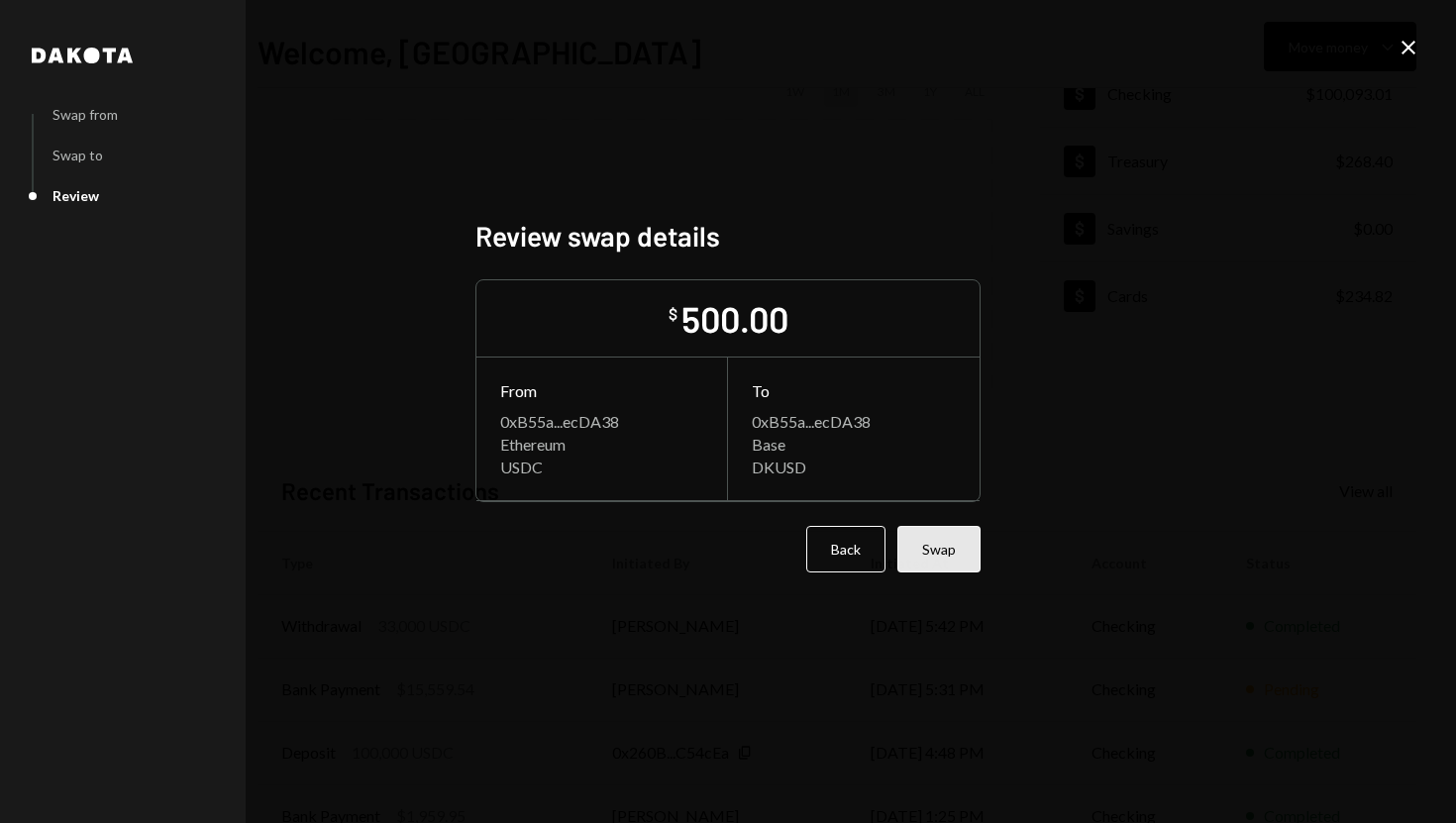 click on "Swap" at bounding box center [939, 549] 